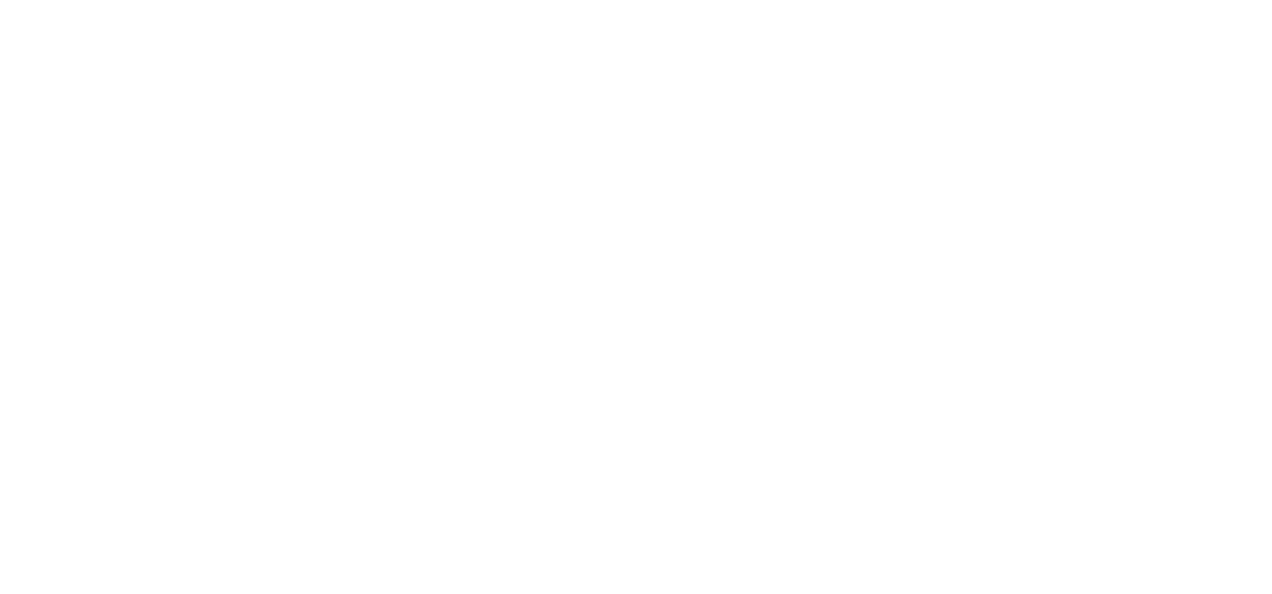 scroll, scrollTop: 0, scrollLeft: 0, axis: both 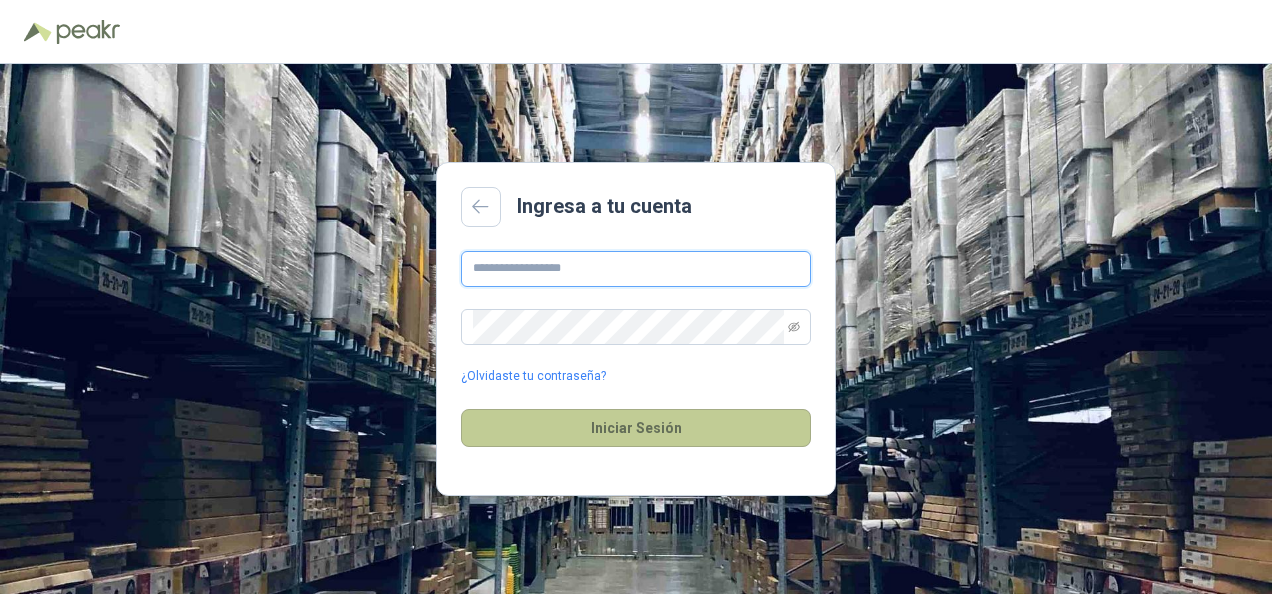 type on "**********" 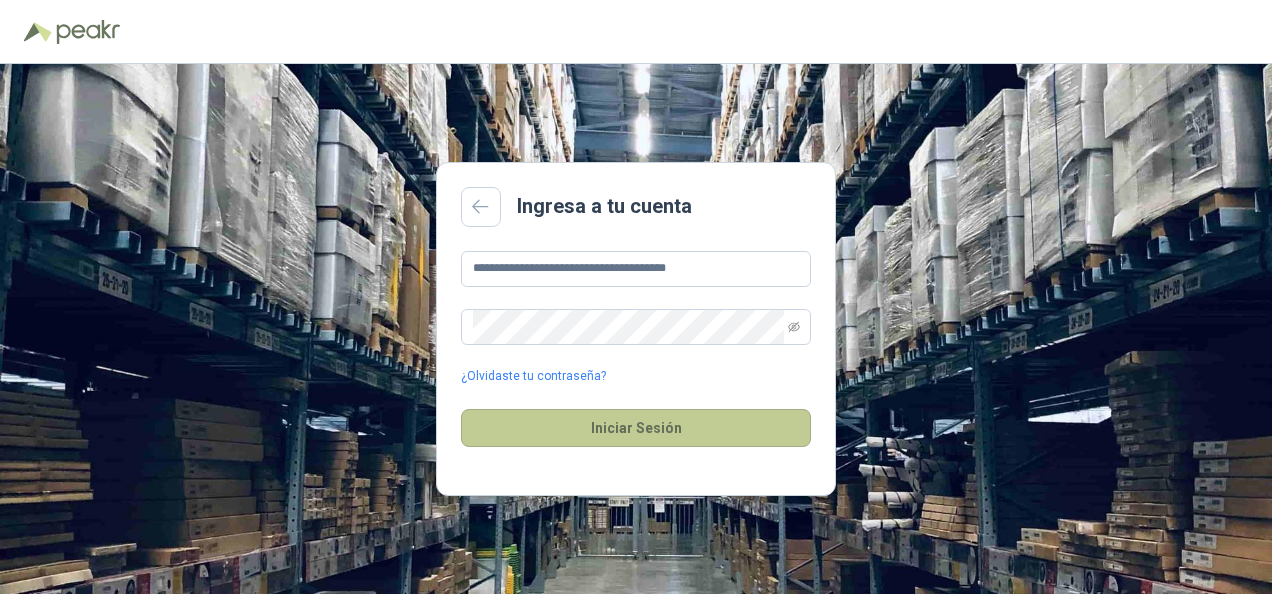 click on "Iniciar Sesión" at bounding box center (636, 428) 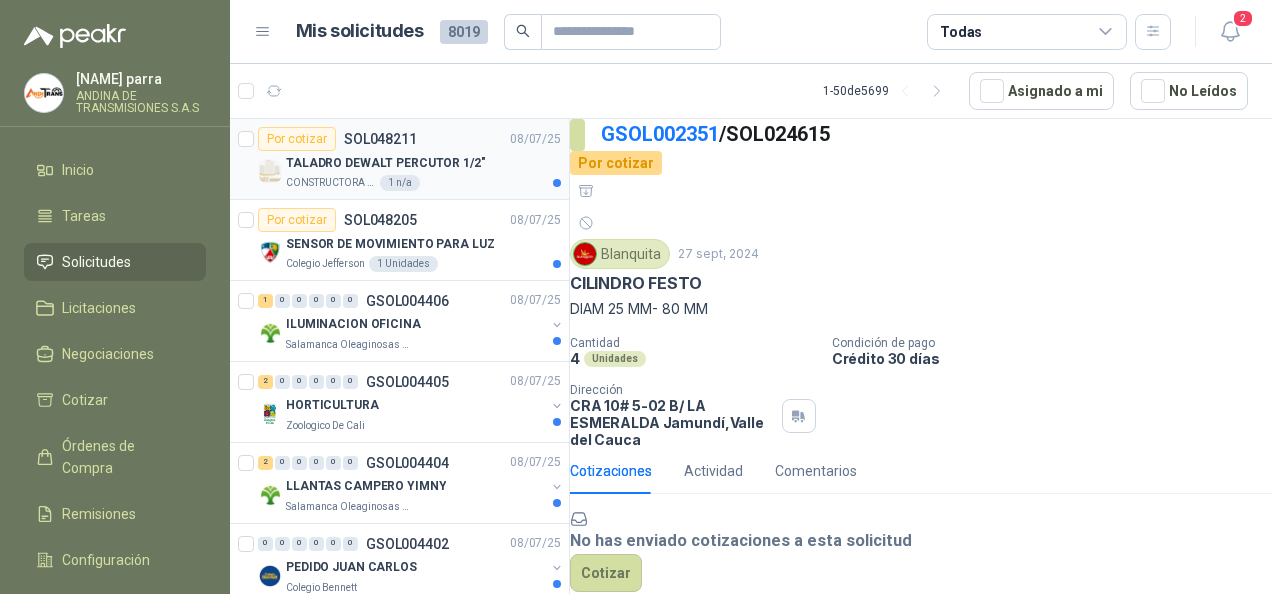 click on "TALADRO DEWALT PERCUTOR 1/2"" at bounding box center (386, 163) 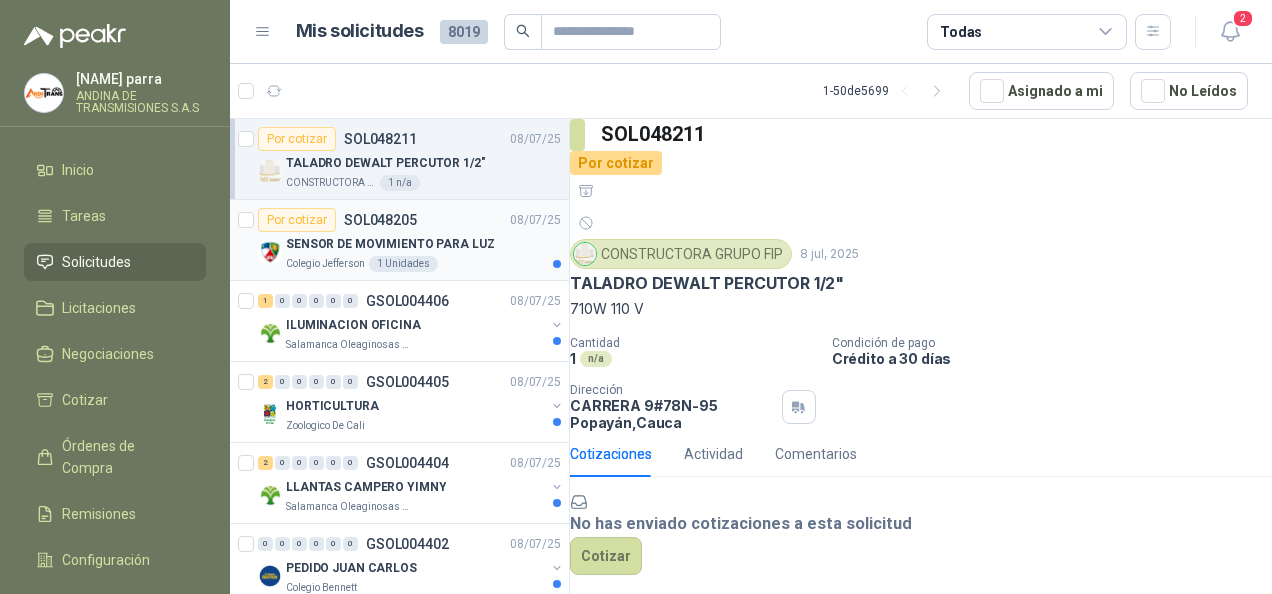 click on "Por cotizar SOL048205 08/07/25" at bounding box center [409, 220] 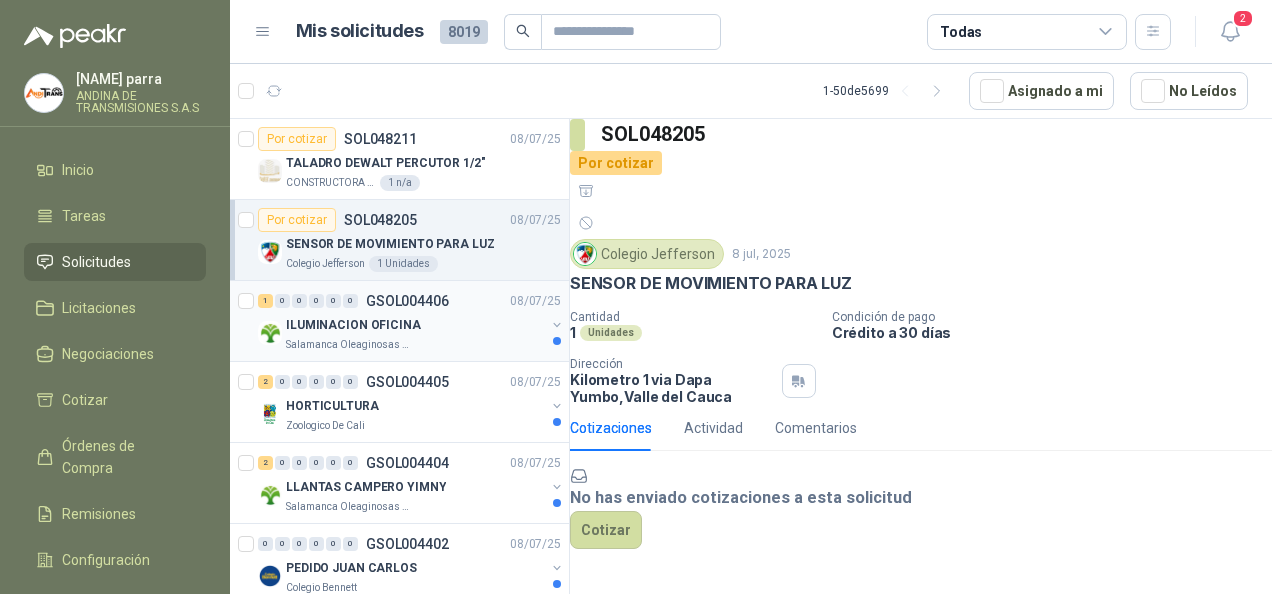 click on "ILUMINACION OFICINA" at bounding box center (415, 325) 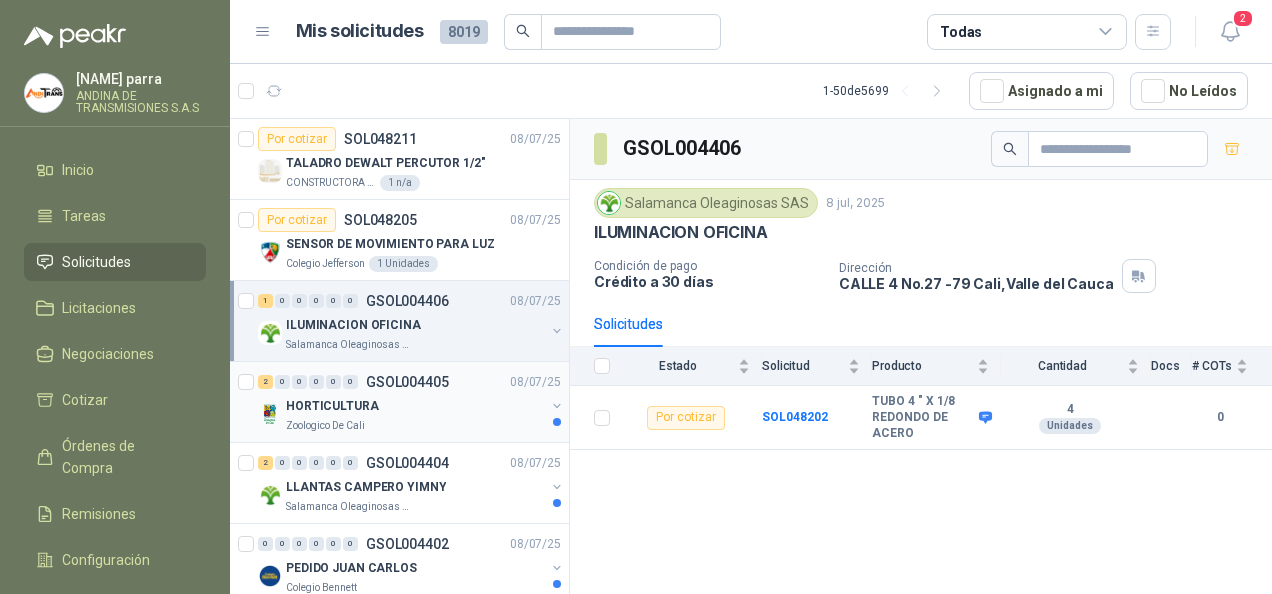 click on "HORTICULTURA" at bounding box center [415, 406] 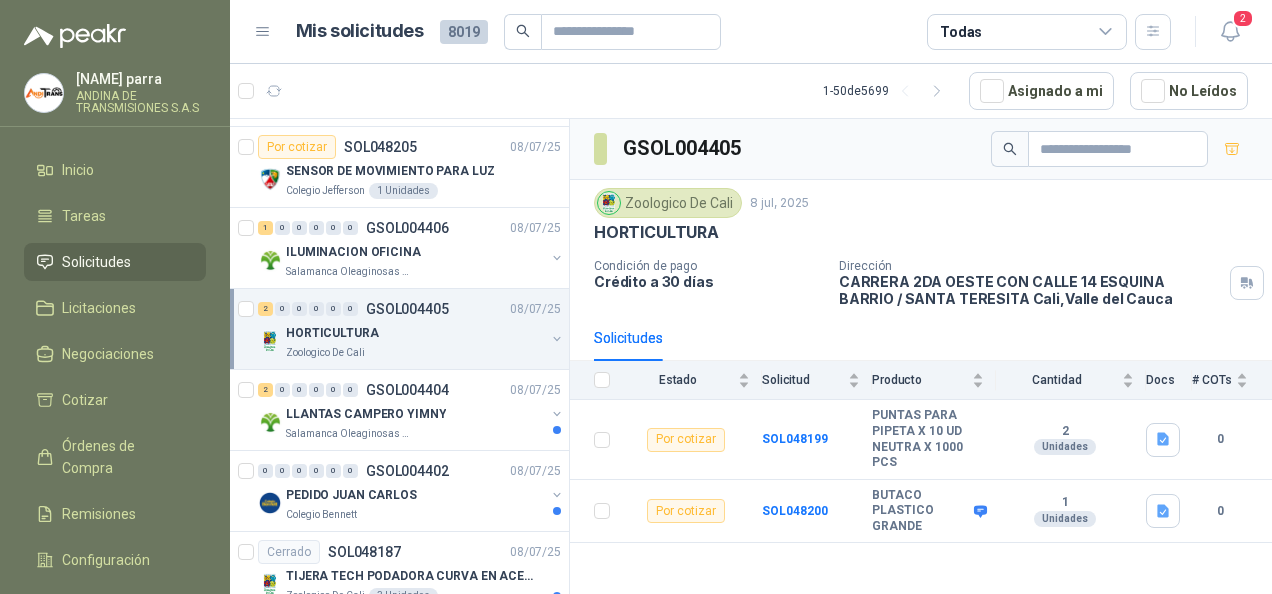 scroll, scrollTop: 100, scrollLeft: 0, axis: vertical 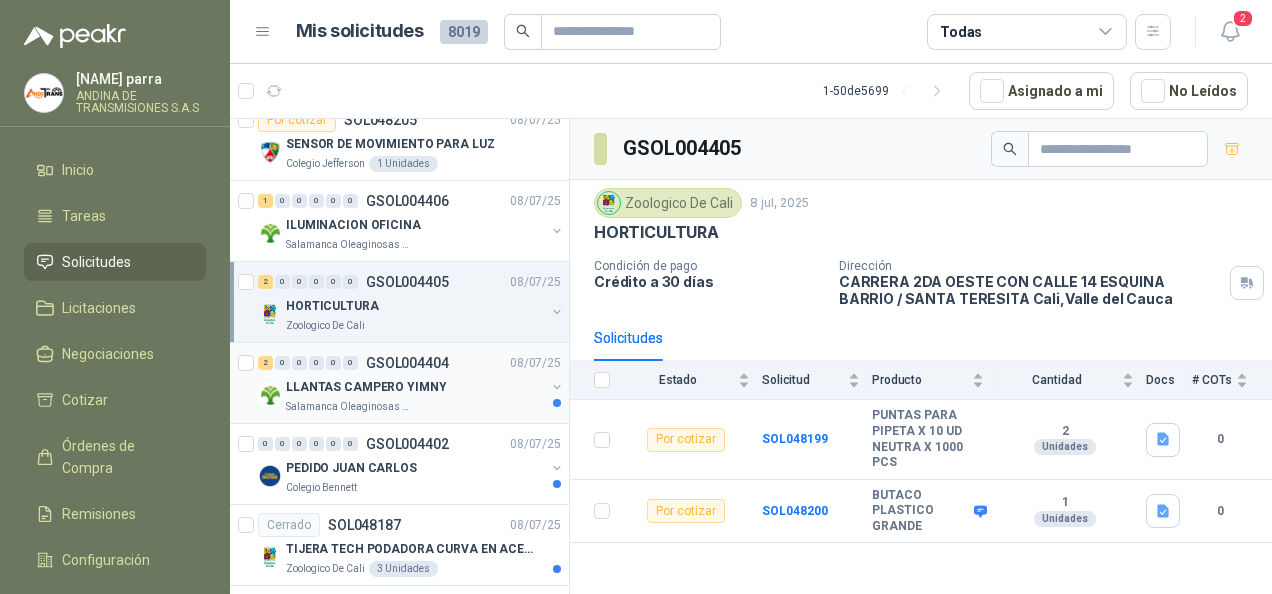click on "LLANTAS CAMPERO YIMNY" at bounding box center [366, 387] 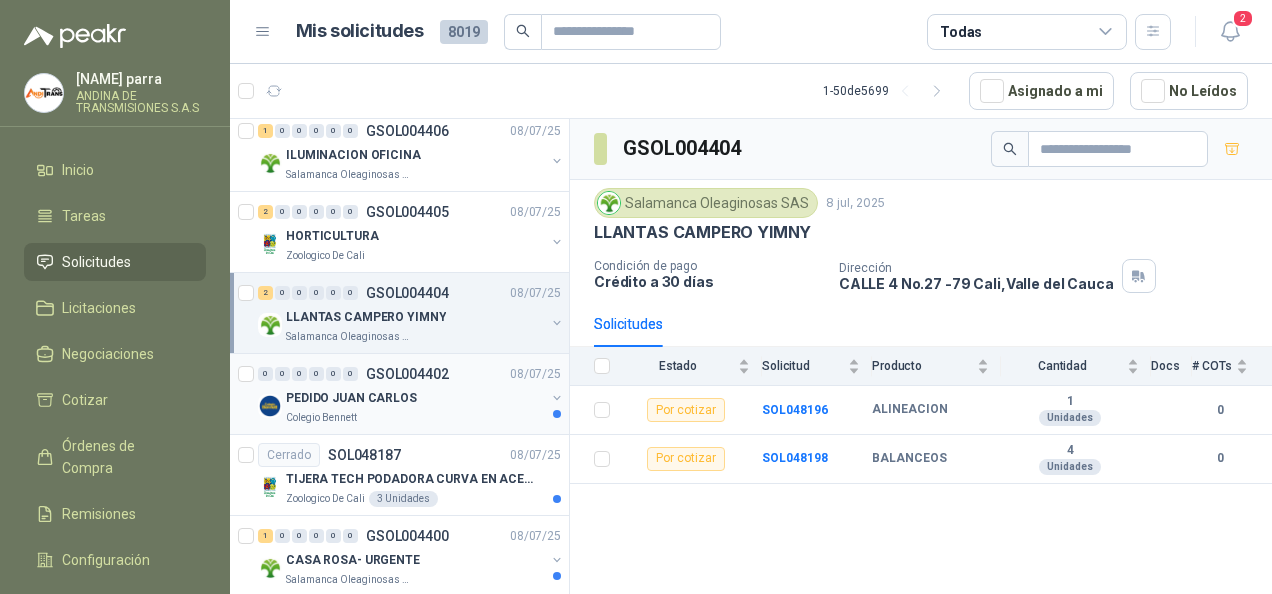 scroll, scrollTop: 200, scrollLeft: 0, axis: vertical 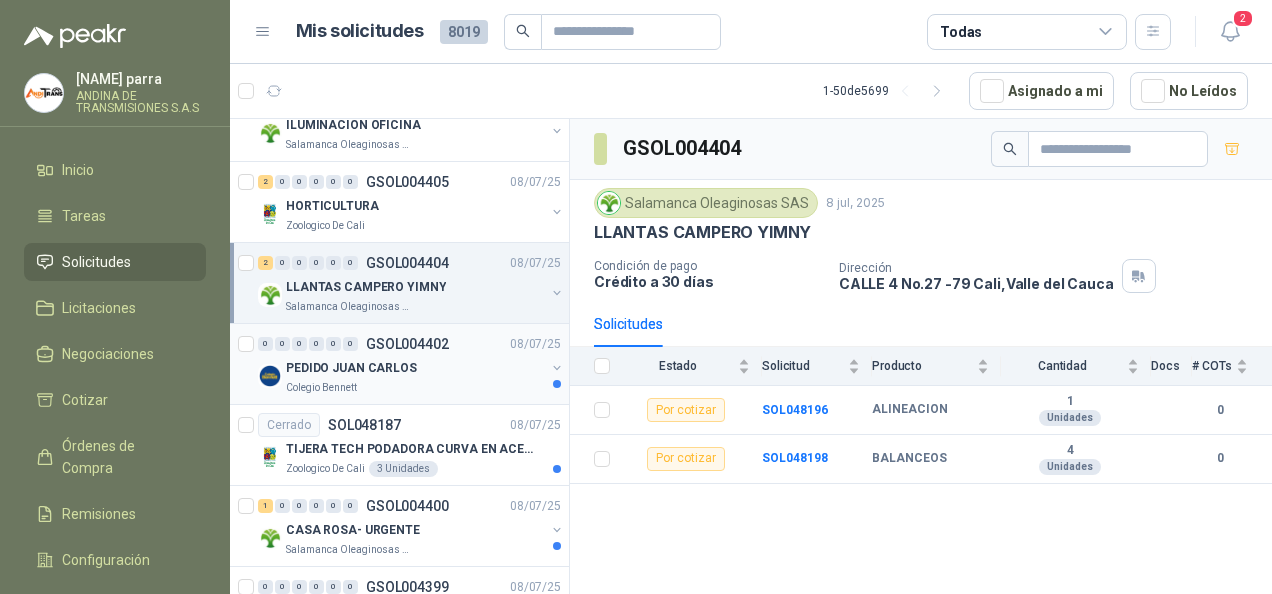 click on "PEDIDO JUAN CARLOS" at bounding box center (415, 368) 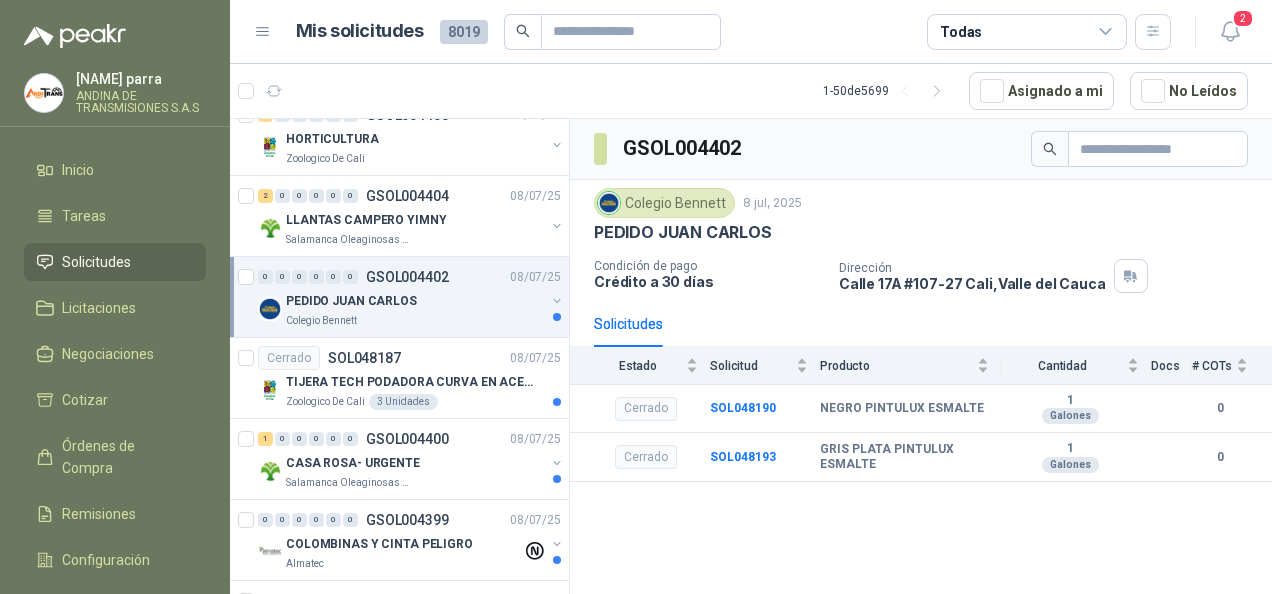 scroll, scrollTop: 300, scrollLeft: 0, axis: vertical 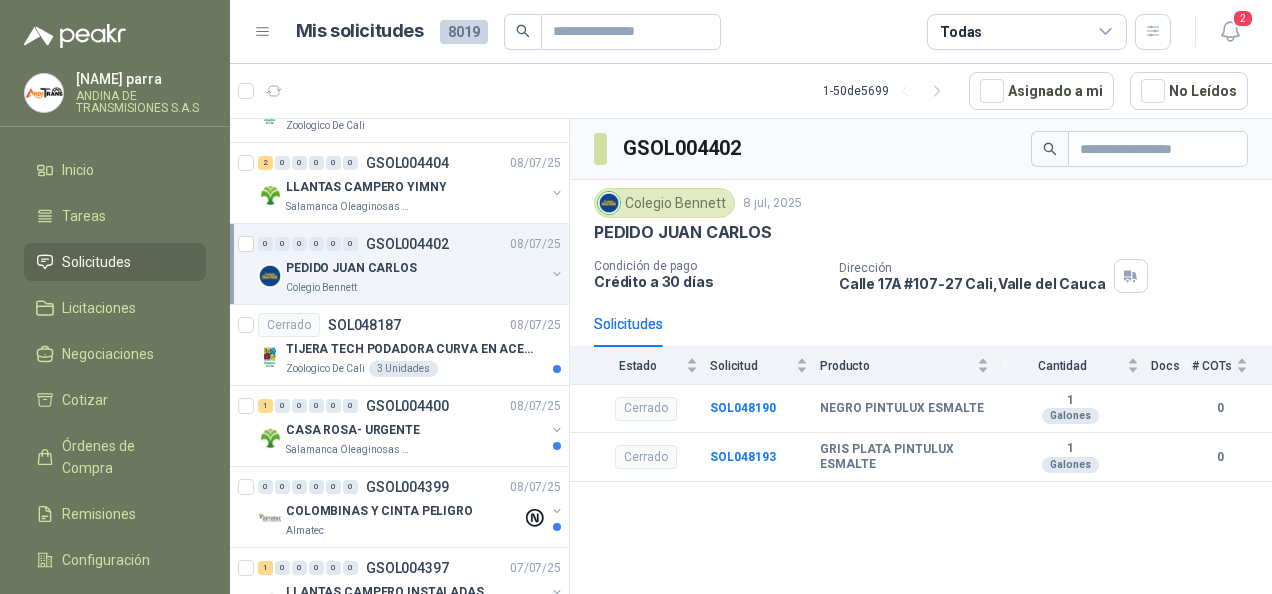 click on "Todas" at bounding box center [1027, 32] 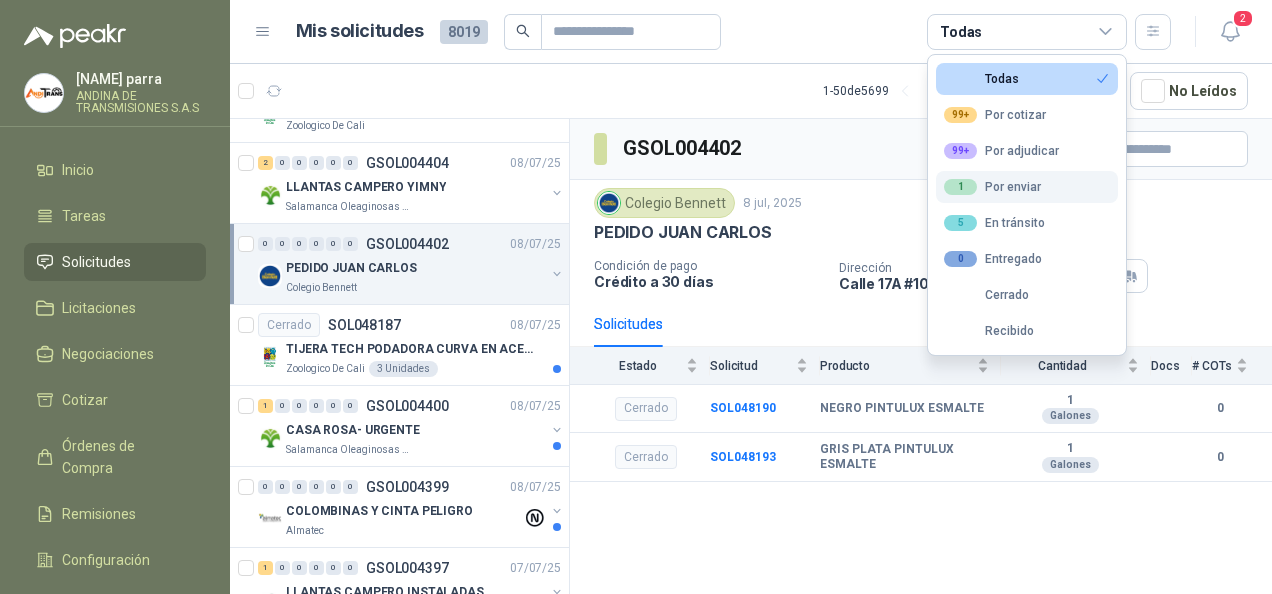click on "1 Por enviar" at bounding box center [1027, 79] 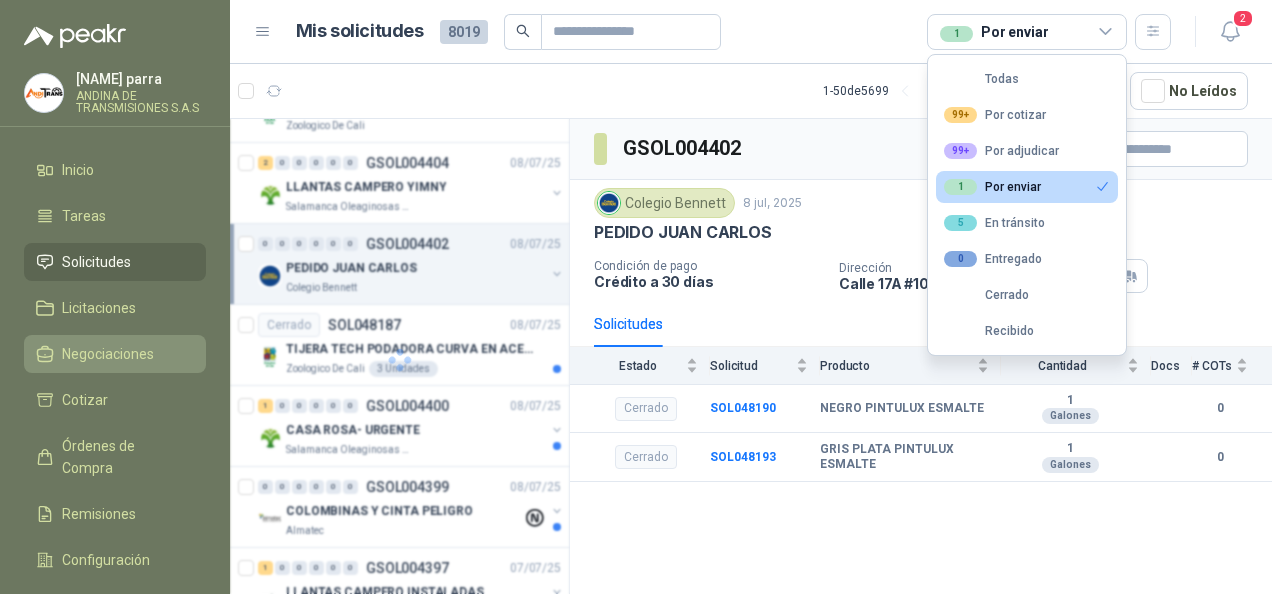 scroll, scrollTop: 0, scrollLeft: 0, axis: both 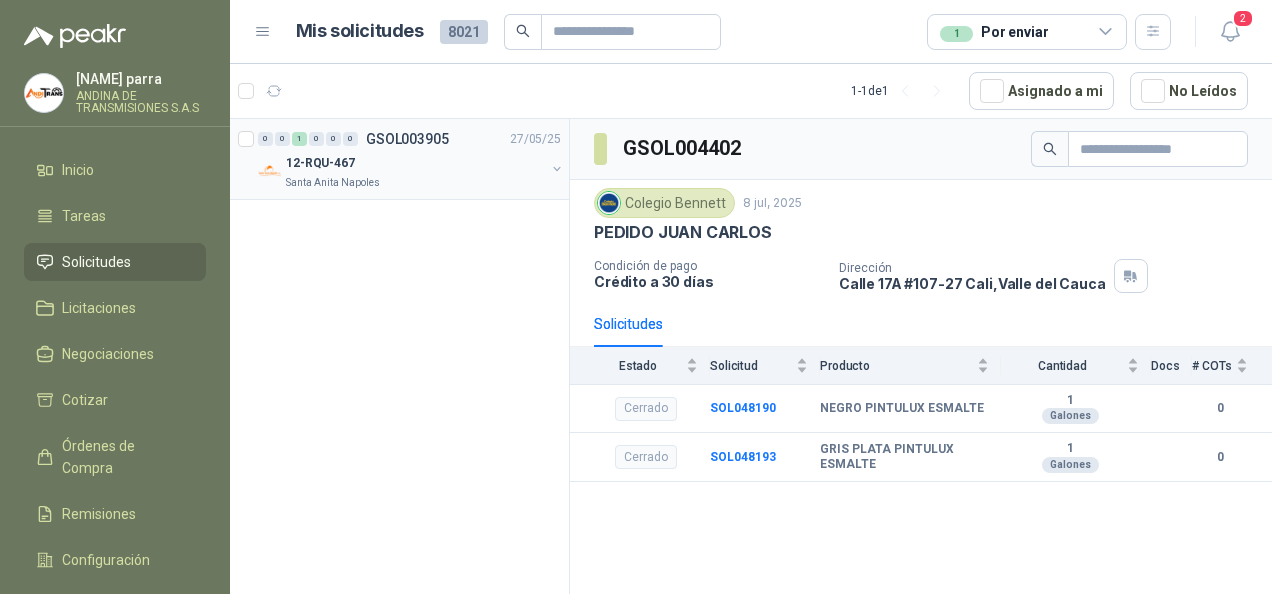 click on "12-RQU-467" at bounding box center (415, 163) 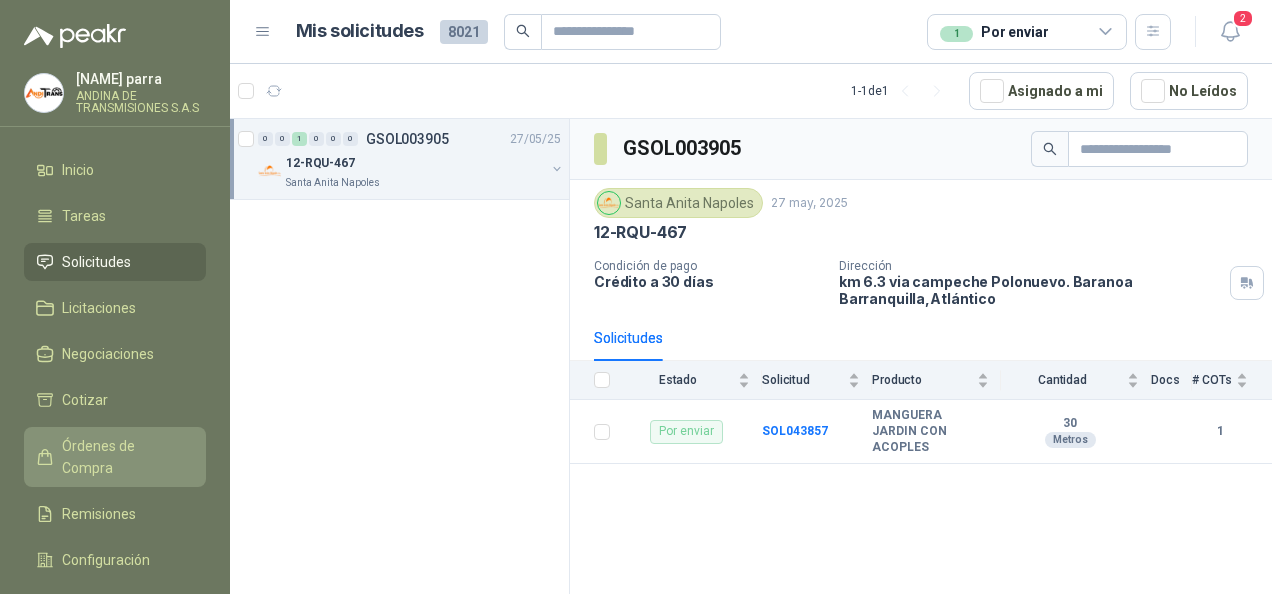 click on "Órdenes de Compra" at bounding box center [124, 457] 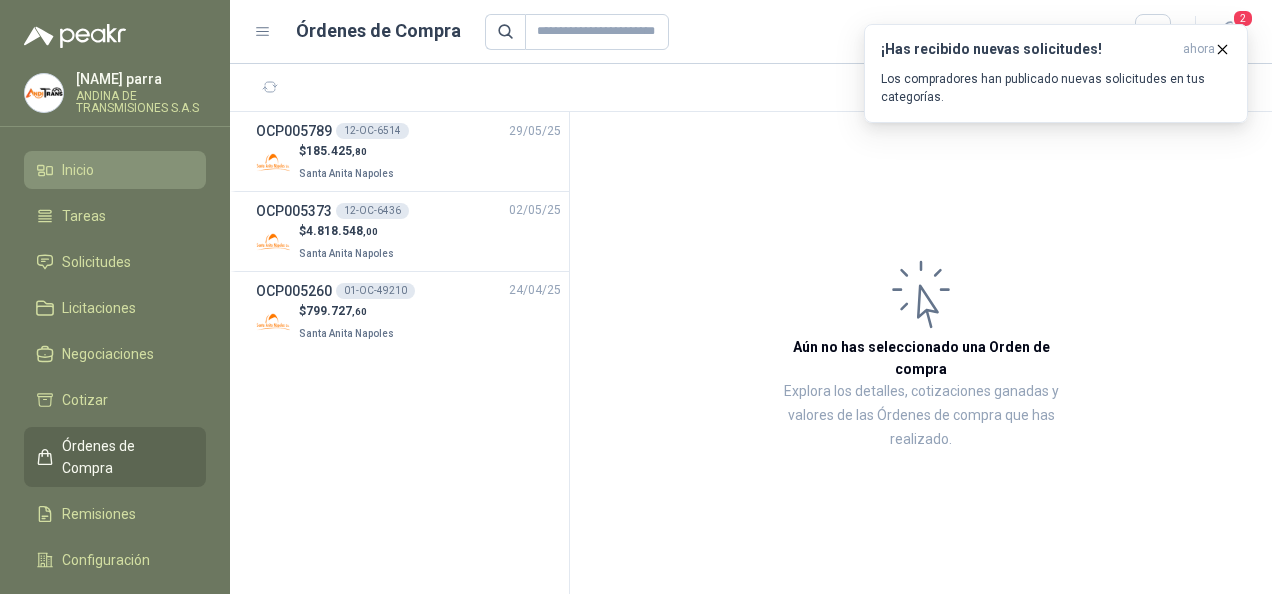 click on "Inicio" at bounding box center [78, 170] 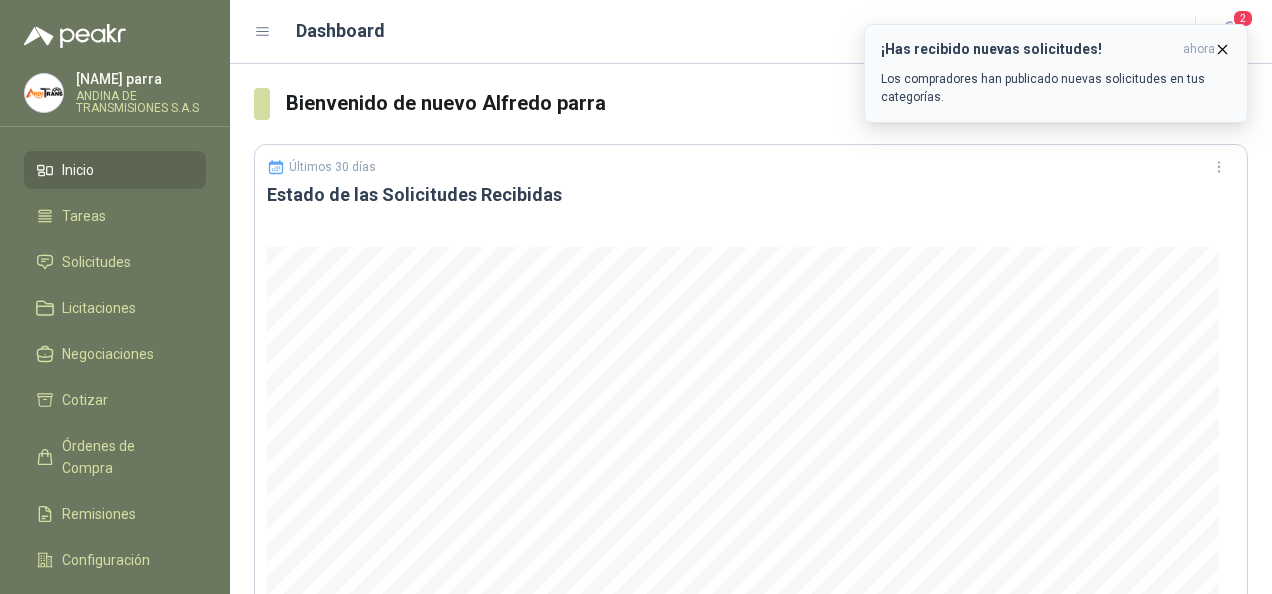 click at bounding box center [1222, 49] 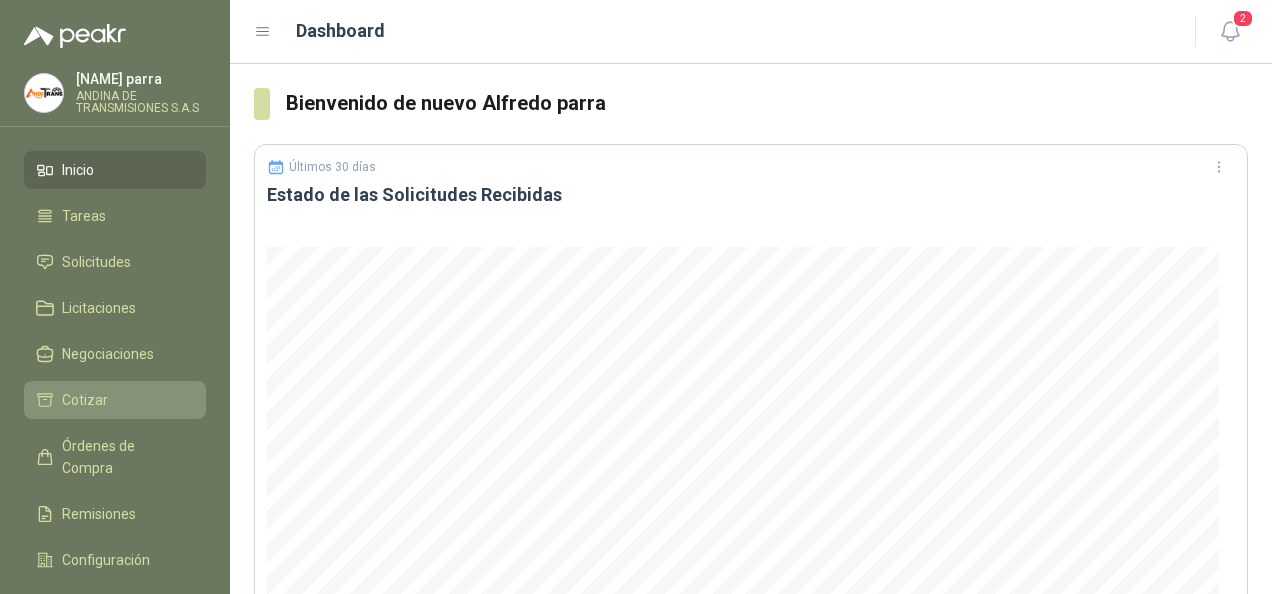 click on "Cotizar" at bounding box center [85, 400] 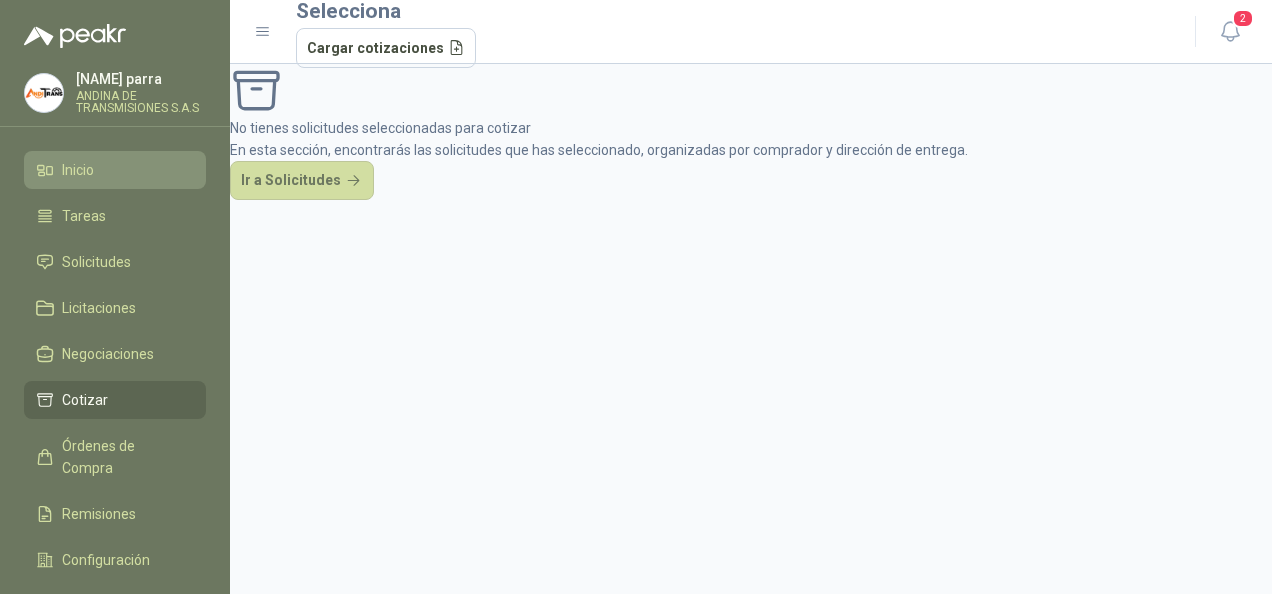 click on "Inicio" at bounding box center (78, 170) 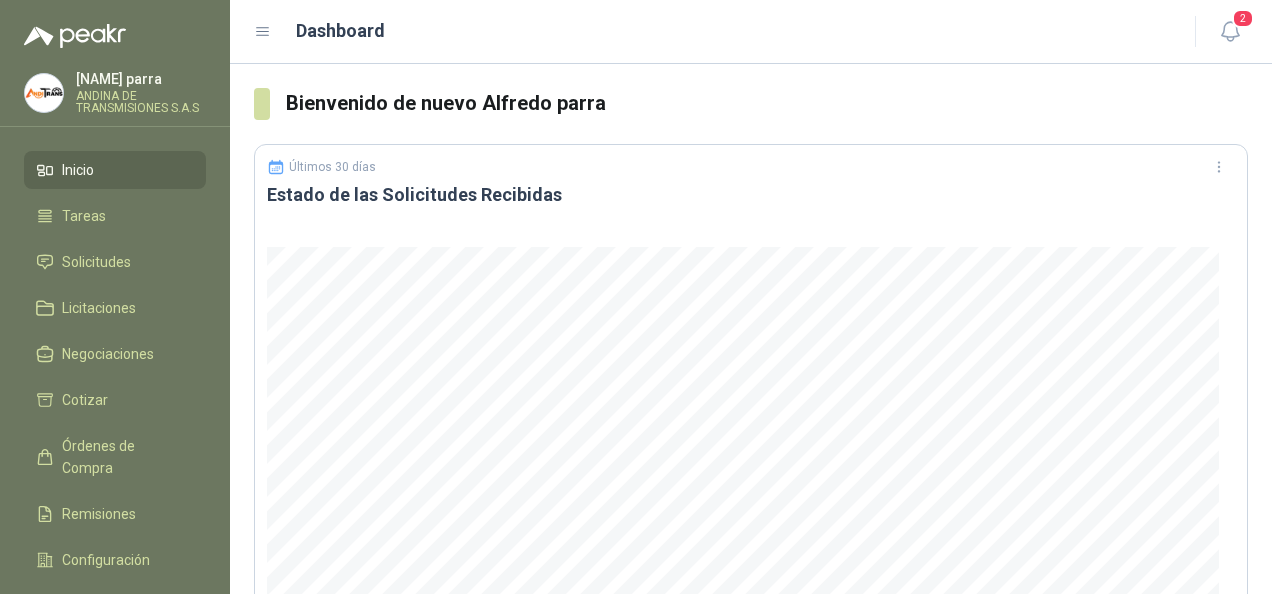 click on "Inicio   Tareas   Solicitudes   Licitaciones   Negociaciones   Cotizar   Órdenes de Compra   Remisiones   Configuración   Manuales y ayuda" at bounding box center [115, 392] 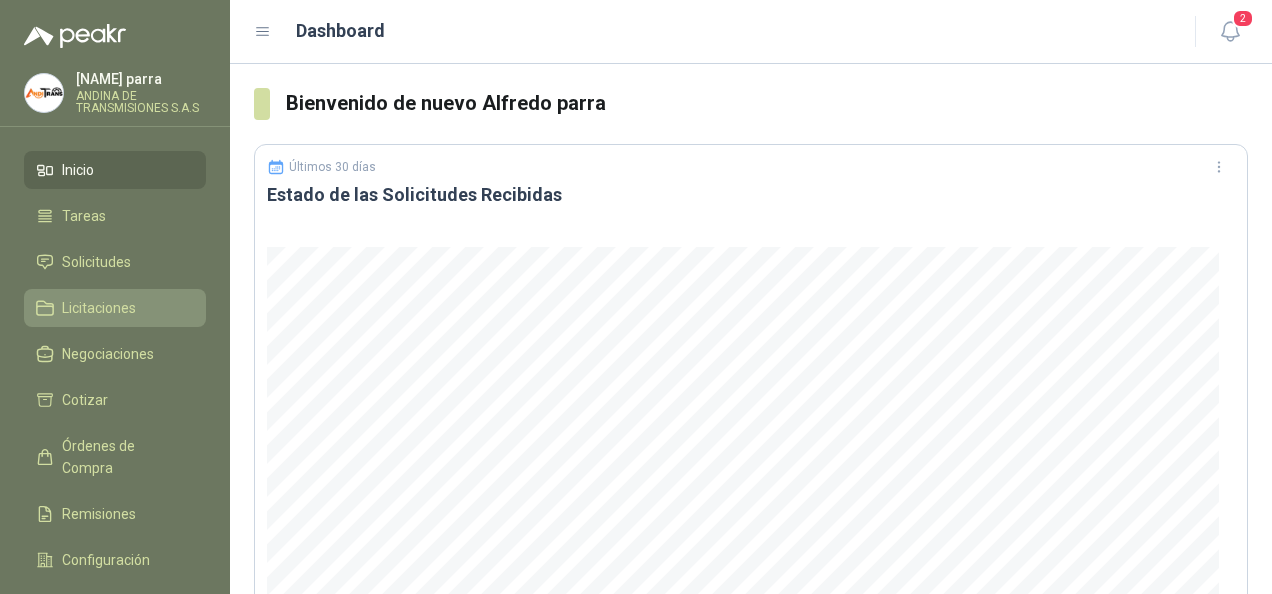 click on "Licitaciones" at bounding box center (99, 308) 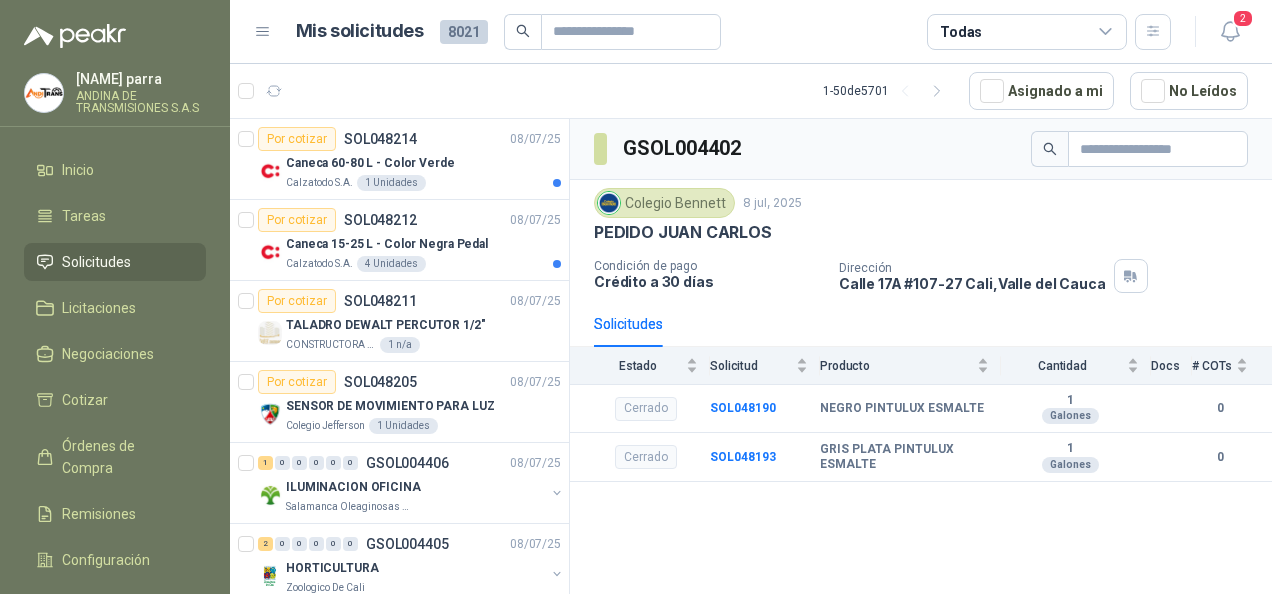 click on "Todas" at bounding box center [1027, 32] 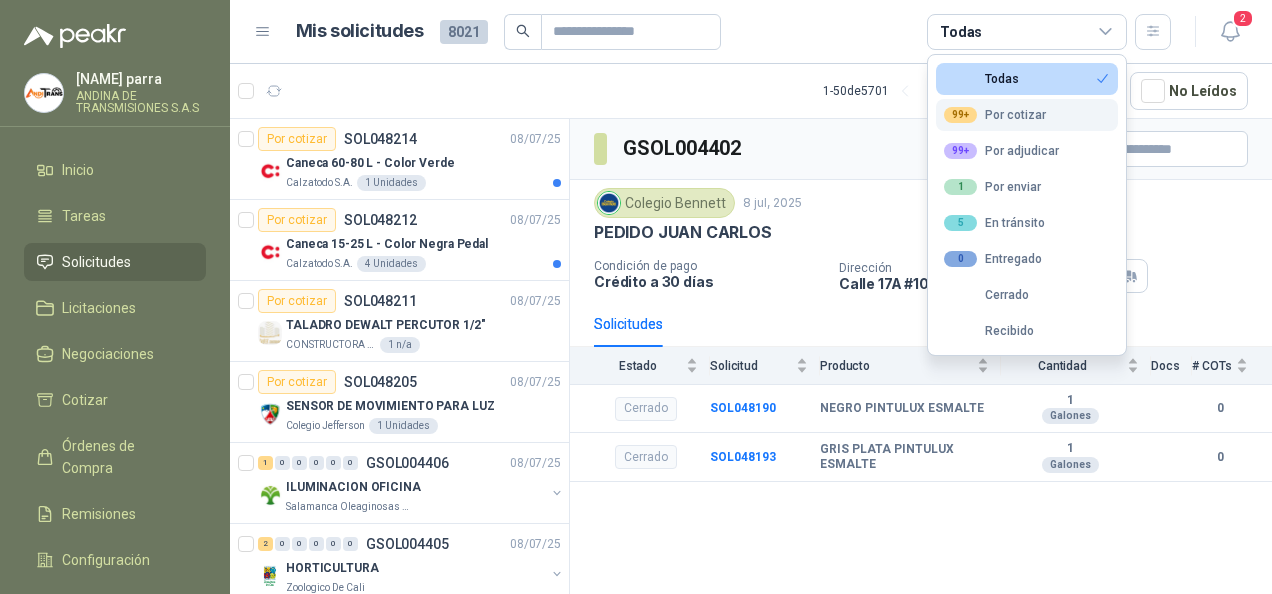 click on "99+ Por cotizar" at bounding box center [981, 79] 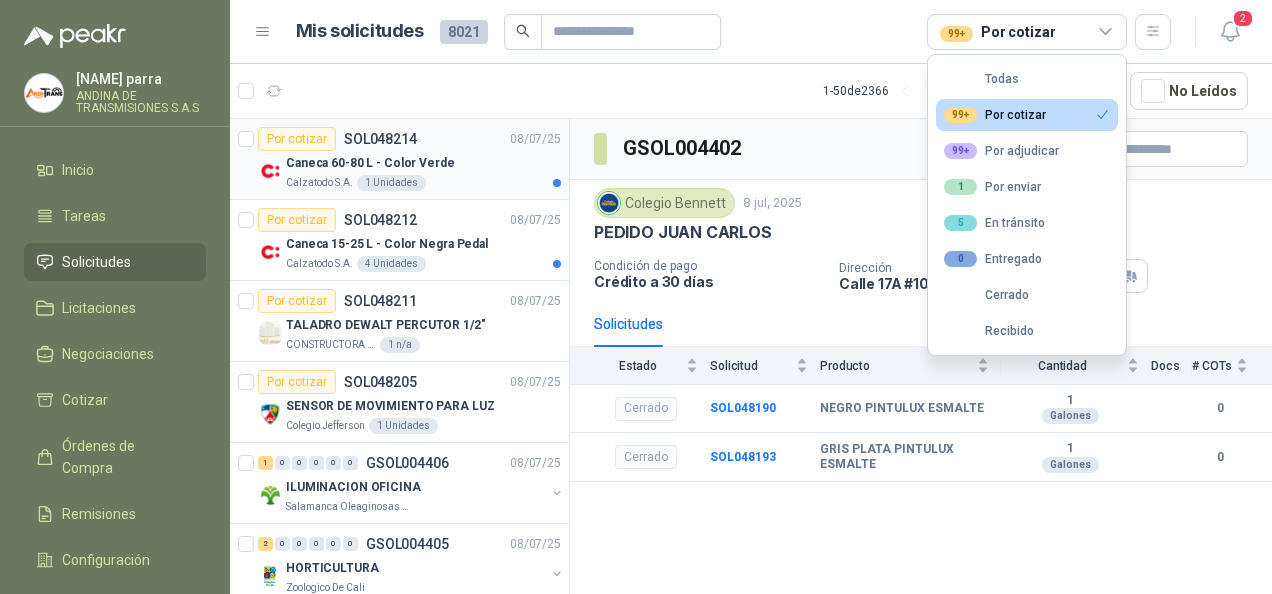click on "Por cotizar SOL048214 08/07/25" at bounding box center [409, 139] 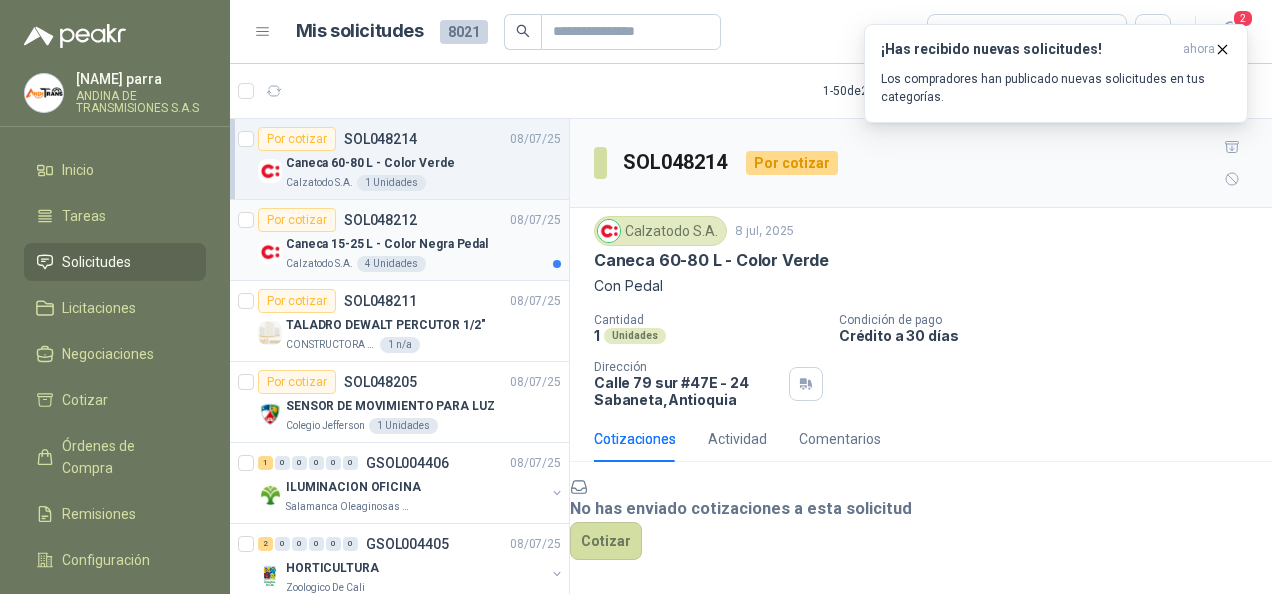 click on "Caneca 15-25 L - Color Negra Pedal" at bounding box center [387, 244] 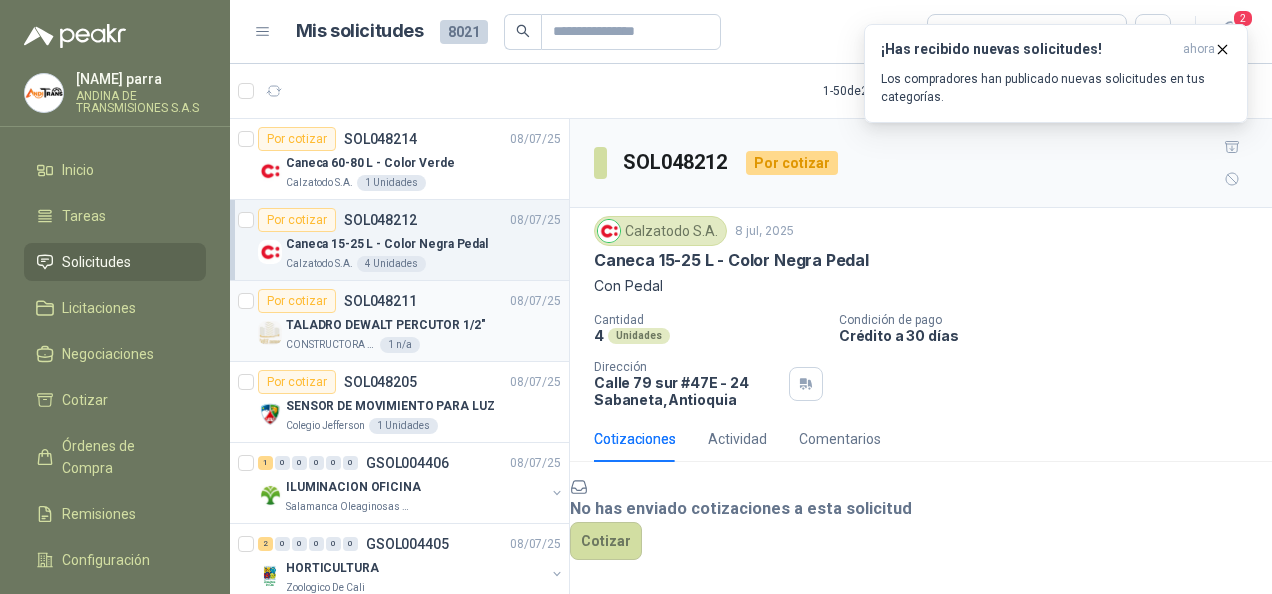 click on "TALADRO DEWALT PERCUTOR 1/2"" at bounding box center (386, 325) 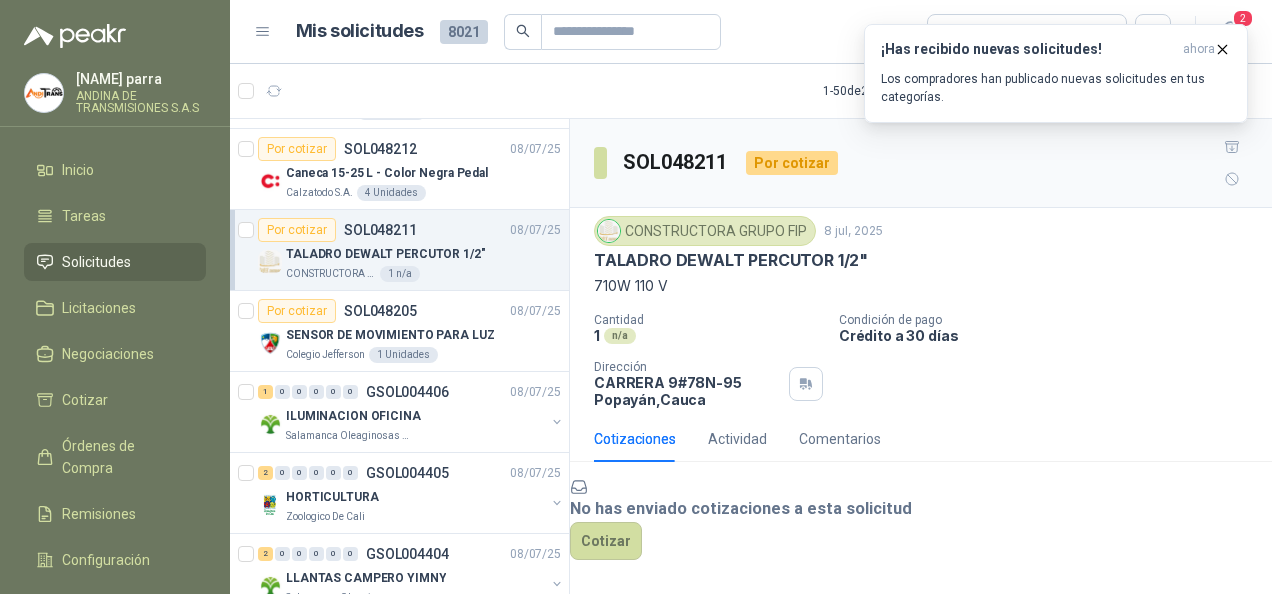 scroll, scrollTop: 100, scrollLeft: 0, axis: vertical 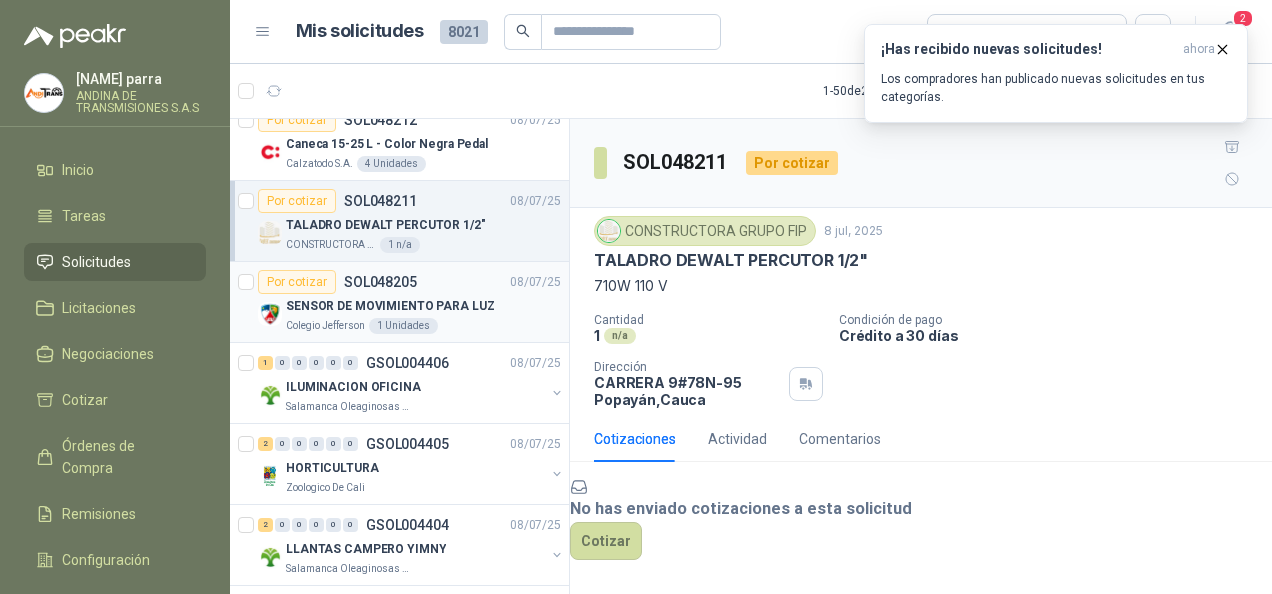 click on "Por cotizar SOL048205 08/07/25" at bounding box center [409, 282] 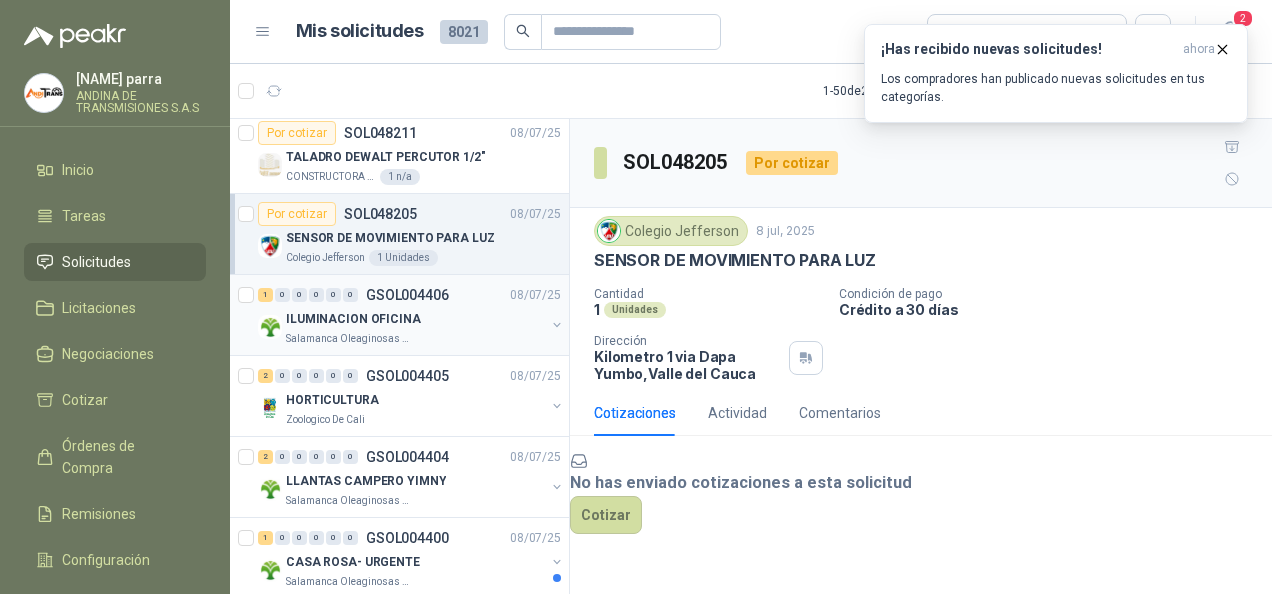 scroll, scrollTop: 200, scrollLeft: 0, axis: vertical 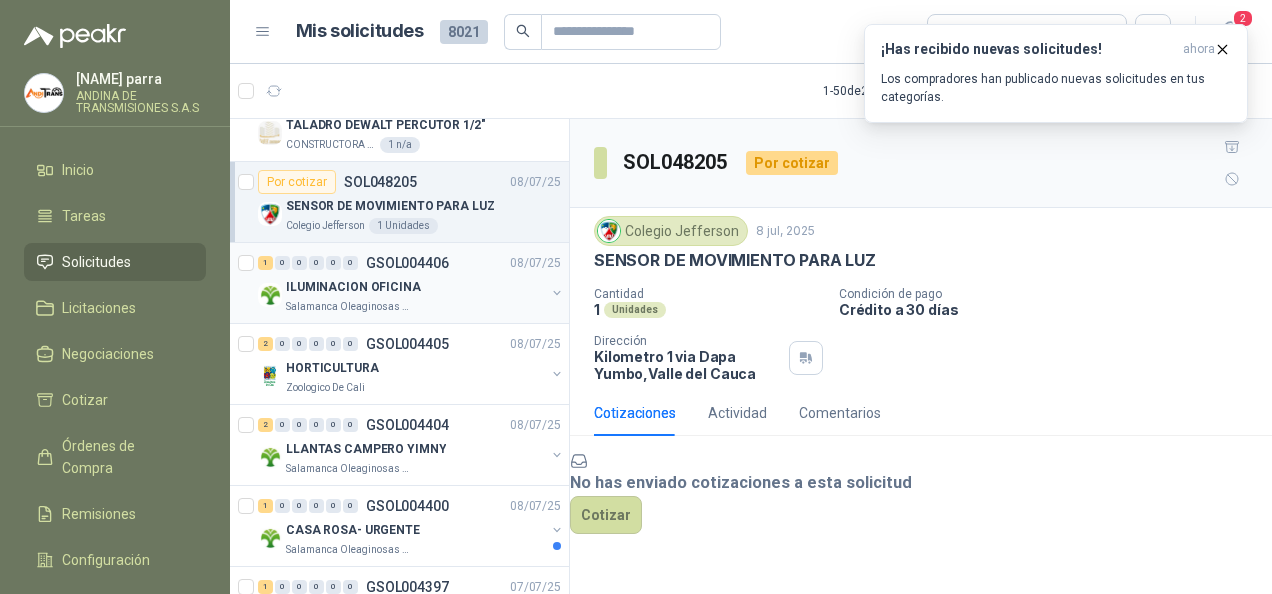 click on "ILUMINACION OFICINA" at bounding box center [415, 287] 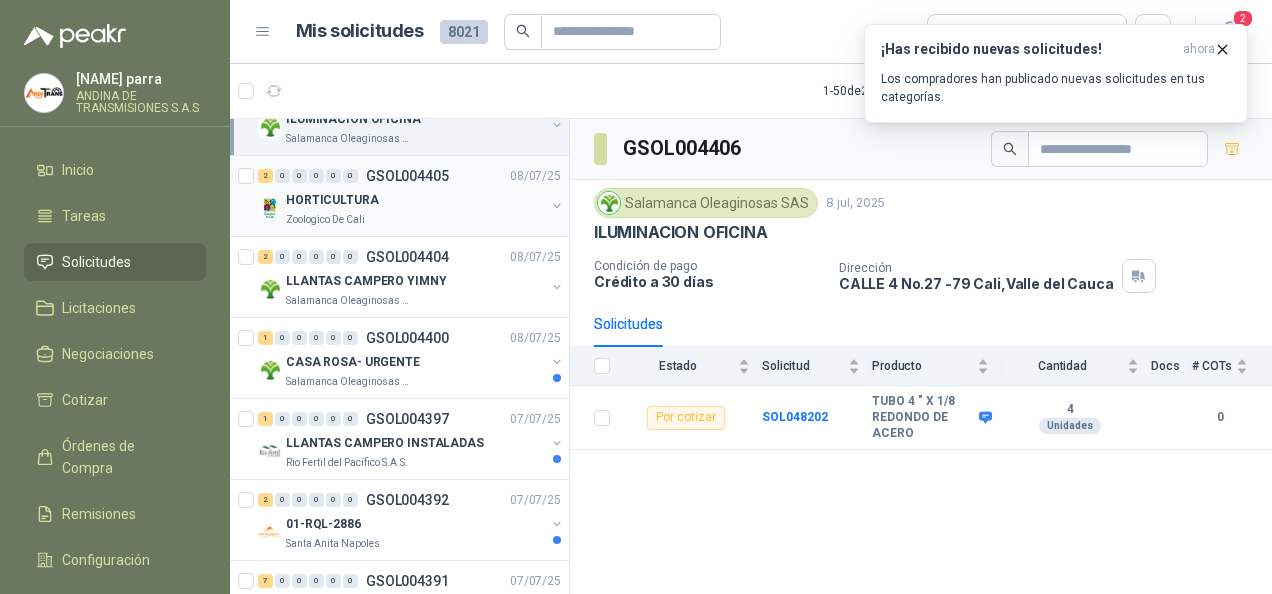 scroll, scrollTop: 400, scrollLeft: 0, axis: vertical 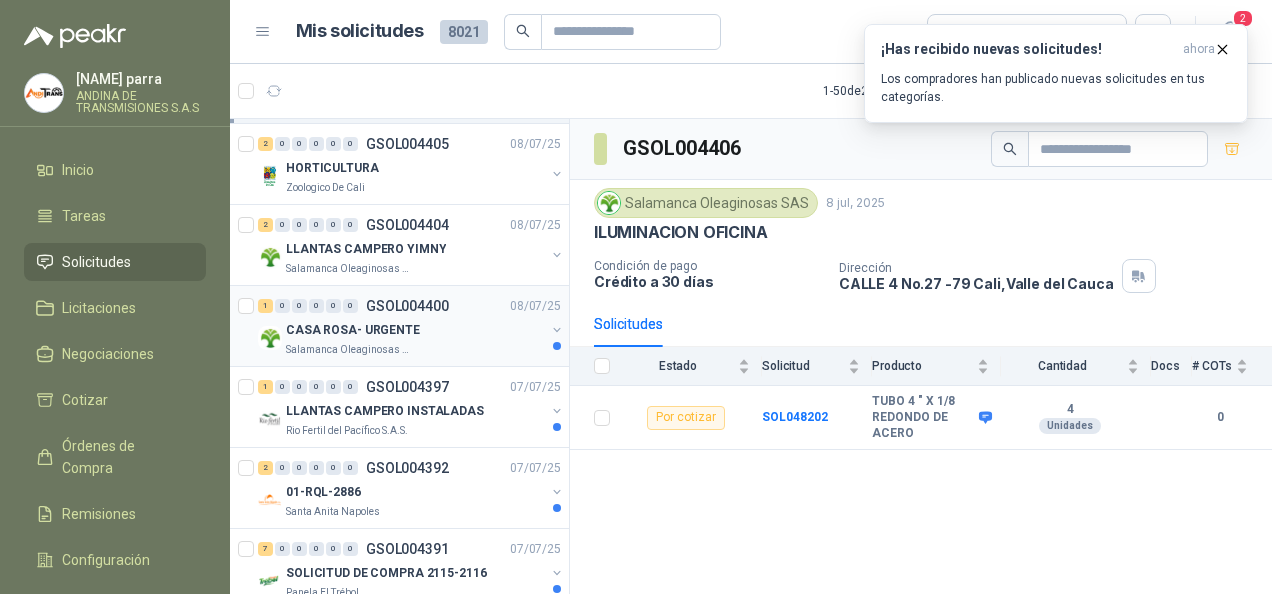 click on "CASA ROSA- URGENTE" at bounding box center [415, 330] 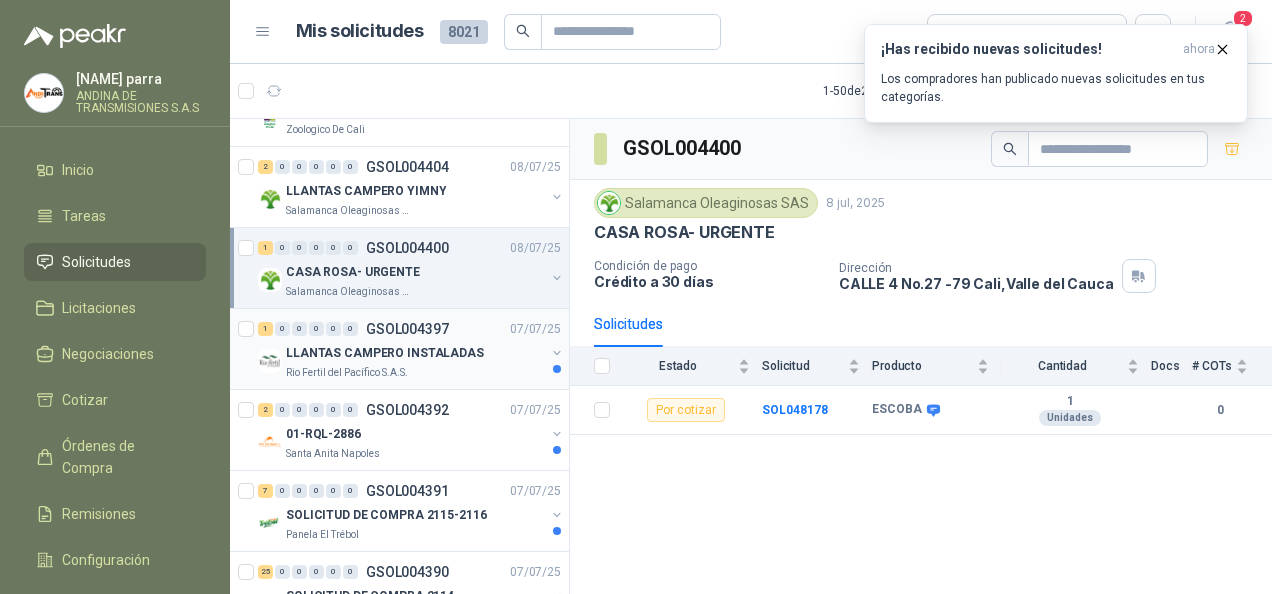 scroll, scrollTop: 500, scrollLeft: 0, axis: vertical 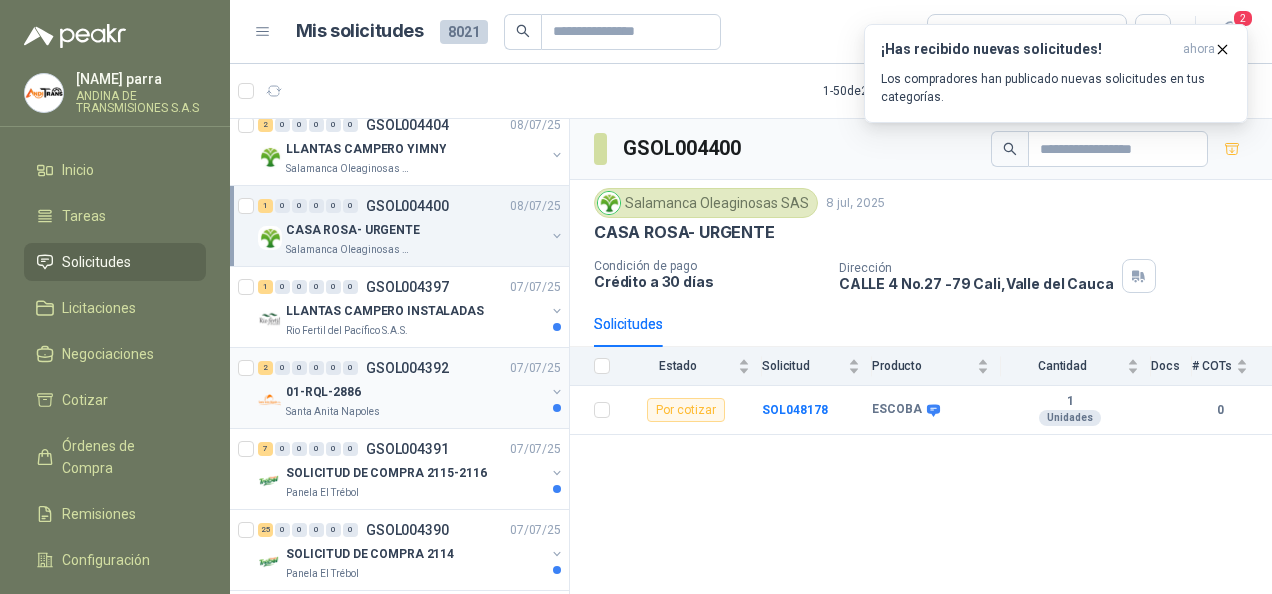 click on "01-RQL-2886" at bounding box center (415, 392) 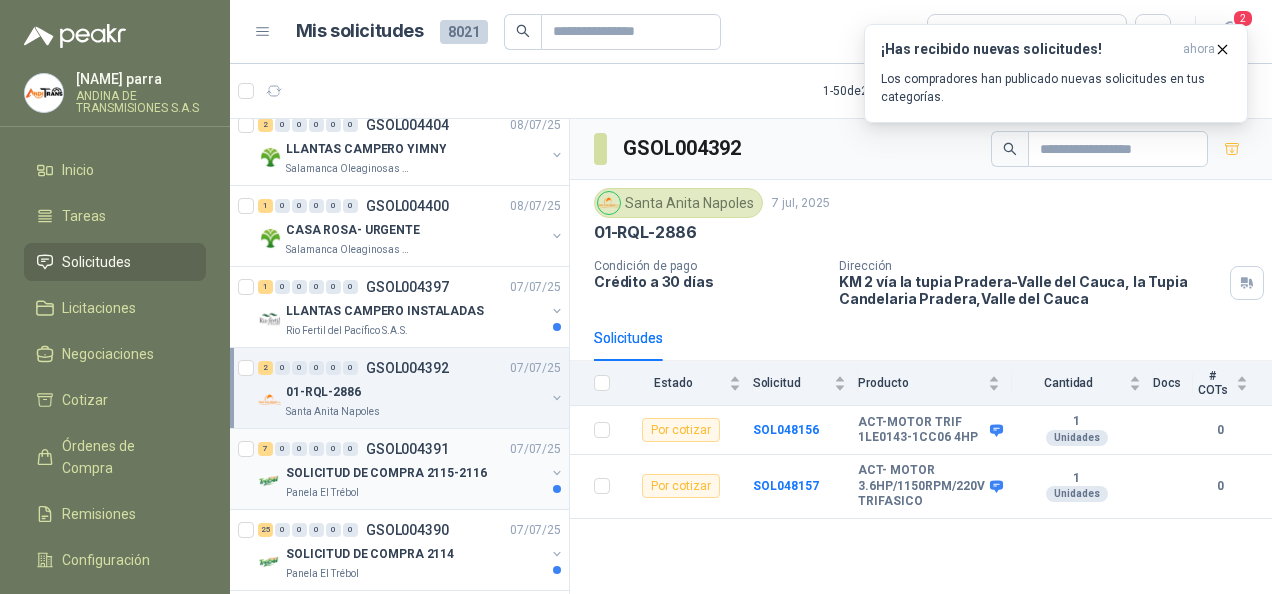 scroll, scrollTop: 600, scrollLeft: 0, axis: vertical 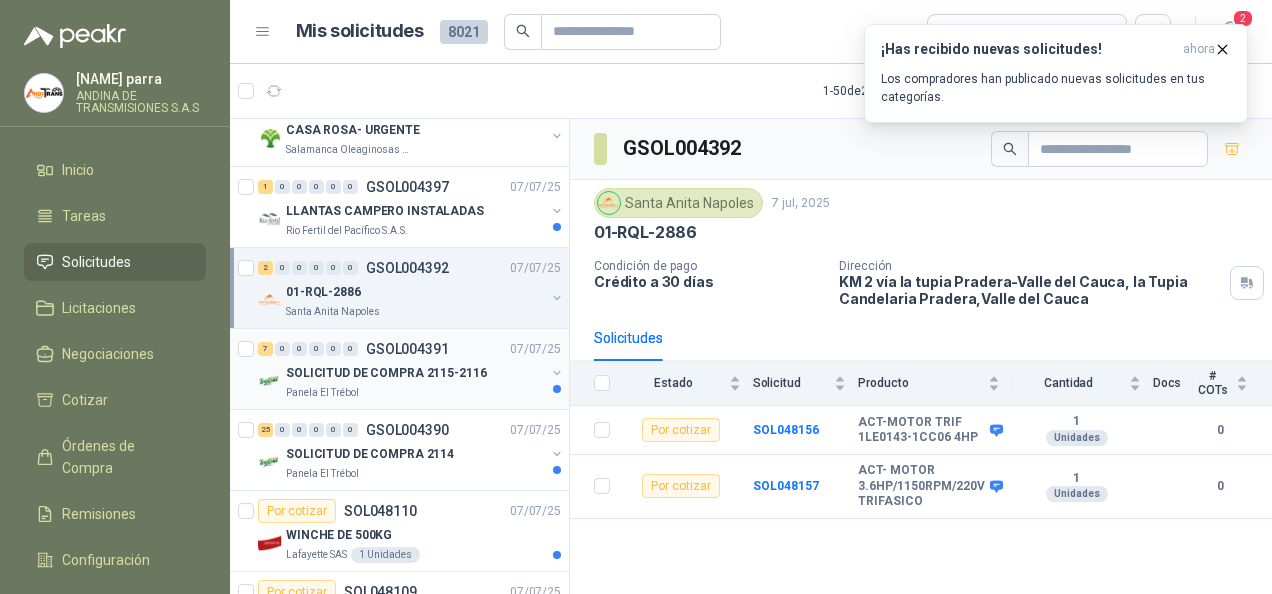 click on "Panela El Trébol" at bounding box center (415, 393) 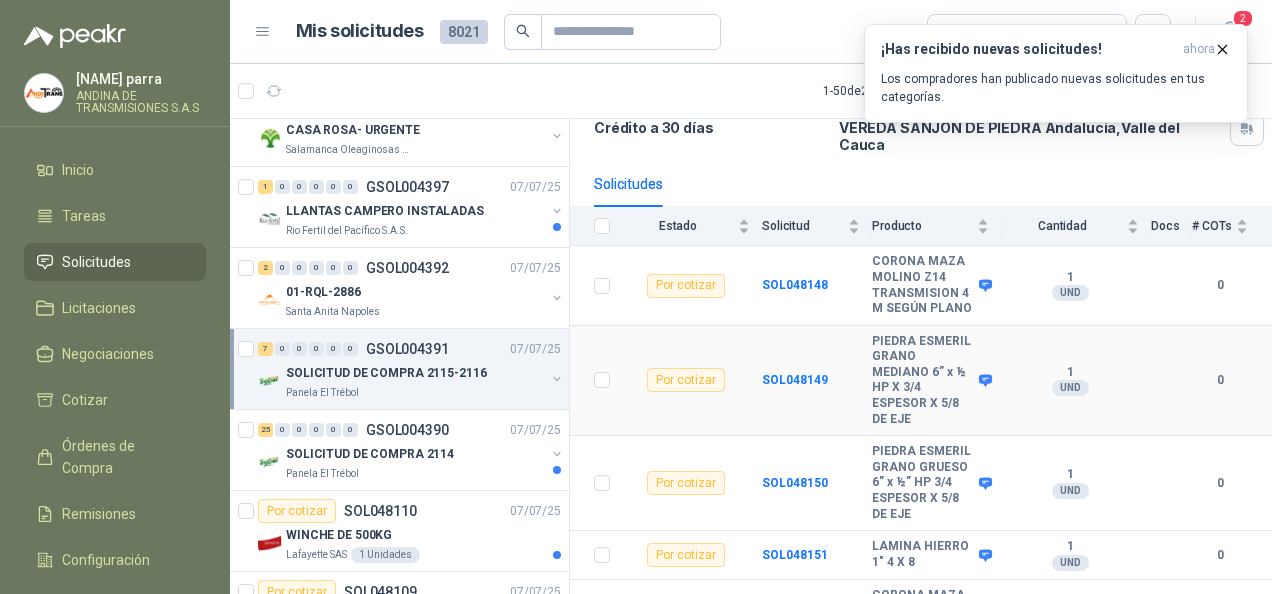 scroll, scrollTop: 200, scrollLeft: 0, axis: vertical 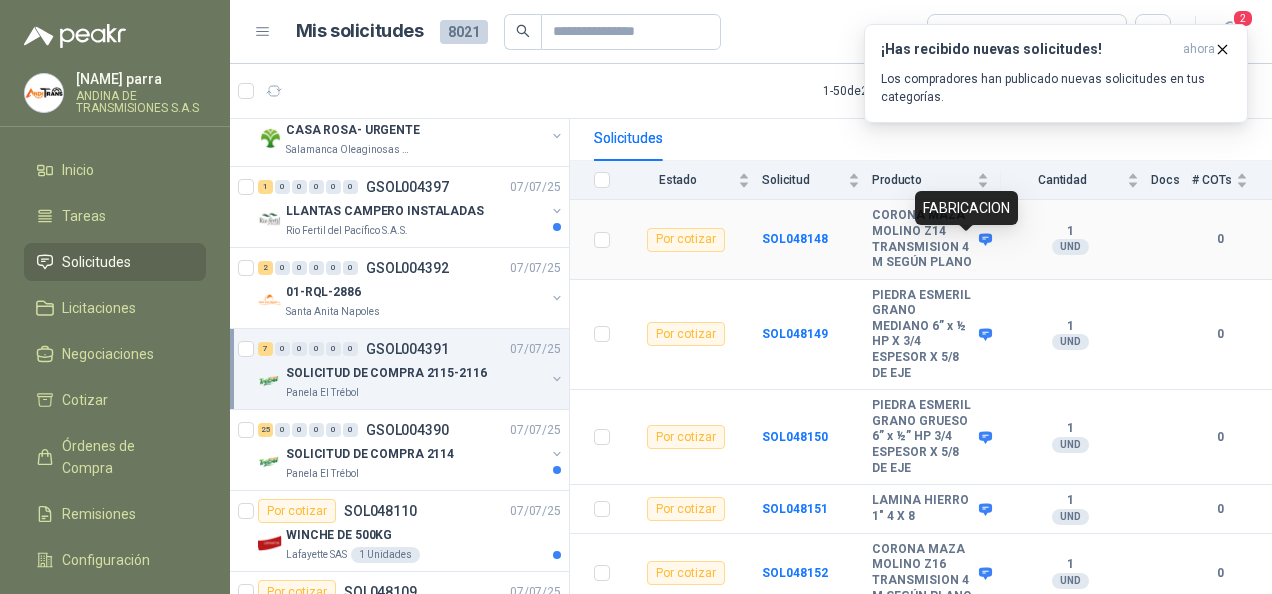 click at bounding box center [985, 239] 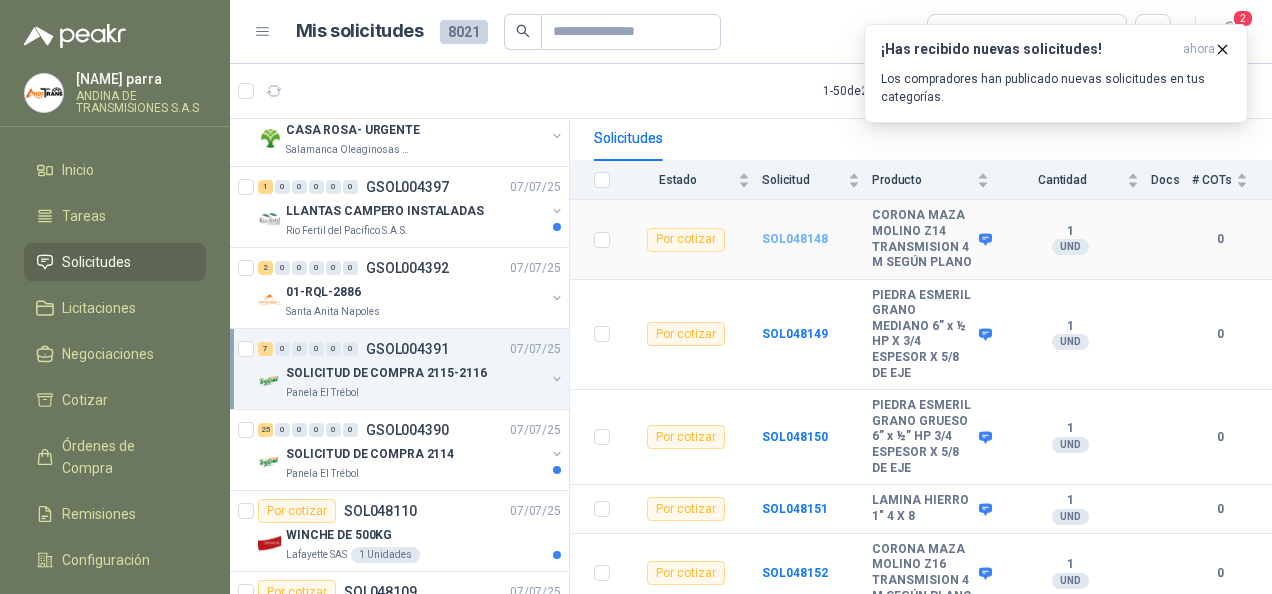 click on "SOL048148" at bounding box center [795, 239] 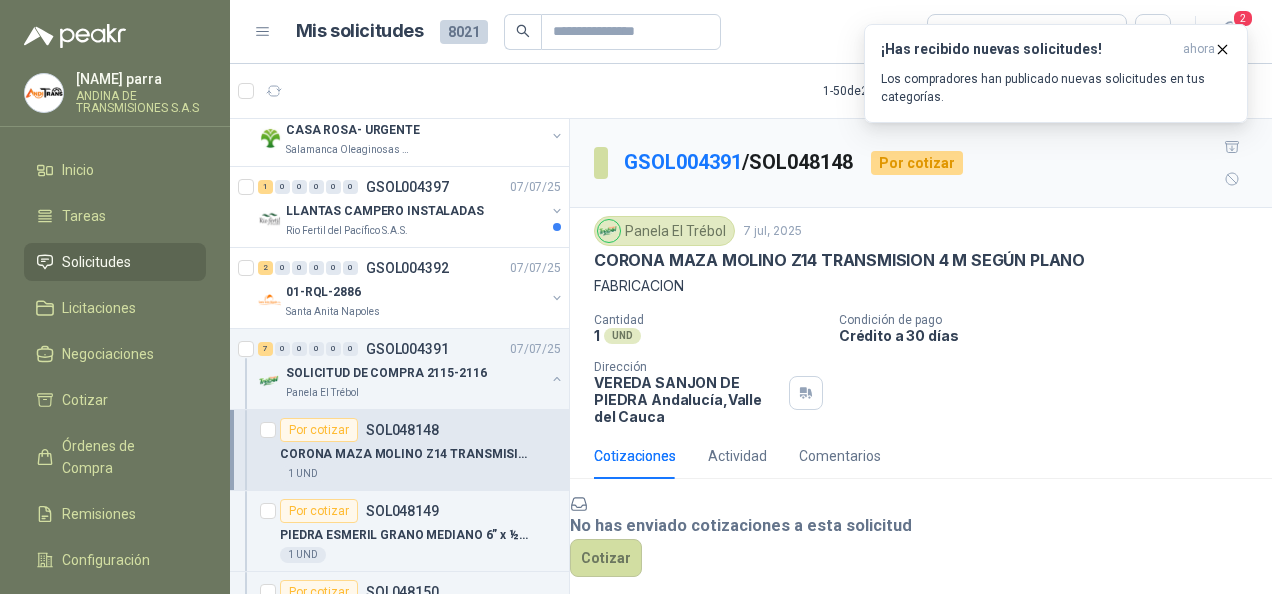 scroll, scrollTop: 0, scrollLeft: 0, axis: both 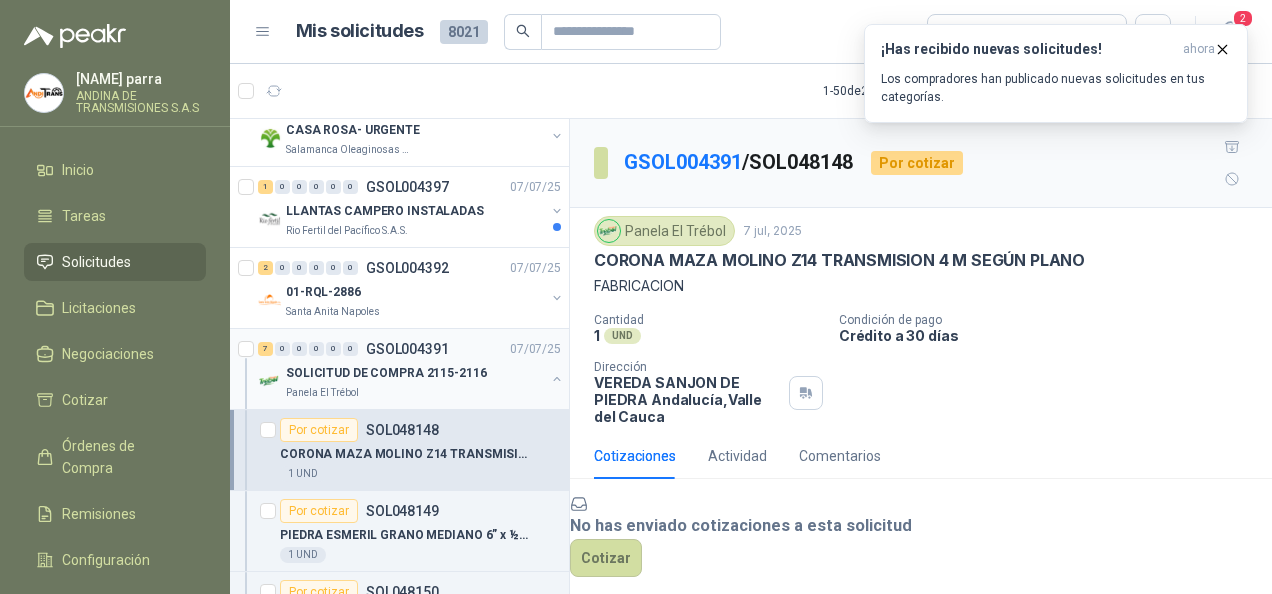 click on "SOLICITUD DE COMPRA 2115-2116" at bounding box center (415, 373) 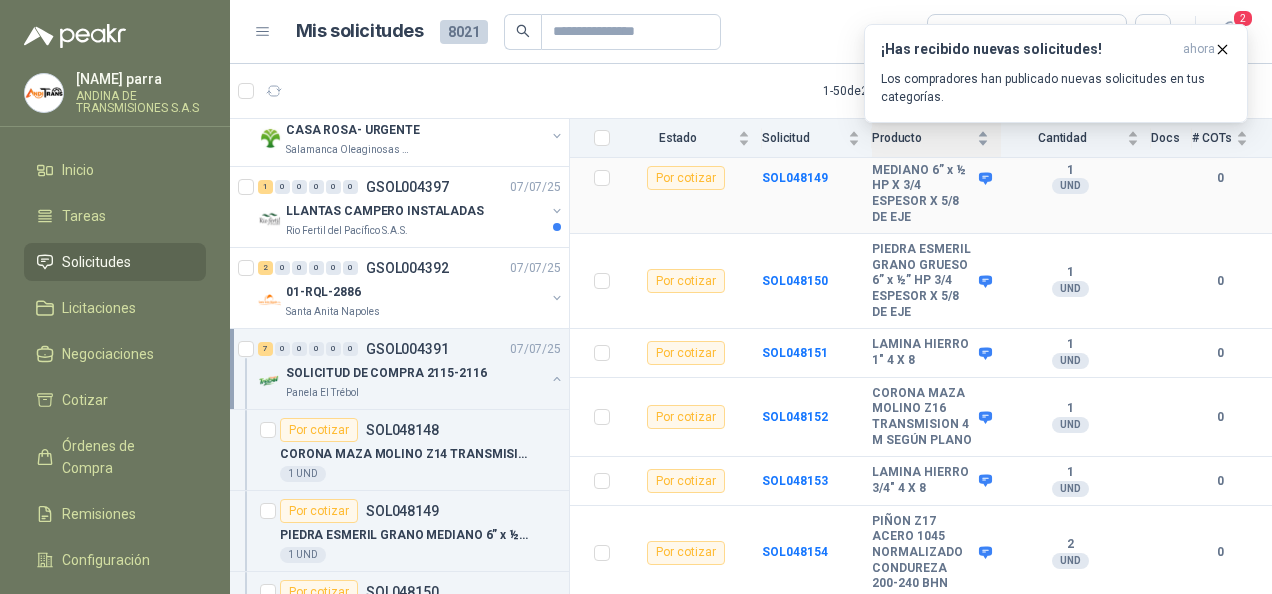 scroll, scrollTop: 444, scrollLeft: 0, axis: vertical 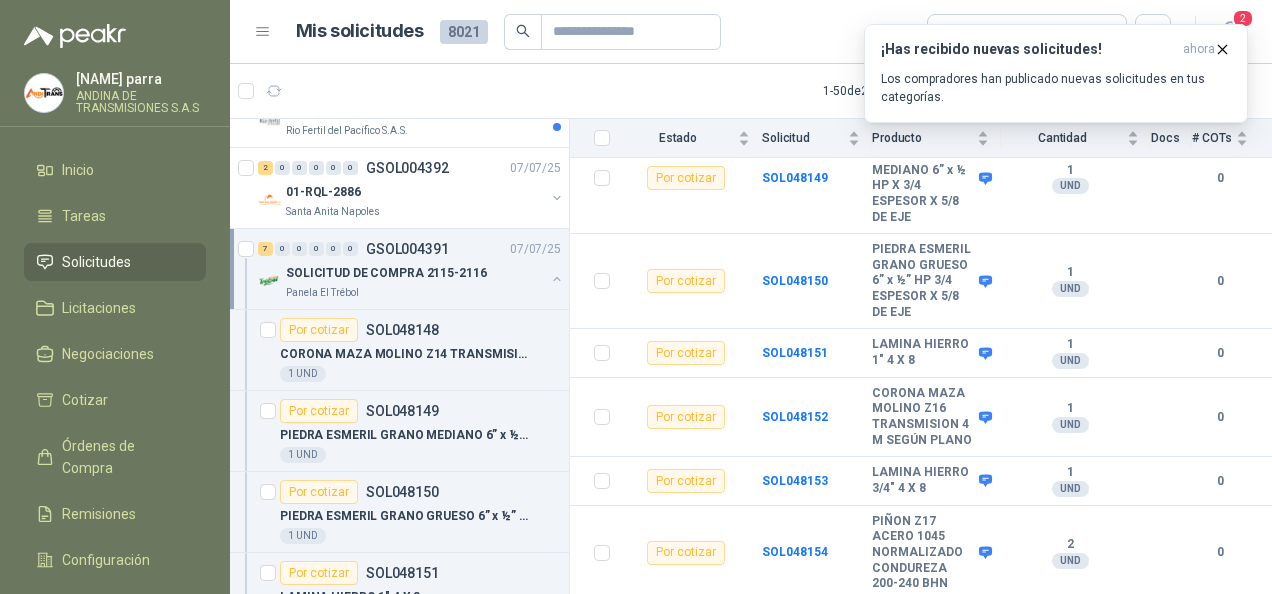 click at bounding box center [557, 279] 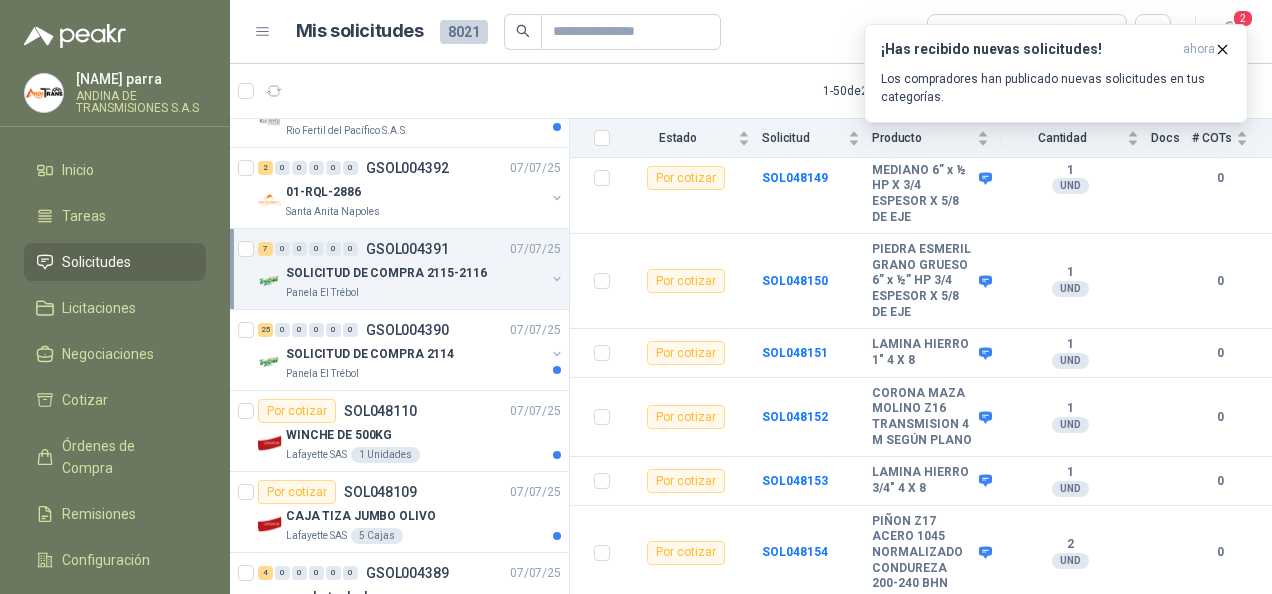 scroll, scrollTop: 6, scrollLeft: 0, axis: vertical 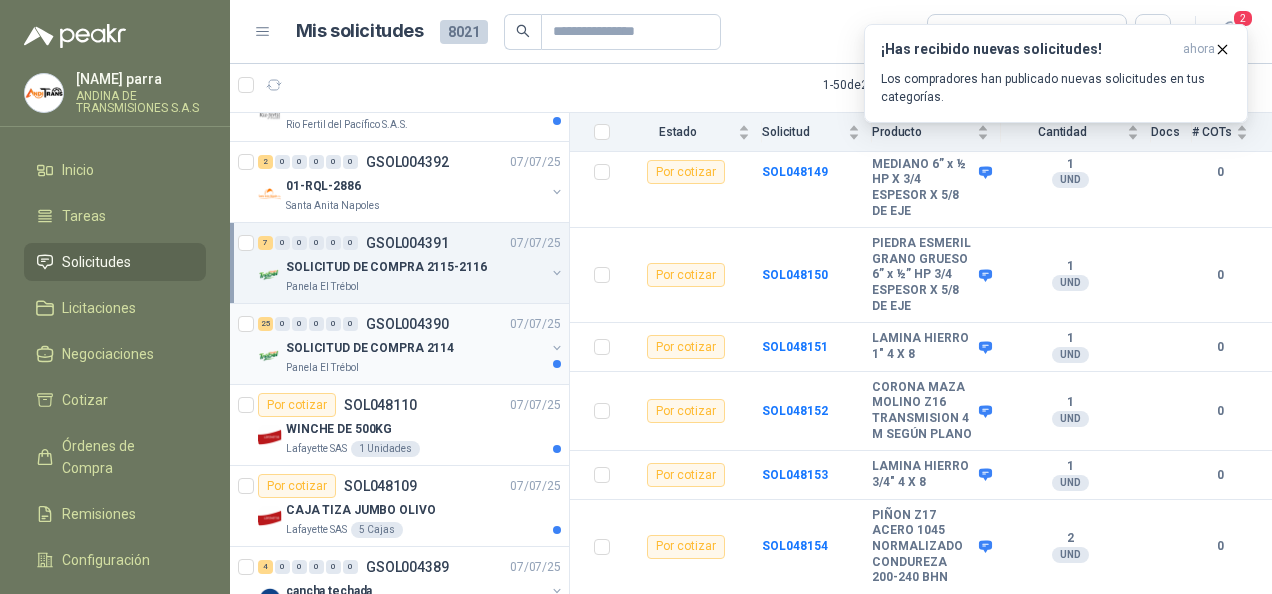 click on "SOLICITUD DE COMPRA 2114" at bounding box center (415, 348) 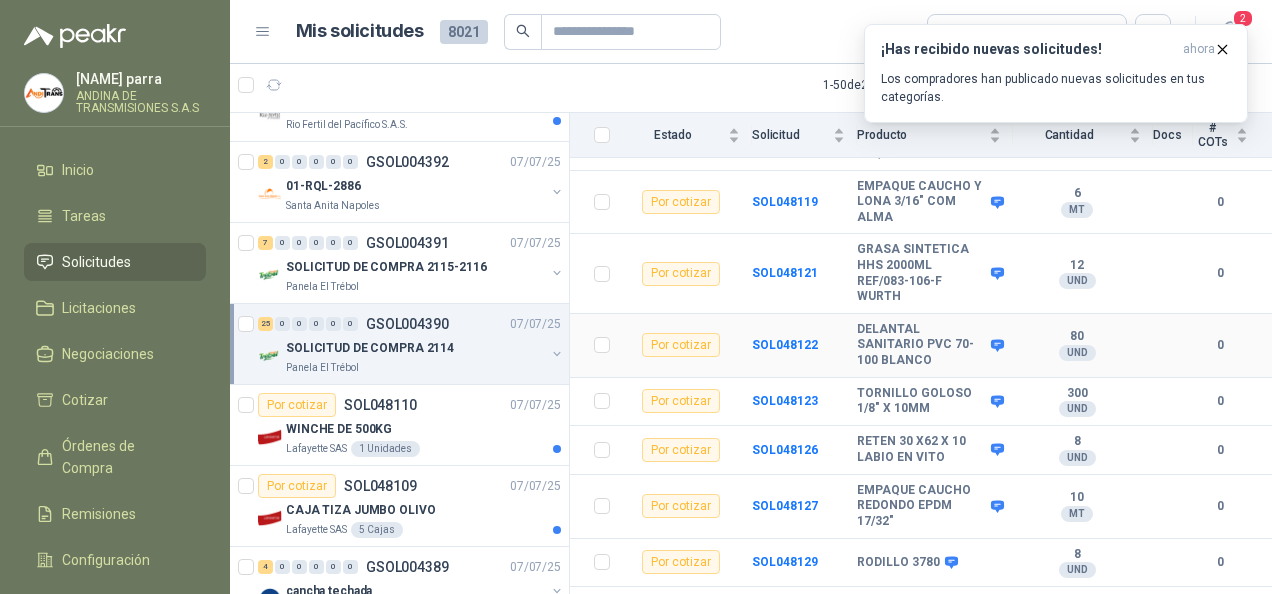 scroll, scrollTop: 500, scrollLeft: 0, axis: vertical 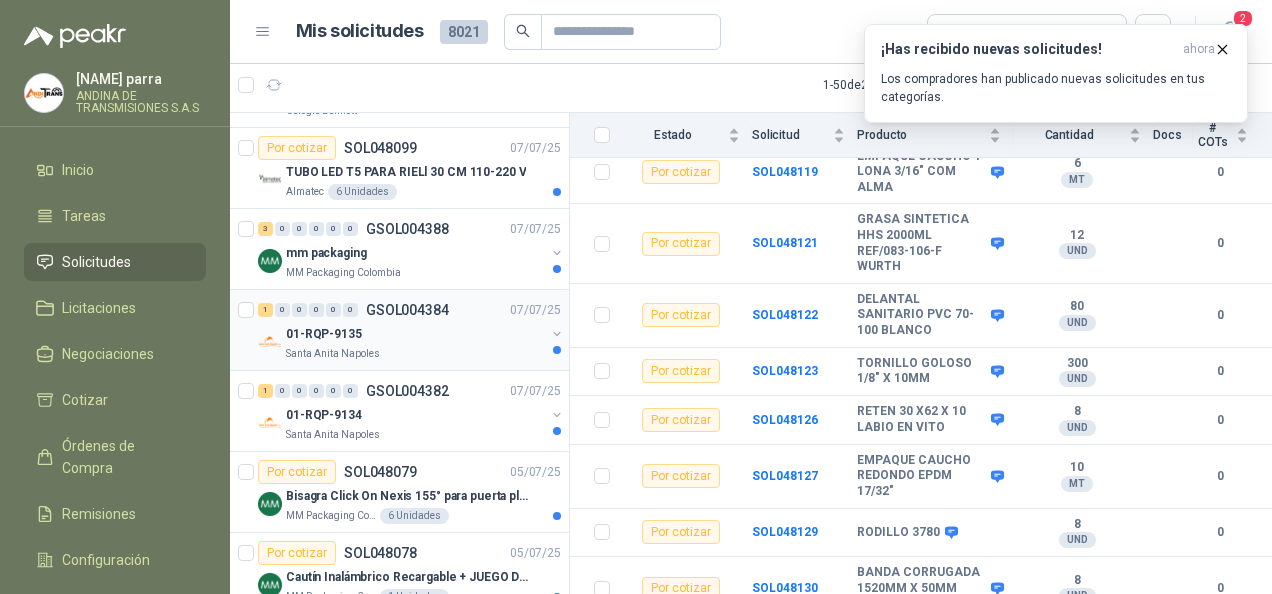 click on "01-RQP-9135" at bounding box center [415, 334] 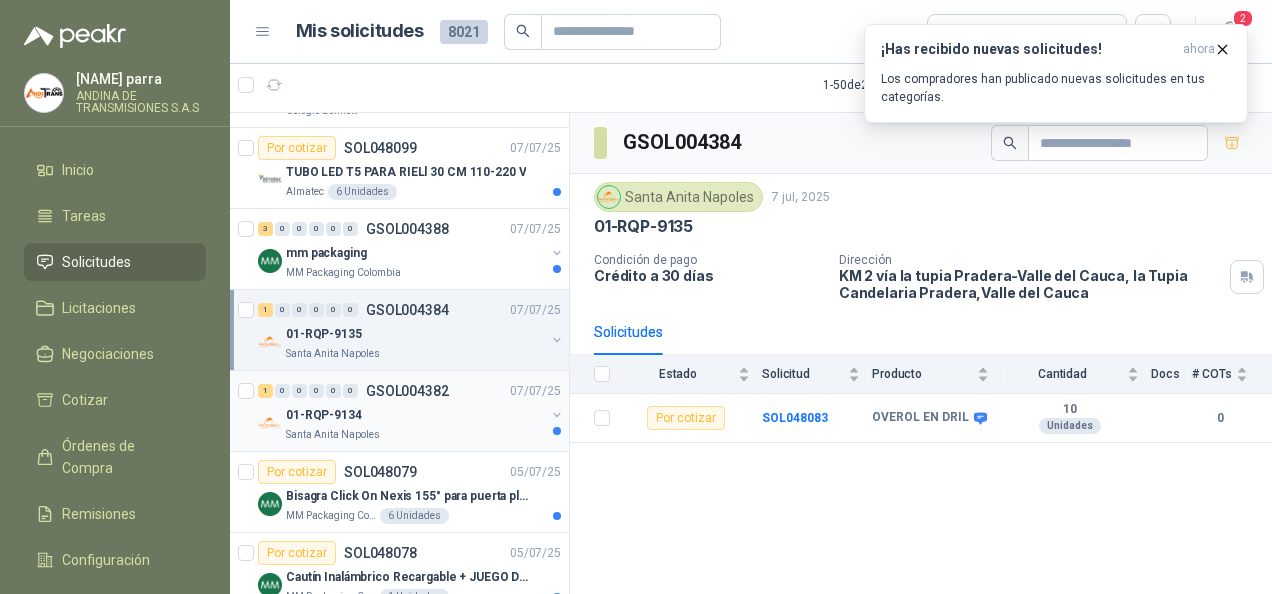click on "01-RQP-9134" at bounding box center (415, 415) 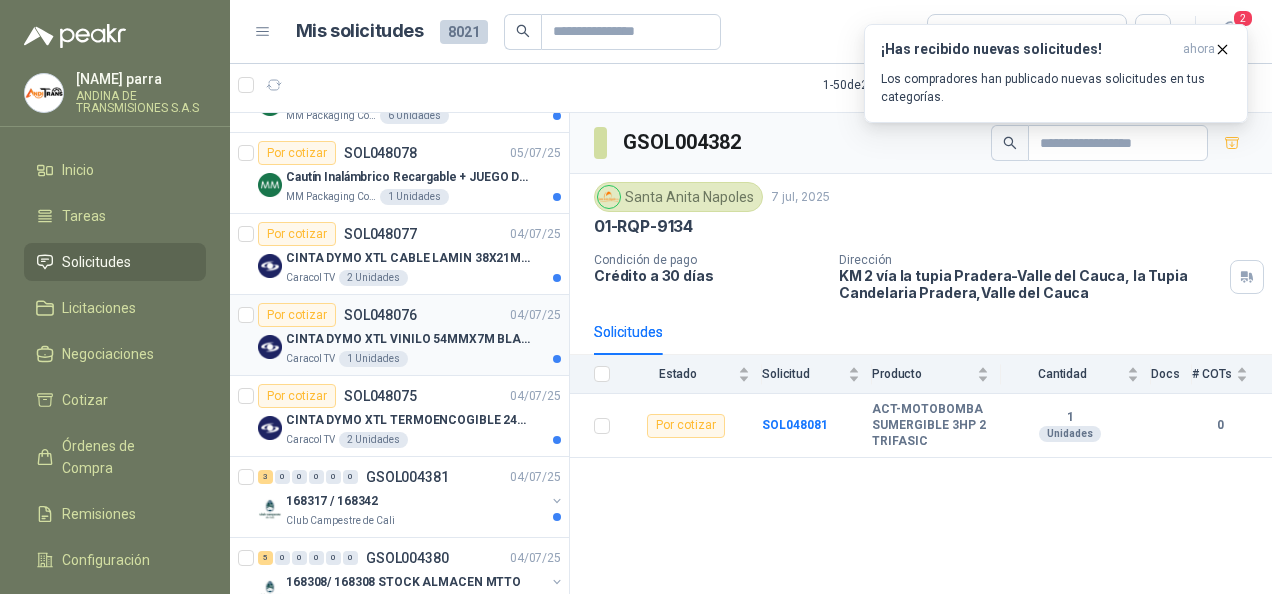 scroll, scrollTop: 1700, scrollLeft: 0, axis: vertical 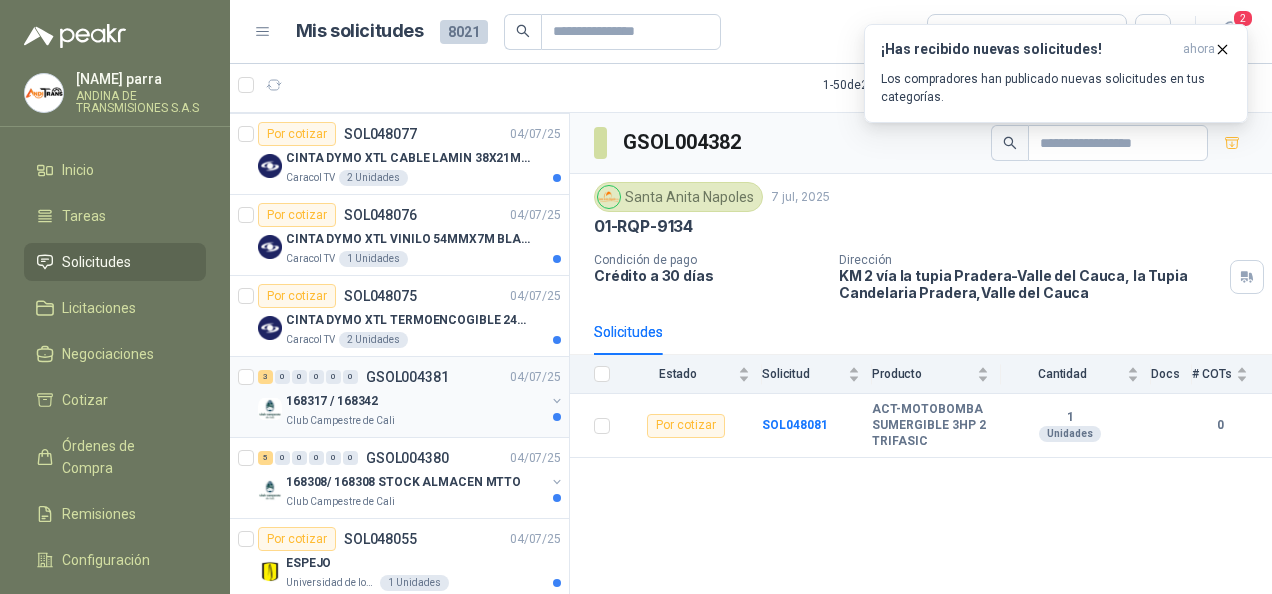 click on "168317 / 168342" at bounding box center (415, 401) 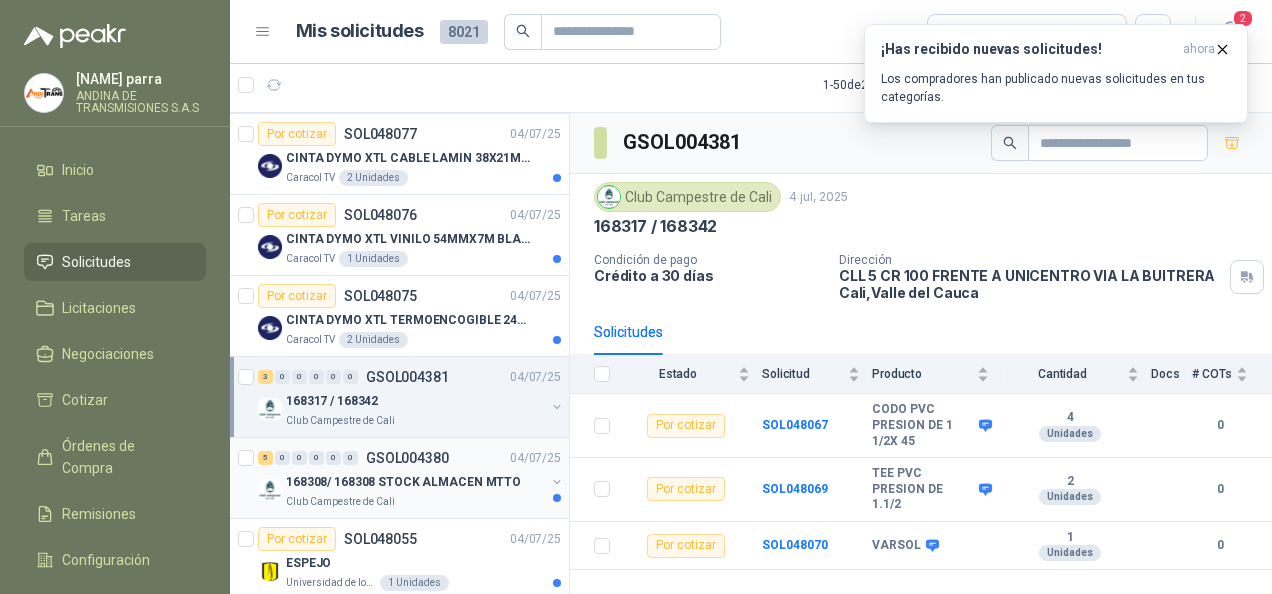 scroll, scrollTop: 1800, scrollLeft: 0, axis: vertical 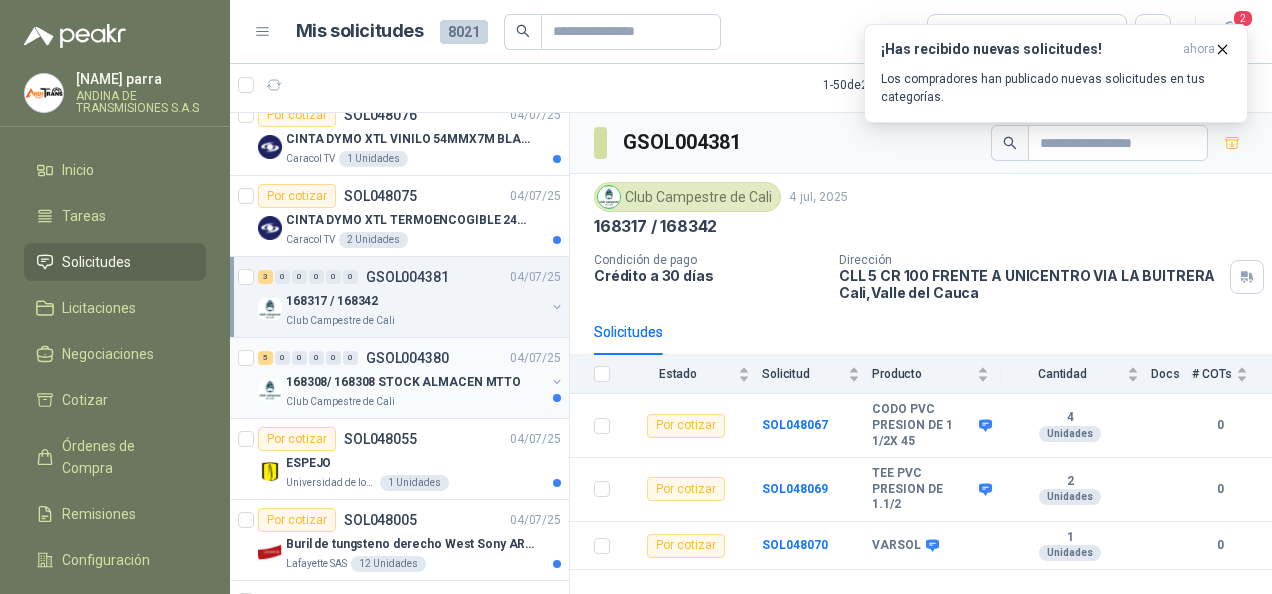 click on "168308/ 168308 STOCK ALMACEN MTTO" at bounding box center (403, 382) 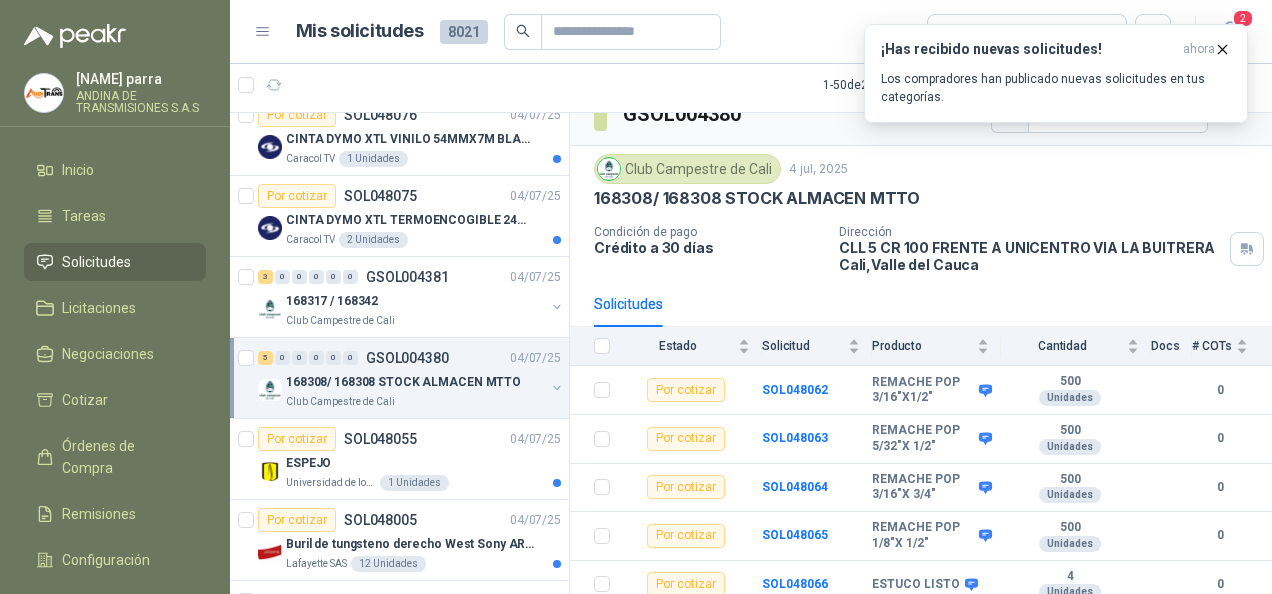 scroll, scrollTop: 40, scrollLeft: 0, axis: vertical 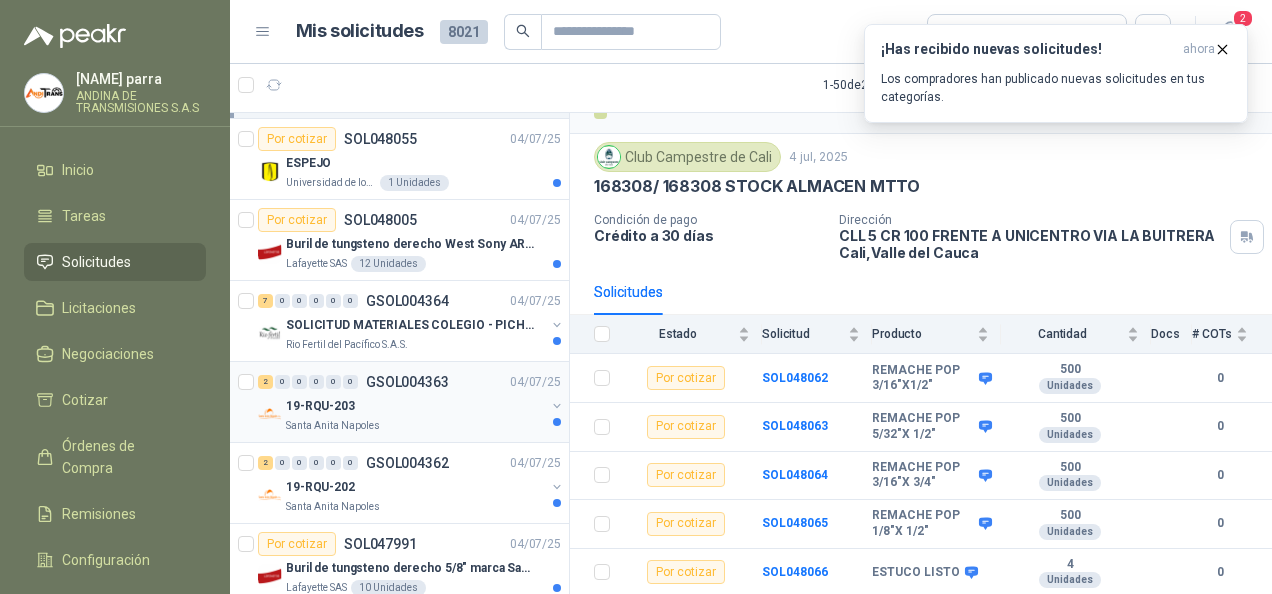 click on "Santa Anita Napoles" at bounding box center (415, 426) 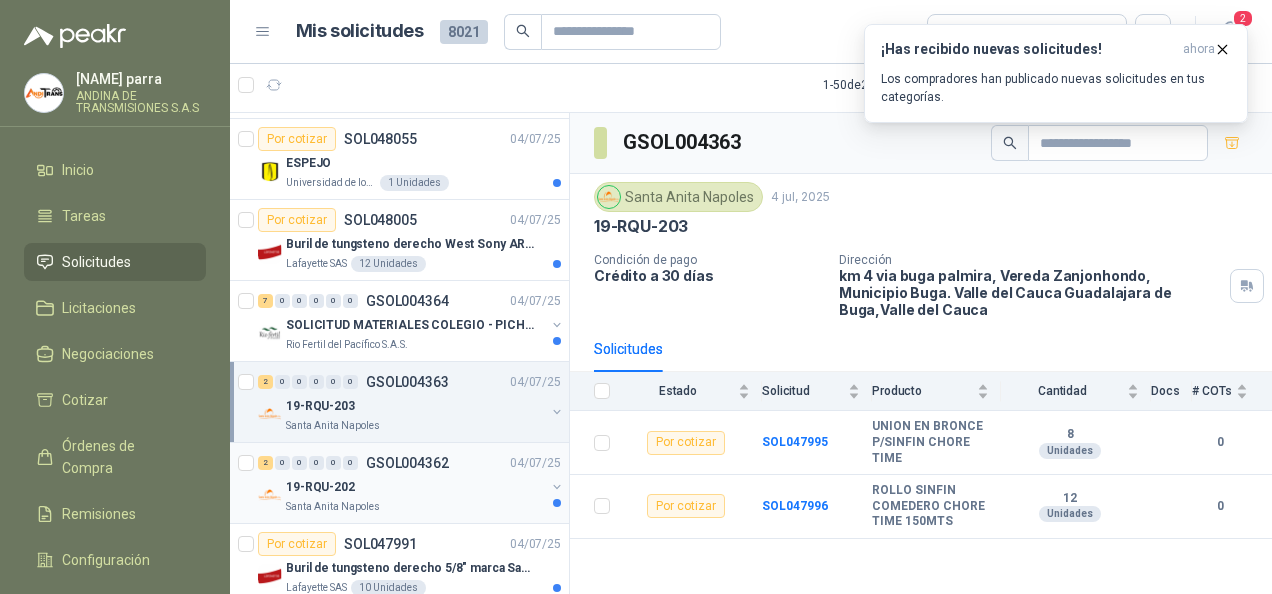 click on "19-RQU-202" at bounding box center (415, 487) 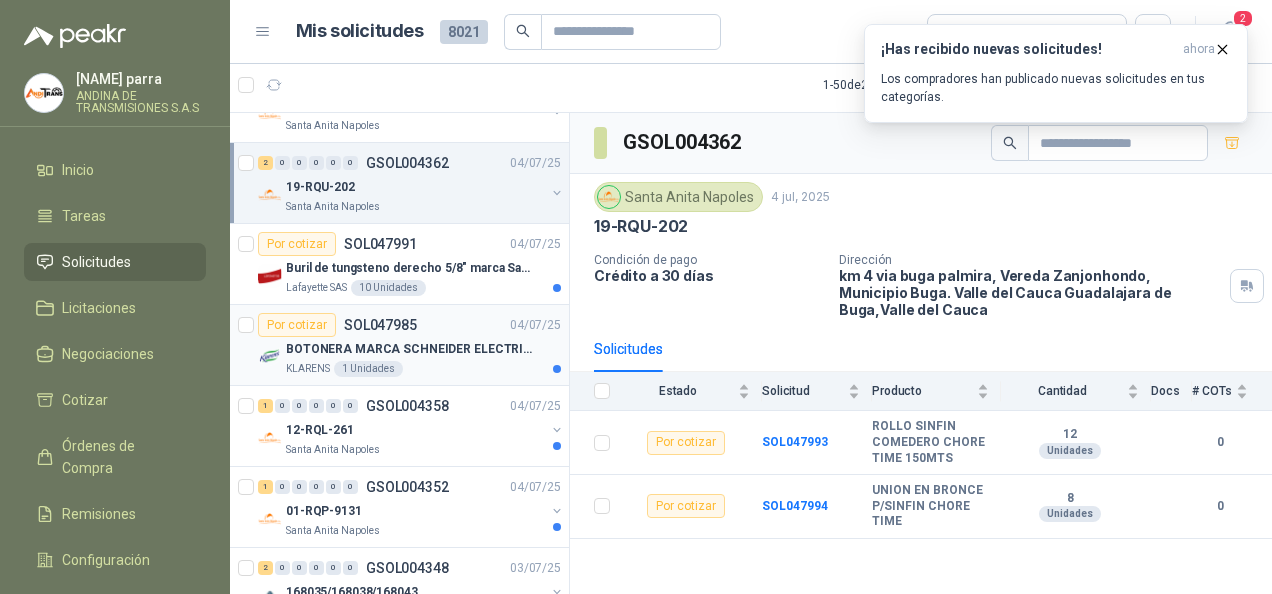 scroll, scrollTop: 2500, scrollLeft: 0, axis: vertical 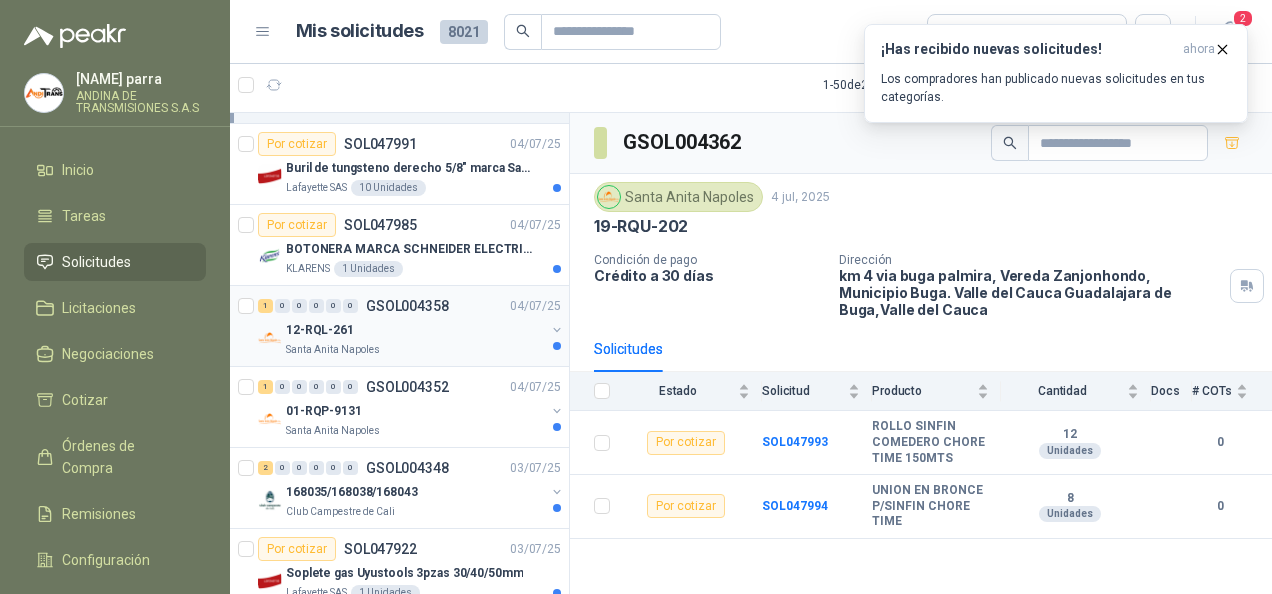 click on "Santa Anita Napoles" at bounding box center (415, 350) 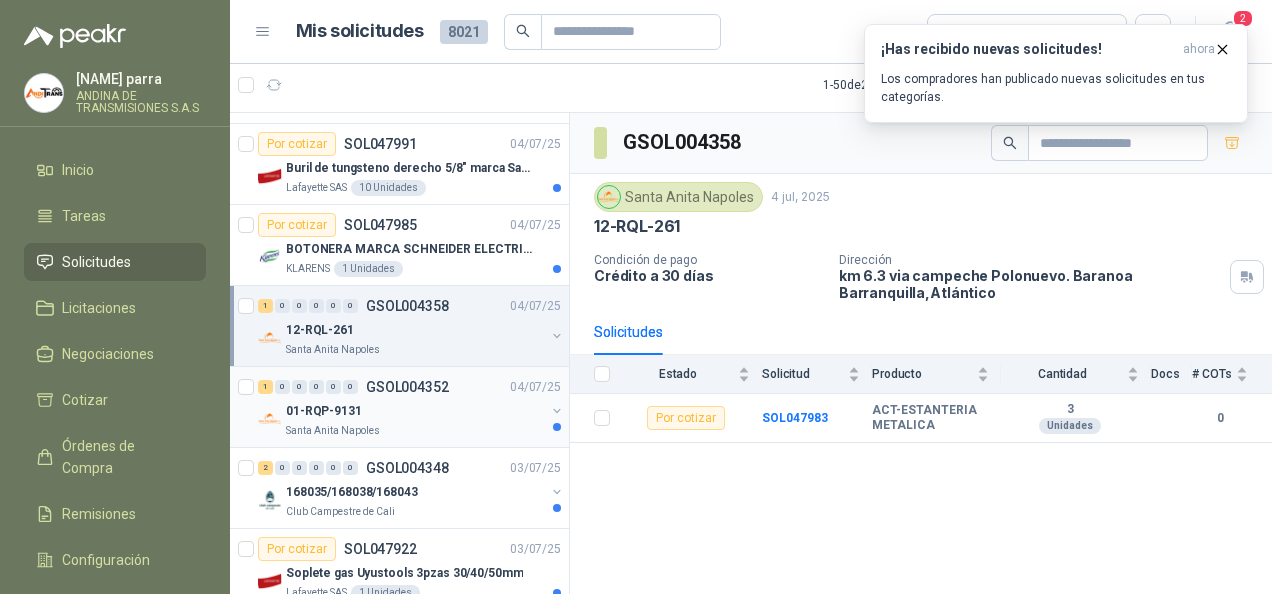 click on "01-RQP-9131" at bounding box center (415, 411) 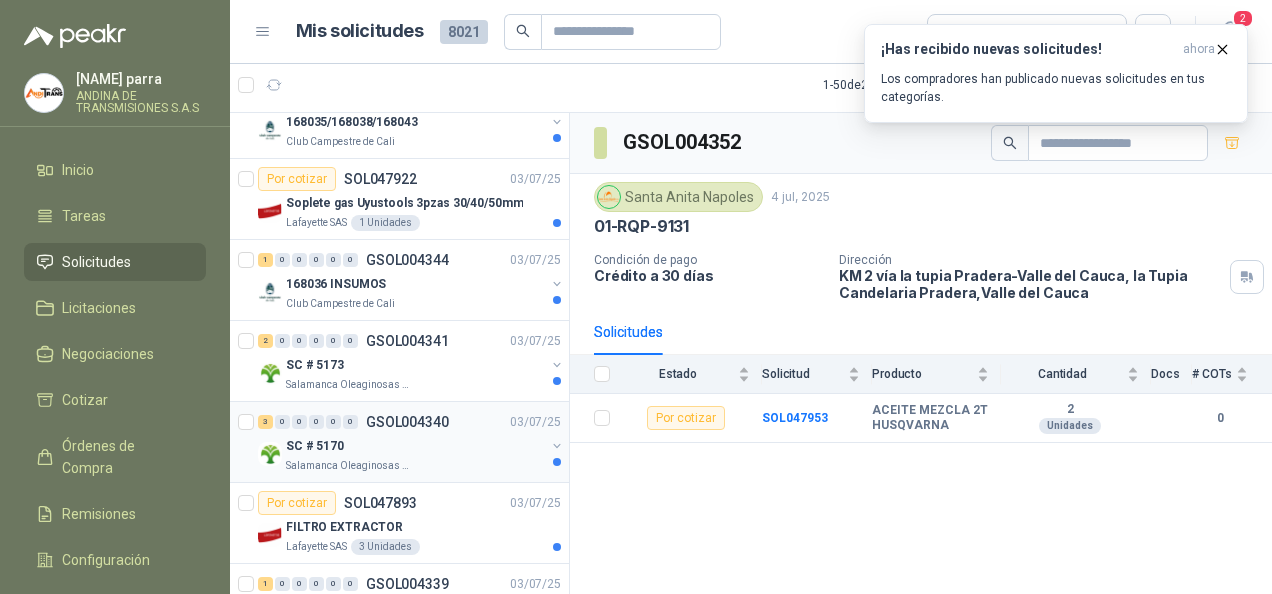 scroll, scrollTop: 2900, scrollLeft: 0, axis: vertical 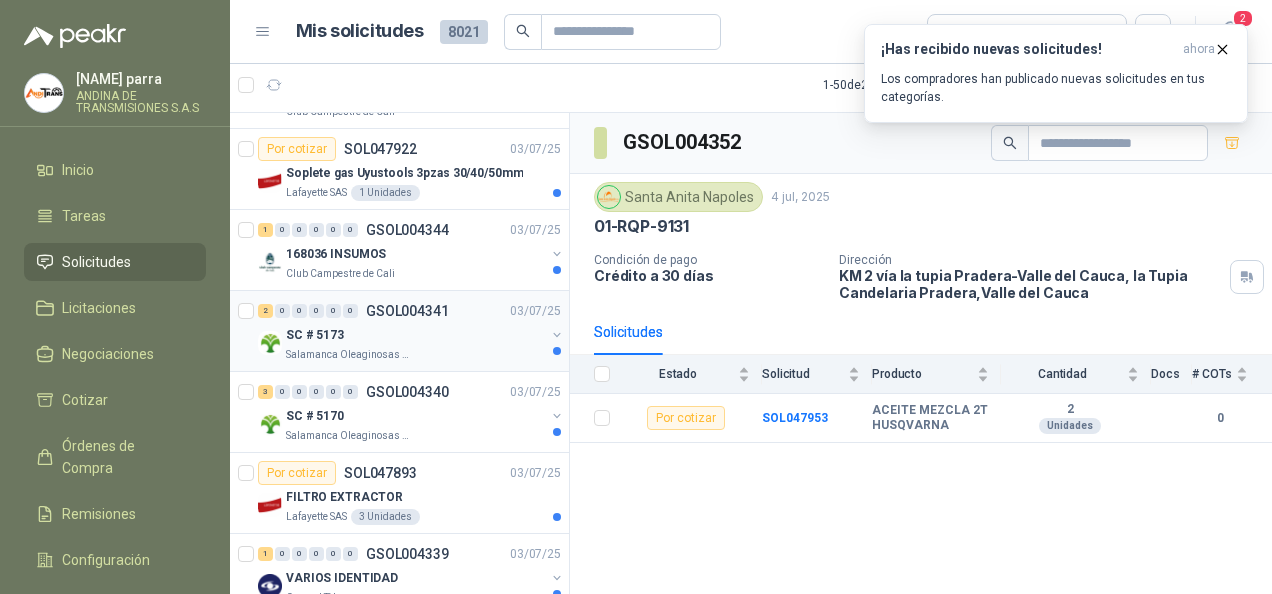 click on "Salamanca Oleaginosas SAS" at bounding box center [415, 355] 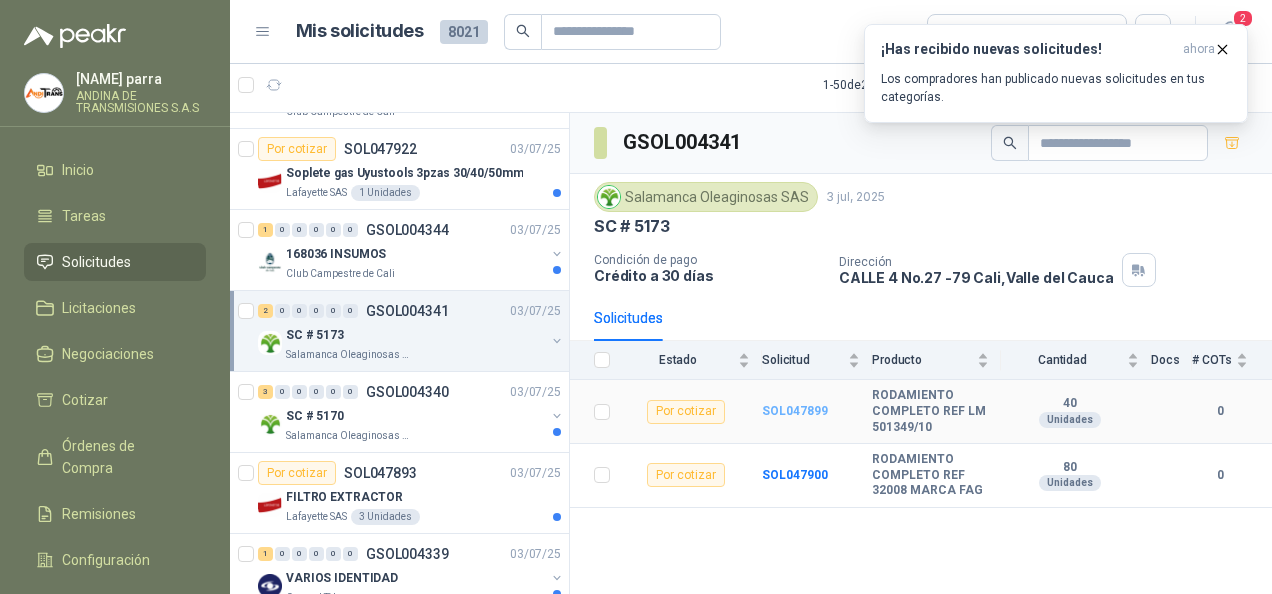 click on "SOL047899" at bounding box center [795, 411] 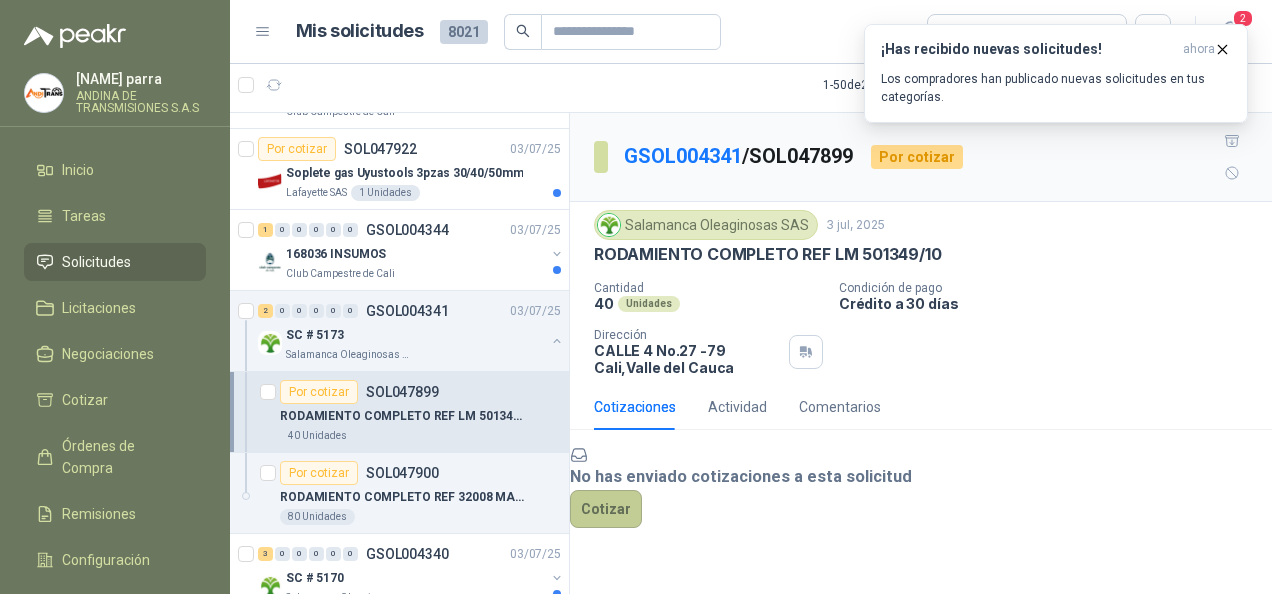 click on "Cotizar" at bounding box center [606, 509] 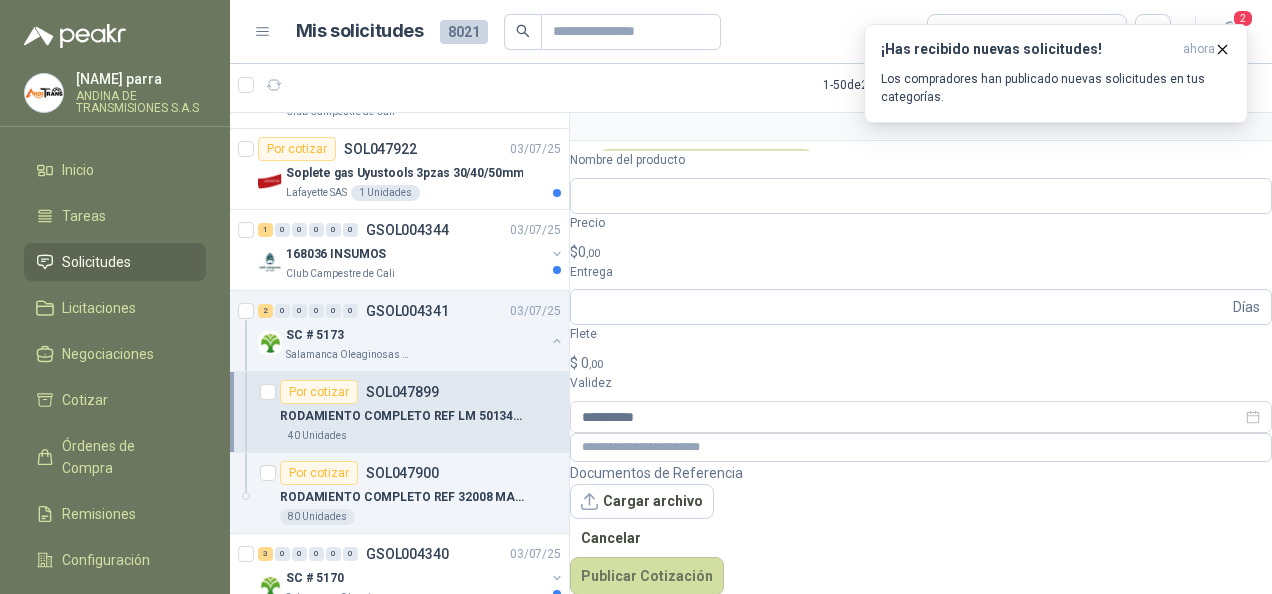 scroll, scrollTop: 59, scrollLeft: 0, axis: vertical 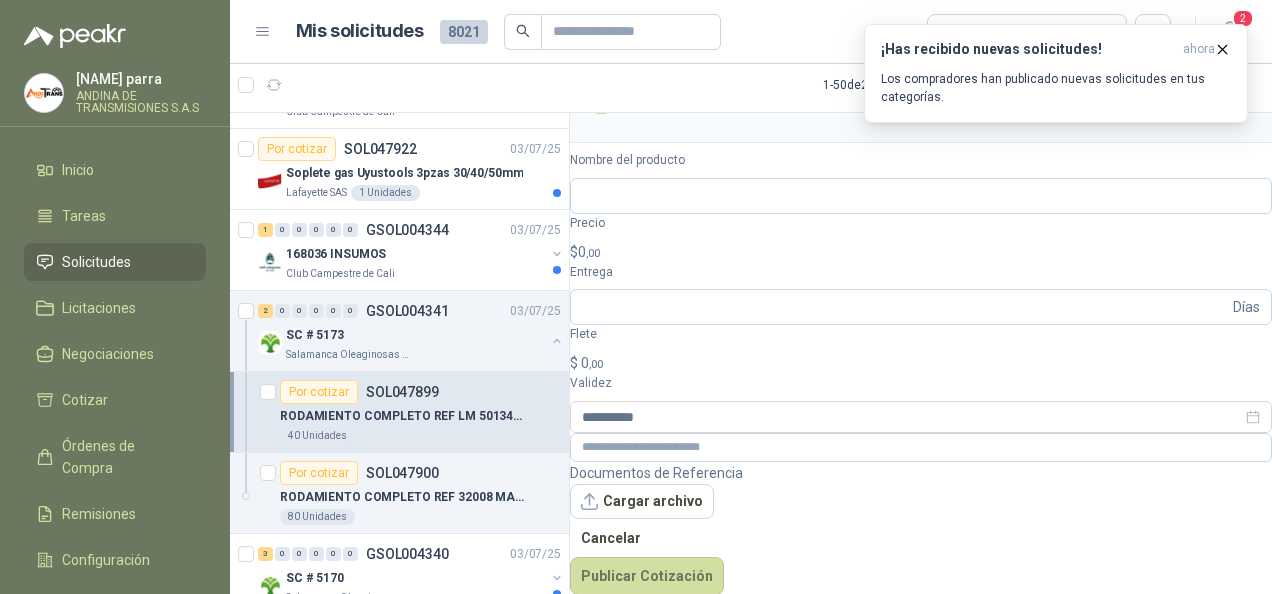drag, startPoint x: 592, startPoint y: 166, endPoint x: 936, endPoint y: 153, distance: 344.24554 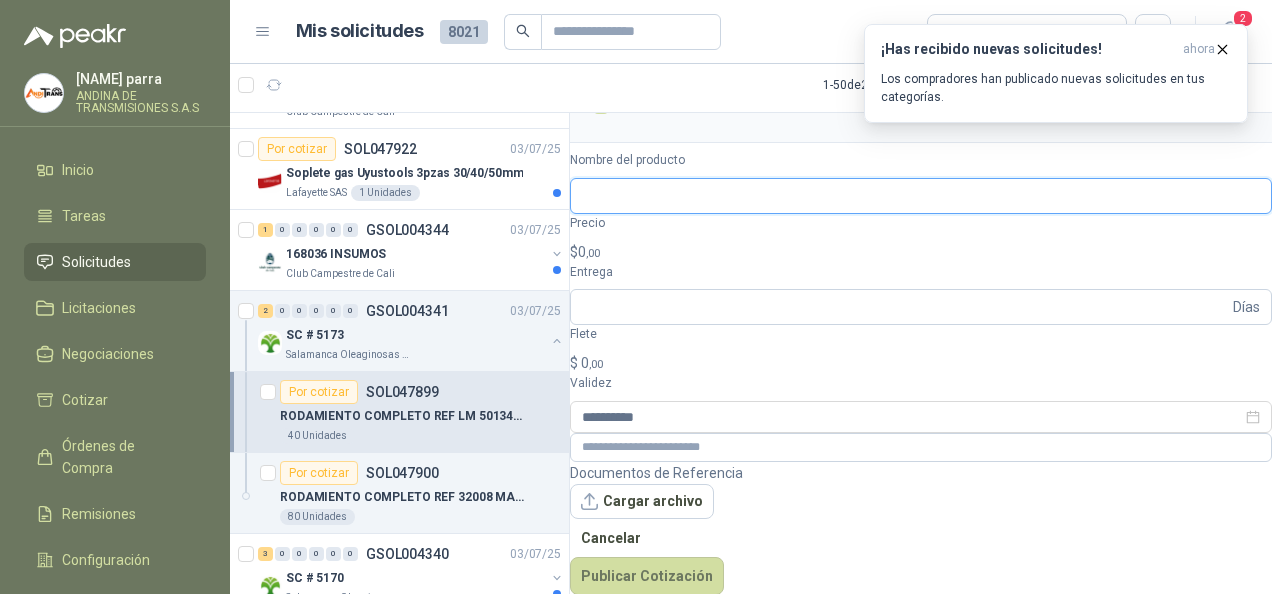 click on "Nombre del producto" at bounding box center [921, 196] 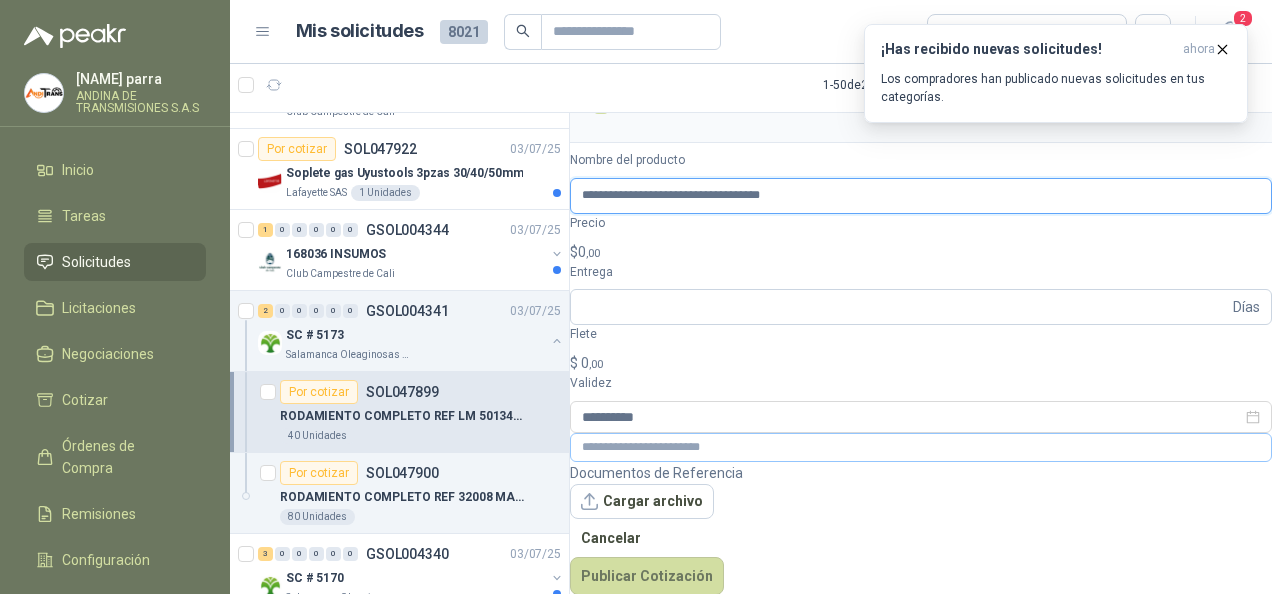scroll, scrollTop: 0, scrollLeft: 22, axis: horizontal 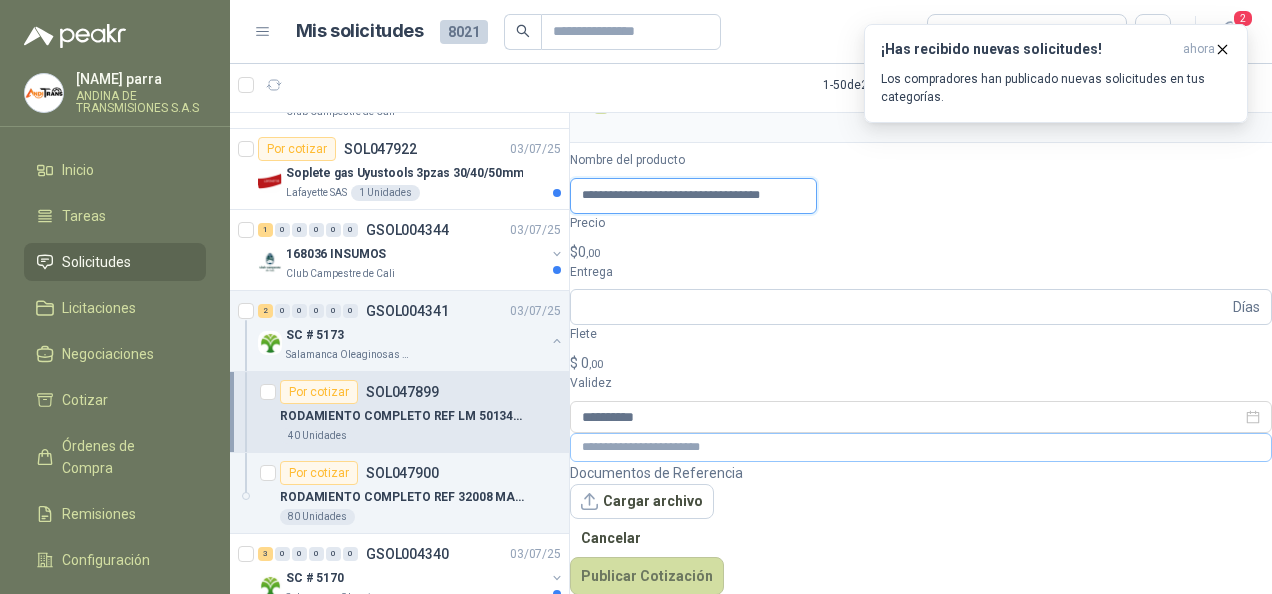 type on "**********" 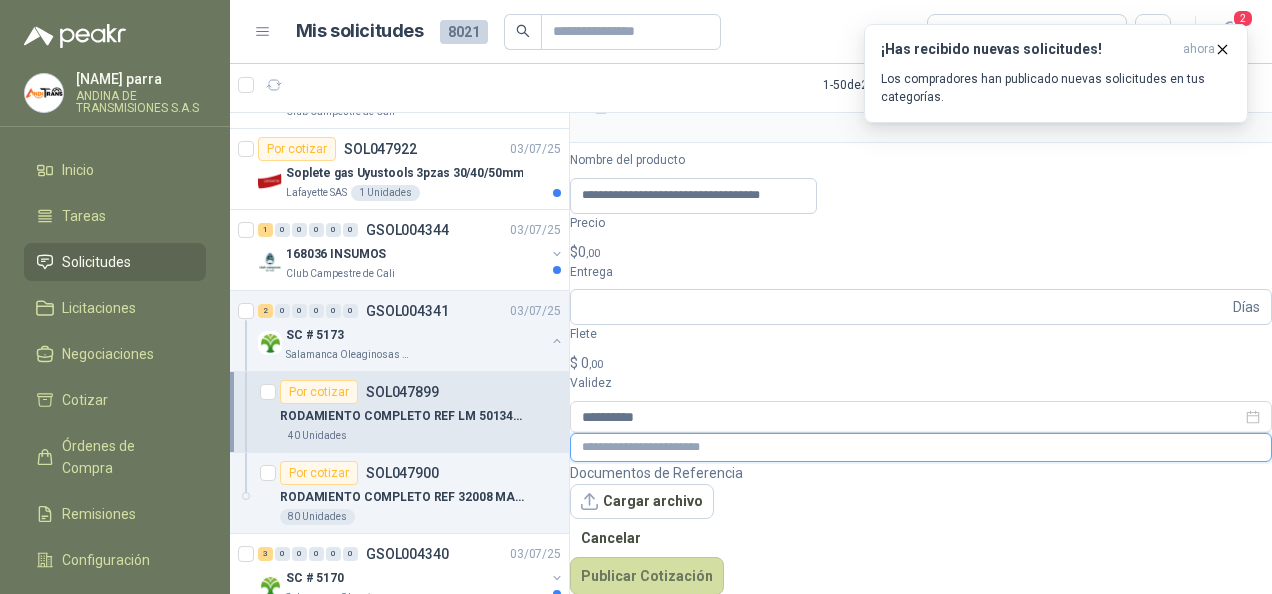 click at bounding box center (921, 447) 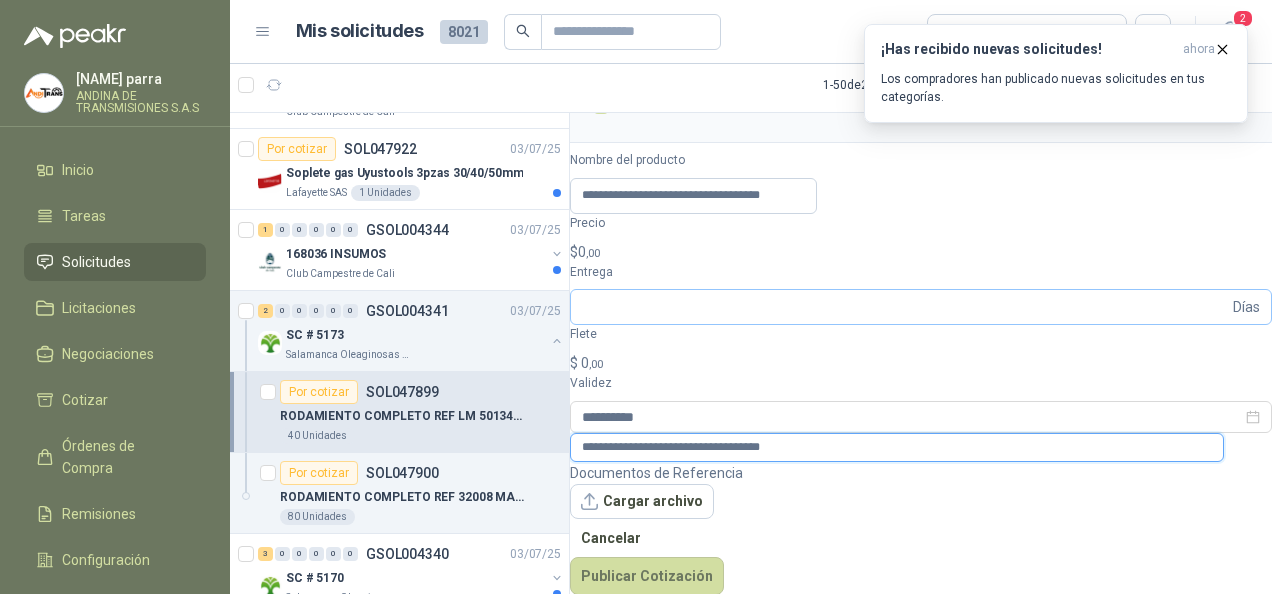 type on "**********" 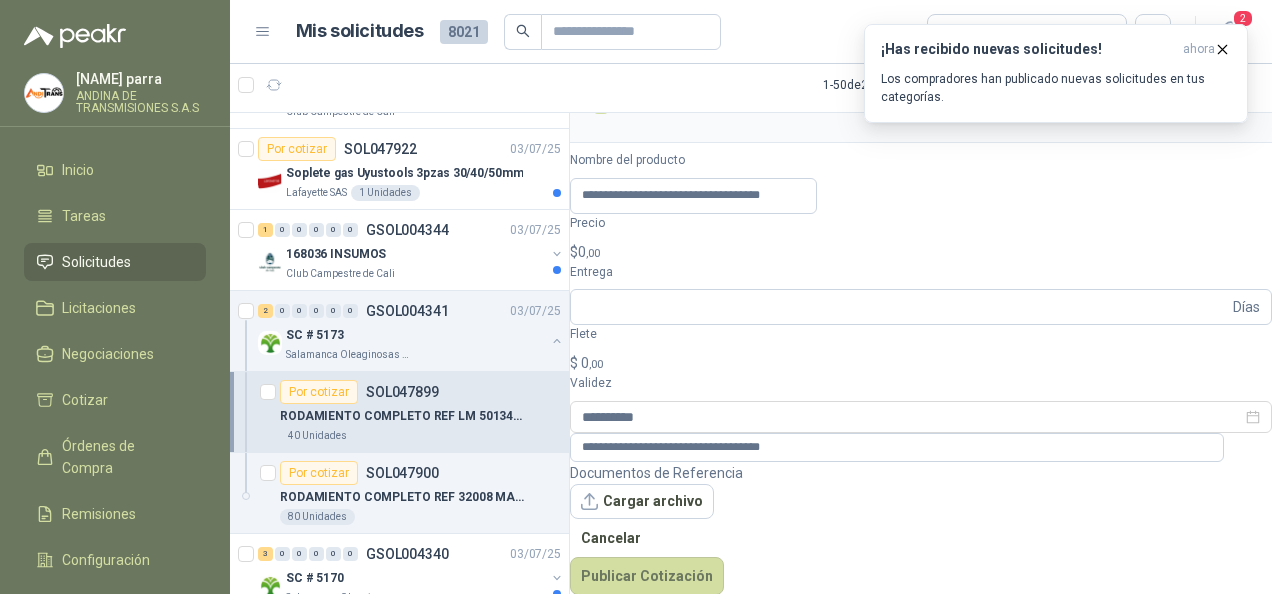 click on "[NAME]    parra  ANDINA DE TRANSMISIONES S.A.S   Inicio   Tareas   Solicitudes   Licitaciones   Negociaciones   Cotizar   Órdenes de Compra   Remisiones   Configuración   Manuales y ayuda Mis solicitudes 8021 99+ Por cotizar 2 1 - 50  de  2366 Asignado a mi No Leídos Por cotizar SOL048214 08/07/25   Caneca 60-80 L - Color Verde Calzatodo S.A. 1   Unidades Por cotizar SOL048212 08/07/25   Caneca 15-25 L - Color Negra Pedal Calzatodo S.A. 4   Unidades Por cotizar SOL048211 08/07/25   TALADRO DEWALT PERCUTOR 1/2" CONSTRUCTORA GRUPO FIP 1   n/a Por cotizar SOL048205 08/07/25   SENSOR DE MOVIMIENTO PARA LUZ Colegio Jefferson 1   Unidades 1   0   0   0   0   0   GSOL004406 08/07/25   ILUMINACION OFICINA Salamanca Oleaginosas SAS   2   0   0   0   0   0   GSOL004405 08/07/25   HORTICULTURA Zoologico De Cali    2   0   0   0   0   0   GSOL004404 08/07/25   LLANTAS CAMPERO YIMNY  Salamanca Oleaginosas SAS   1   0   0   0   0   0   GSOL004400 08/07/25   CASA ROSA- URGENTE Salamanca Oleaginosas SAS   1   0   0   0" at bounding box center [636, 297] 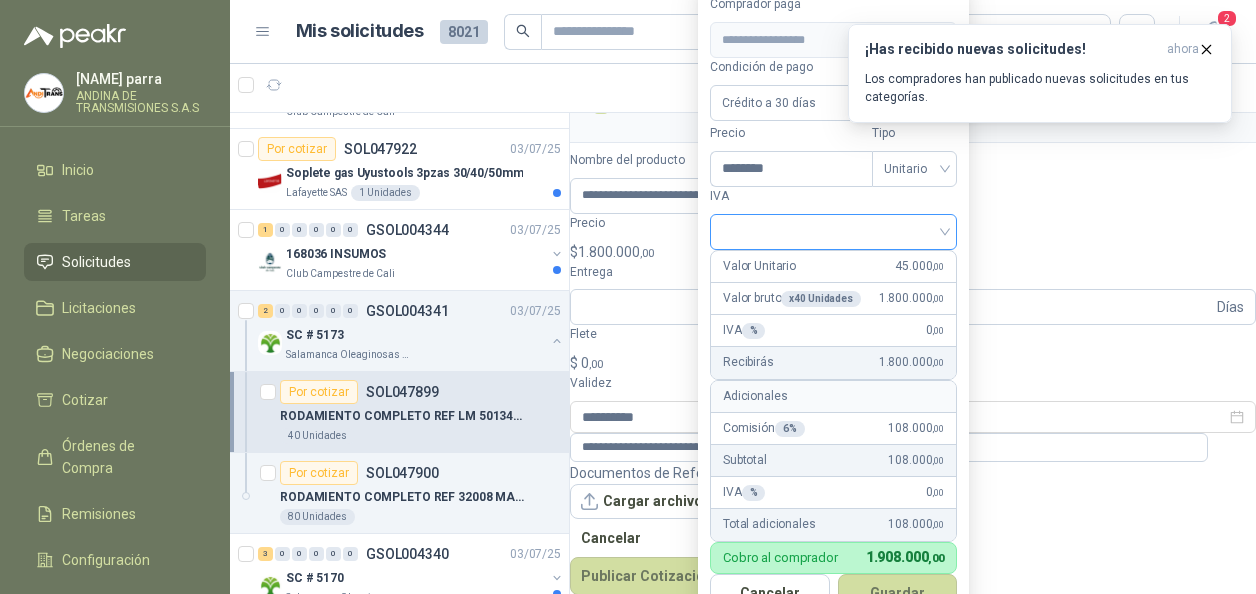 type on "********" 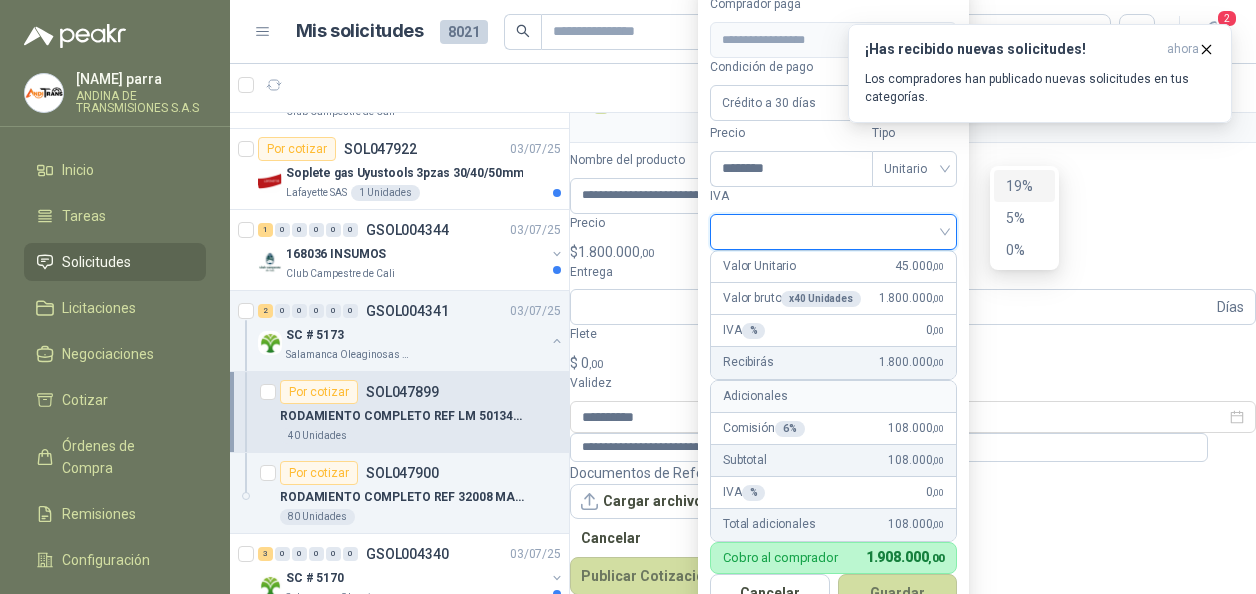 click on "19%" at bounding box center (1024, 186) 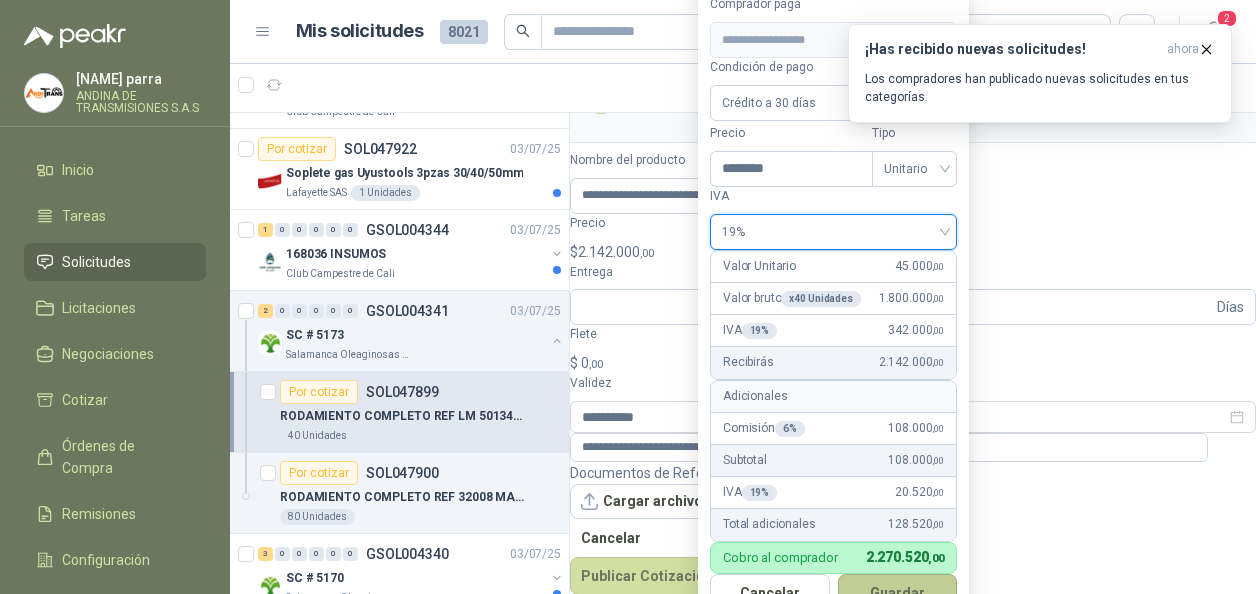 click on "Guardar" at bounding box center [898, 593] 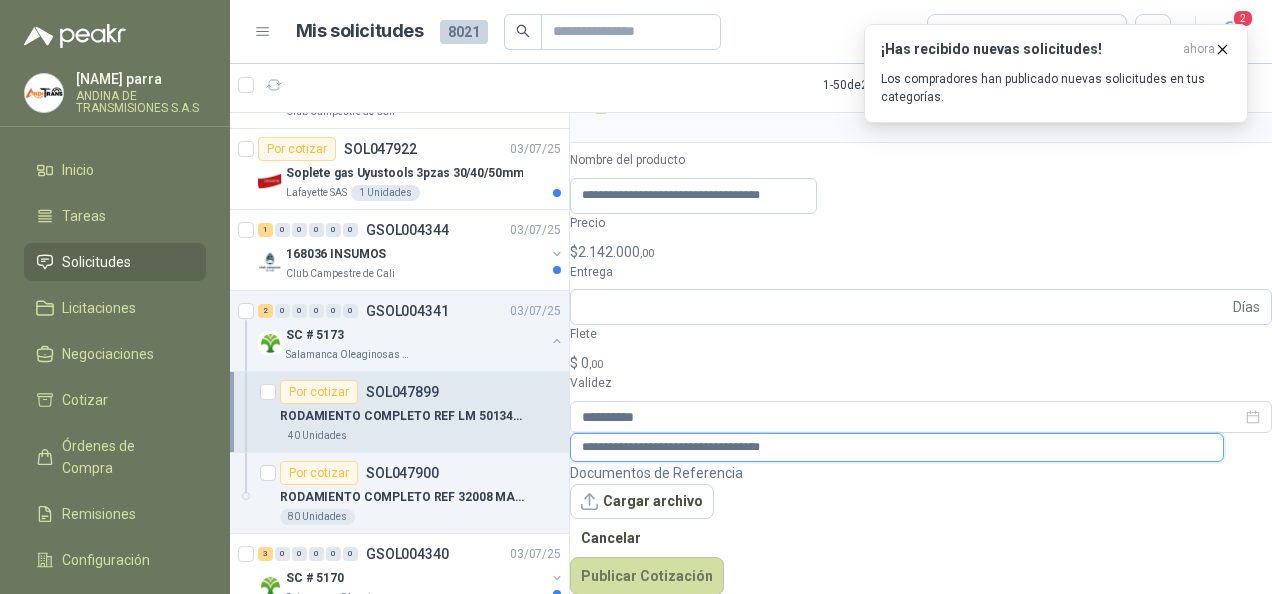 click on "**********" at bounding box center [897, 447] 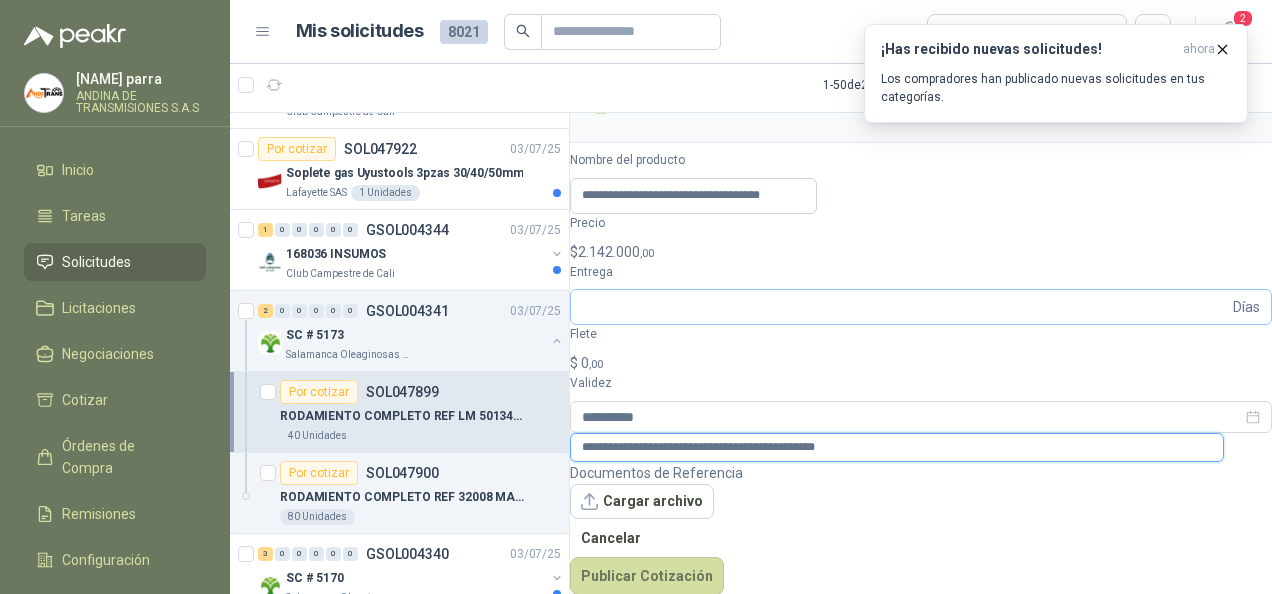 type on "**********" 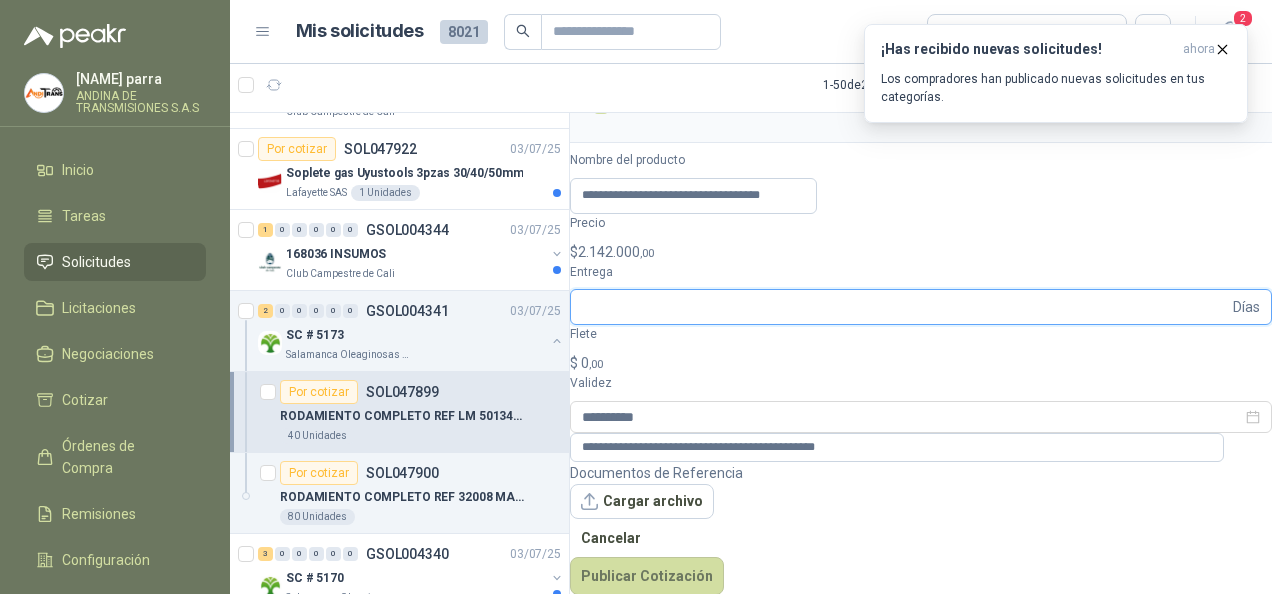 click on "Entrega" at bounding box center (905, 307) 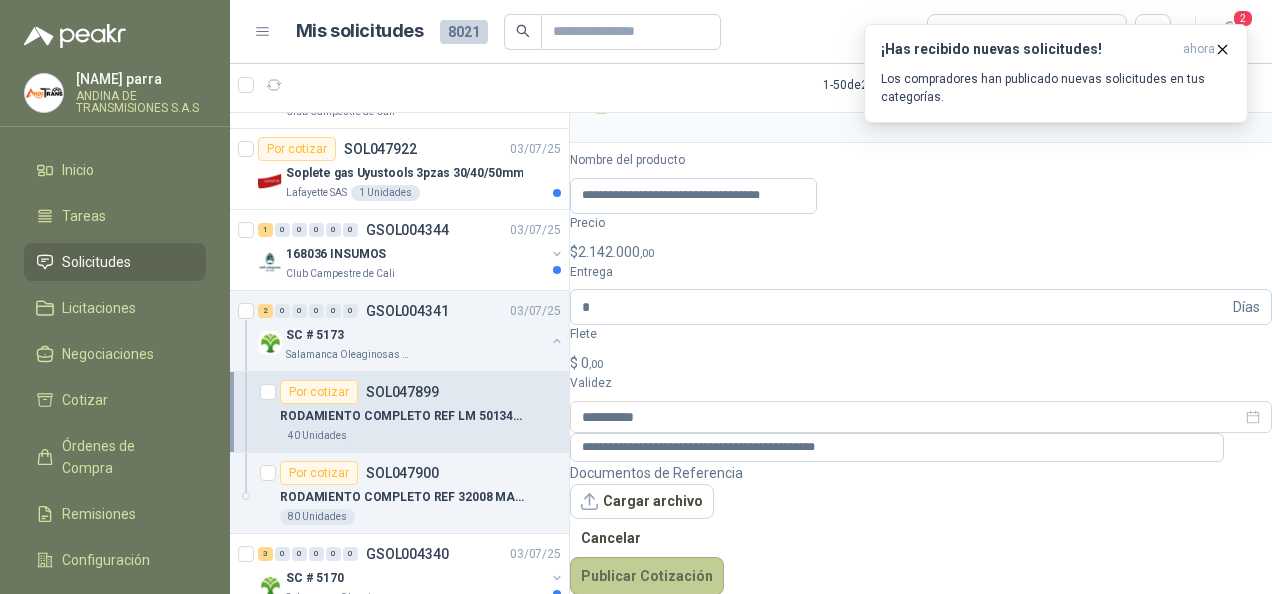 click on "Publicar Cotización" at bounding box center [647, 576] 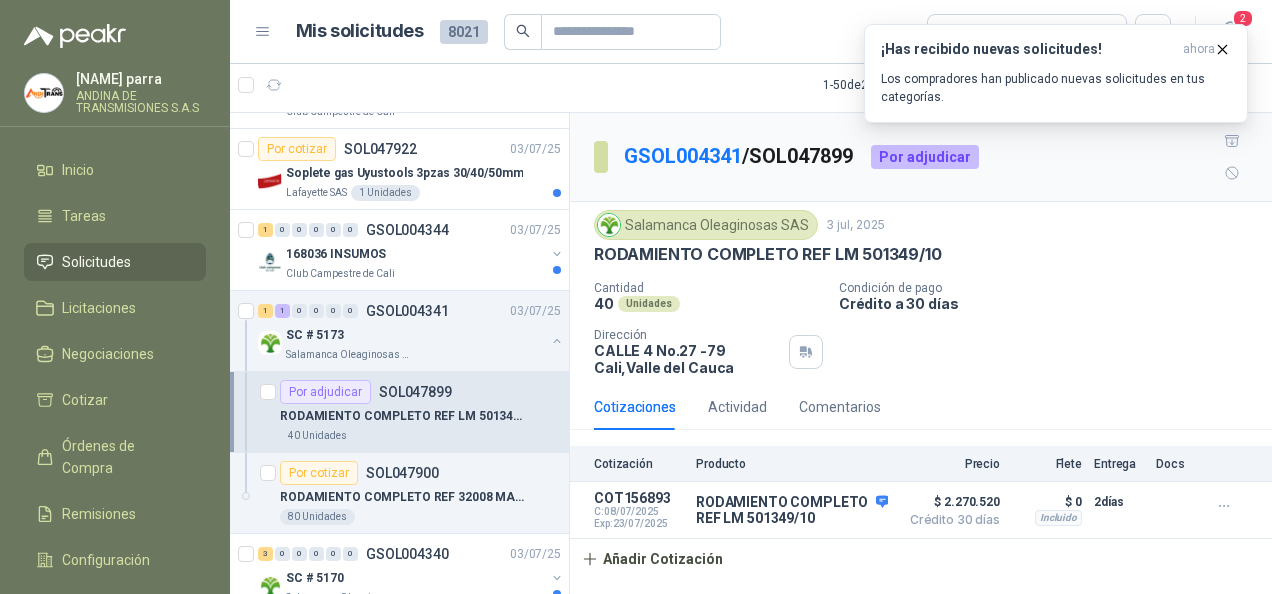 scroll, scrollTop: 0, scrollLeft: 0, axis: both 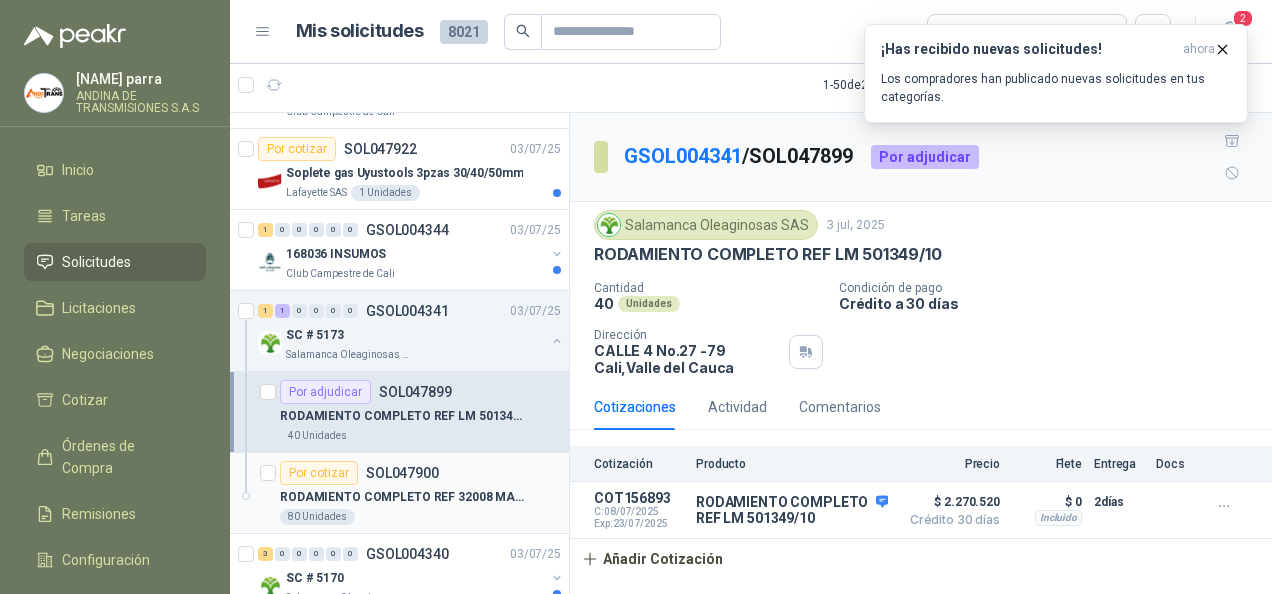 click on "RODAMIENTO COMPLETO REF 32008 MARCA FAG" at bounding box center (404, 497) 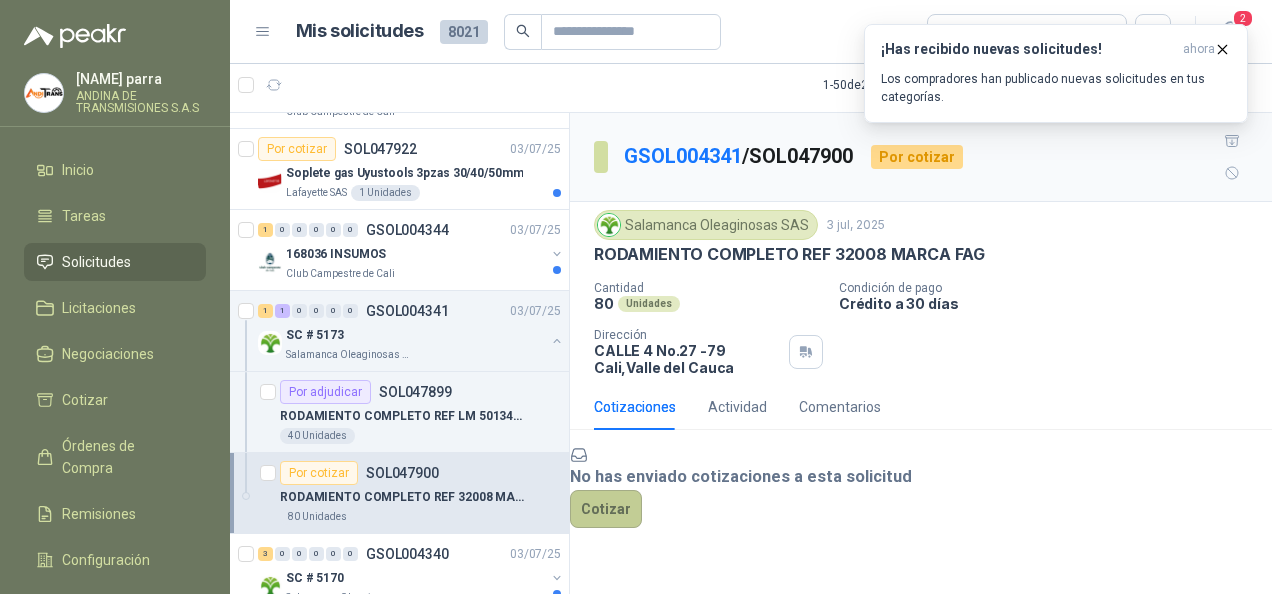 click on "Cotizar" at bounding box center [606, 509] 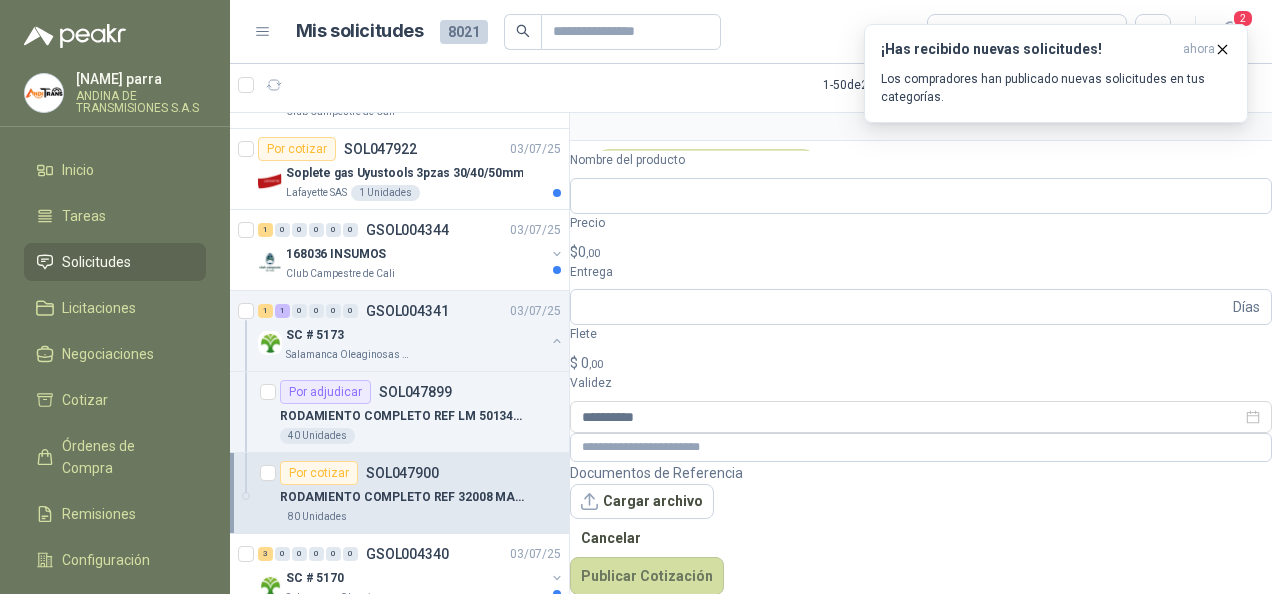 scroll, scrollTop: 59, scrollLeft: 0, axis: vertical 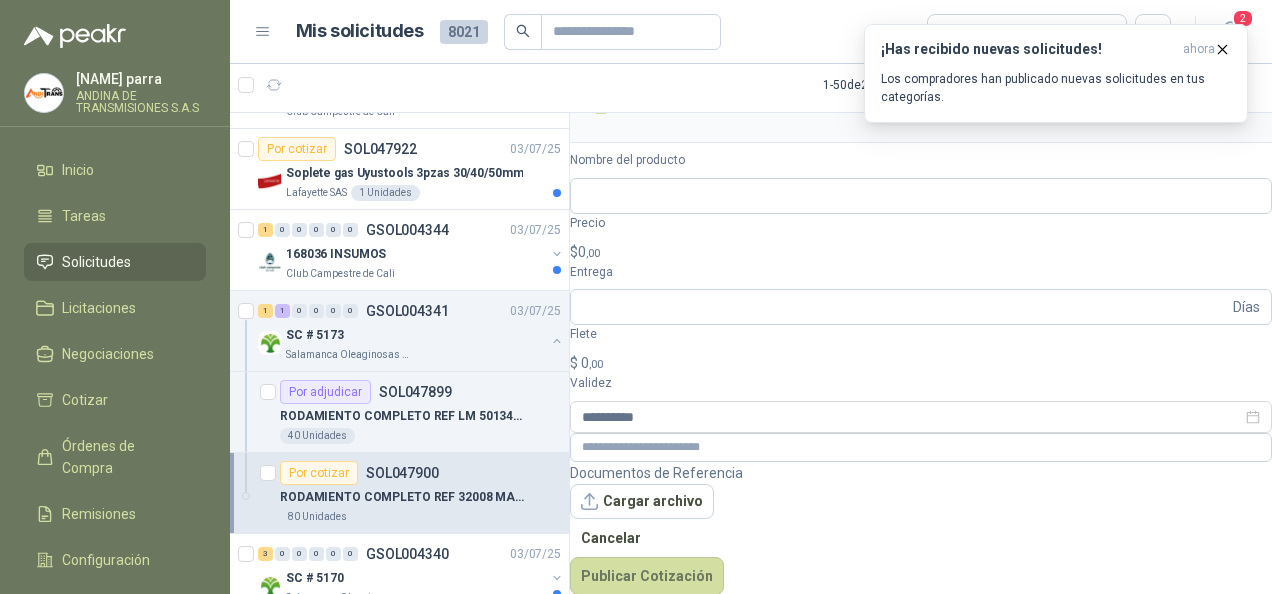 drag, startPoint x: 598, startPoint y: 165, endPoint x: 1035, endPoint y: 150, distance: 437.25735 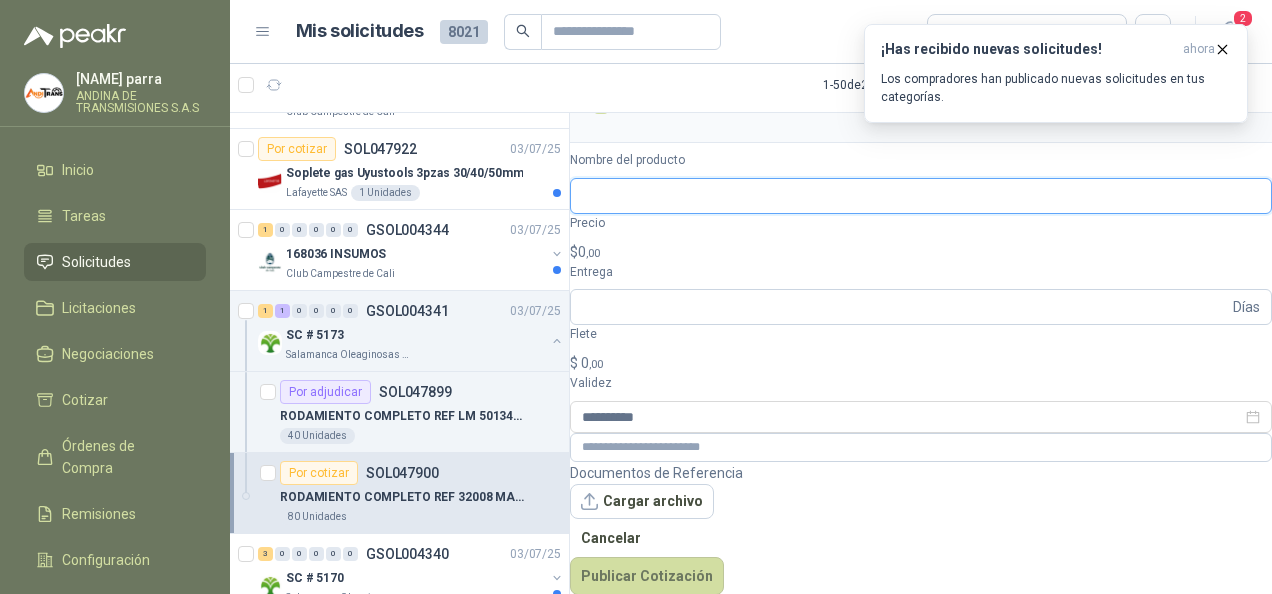 click on "Nombre del producto" at bounding box center [921, 196] 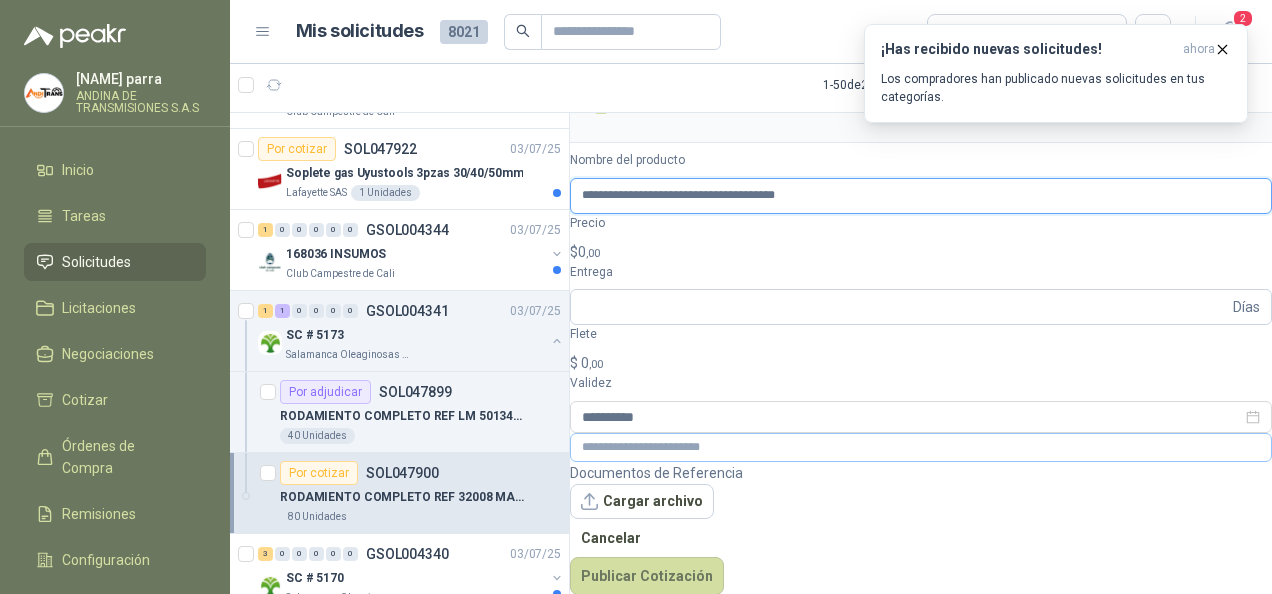 scroll, scrollTop: 0, scrollLeft: 46, axis: horizontal 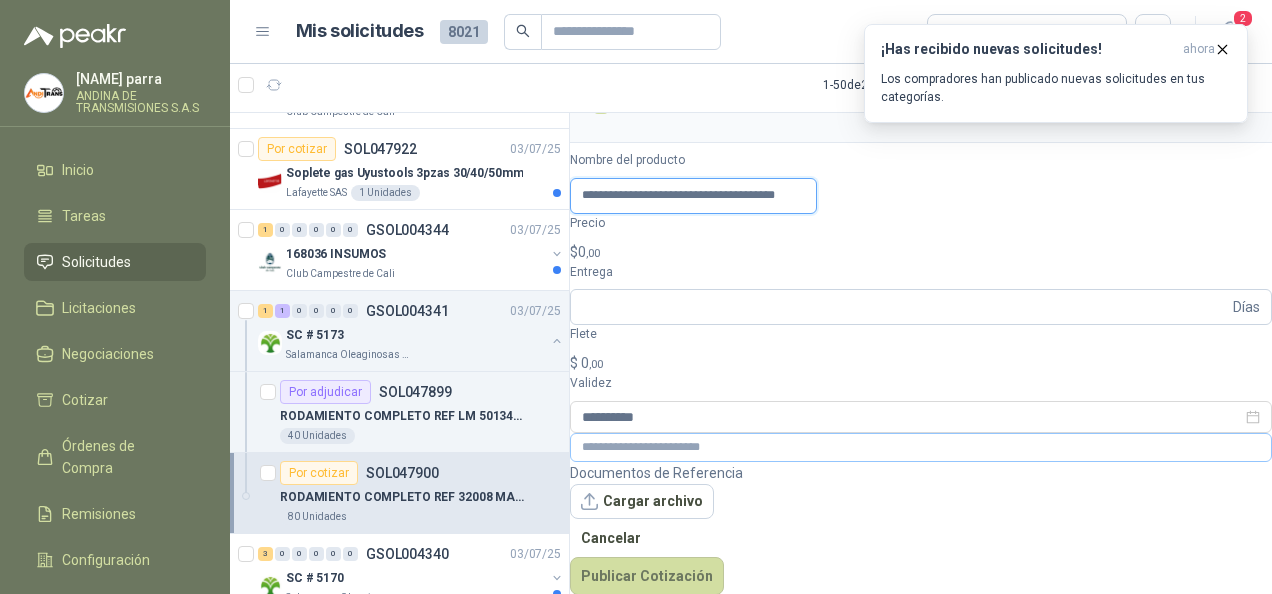 type on "**********" 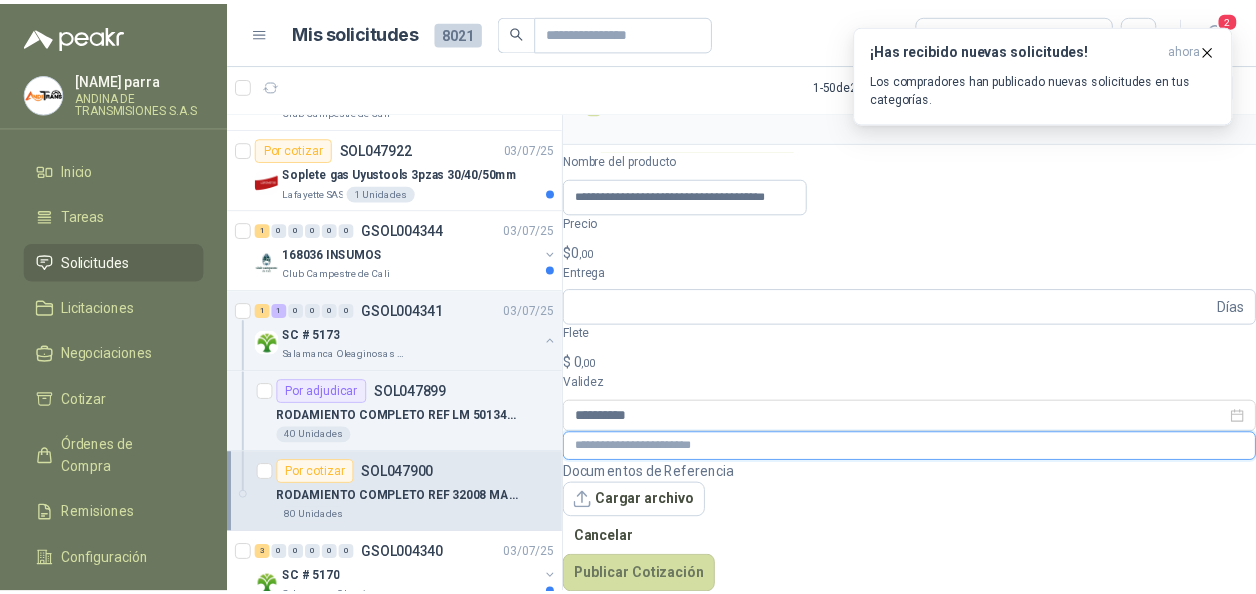 scroll, scrollTop: 0, scrollLeft: 0, axis: both 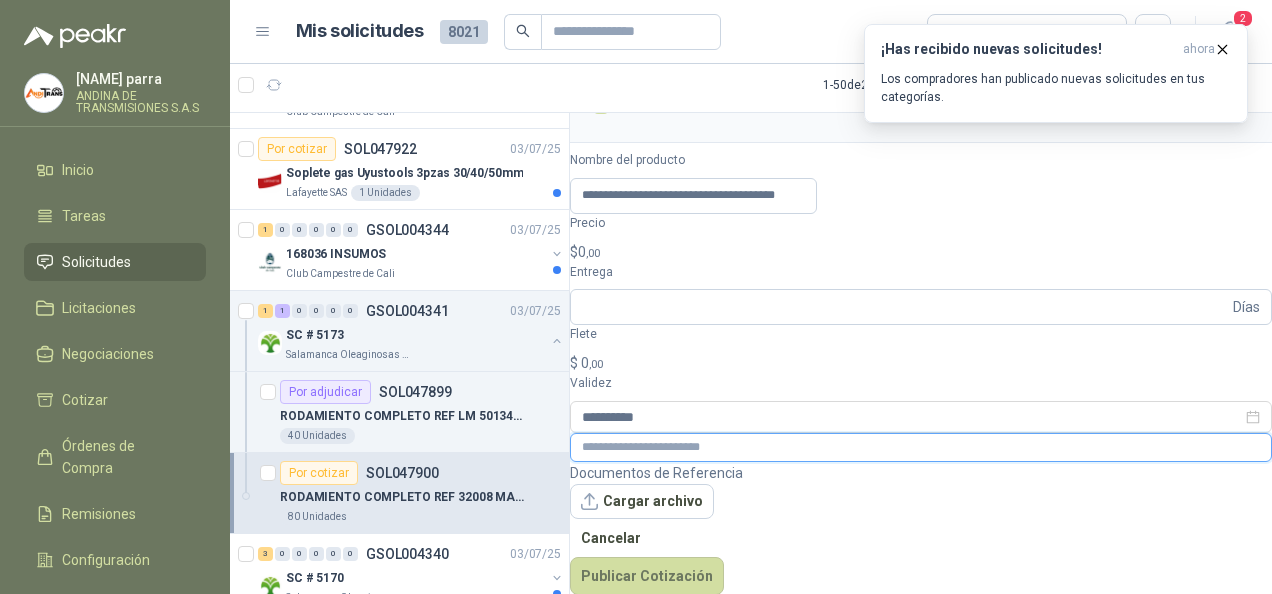 click at bounding box center [921, 447] 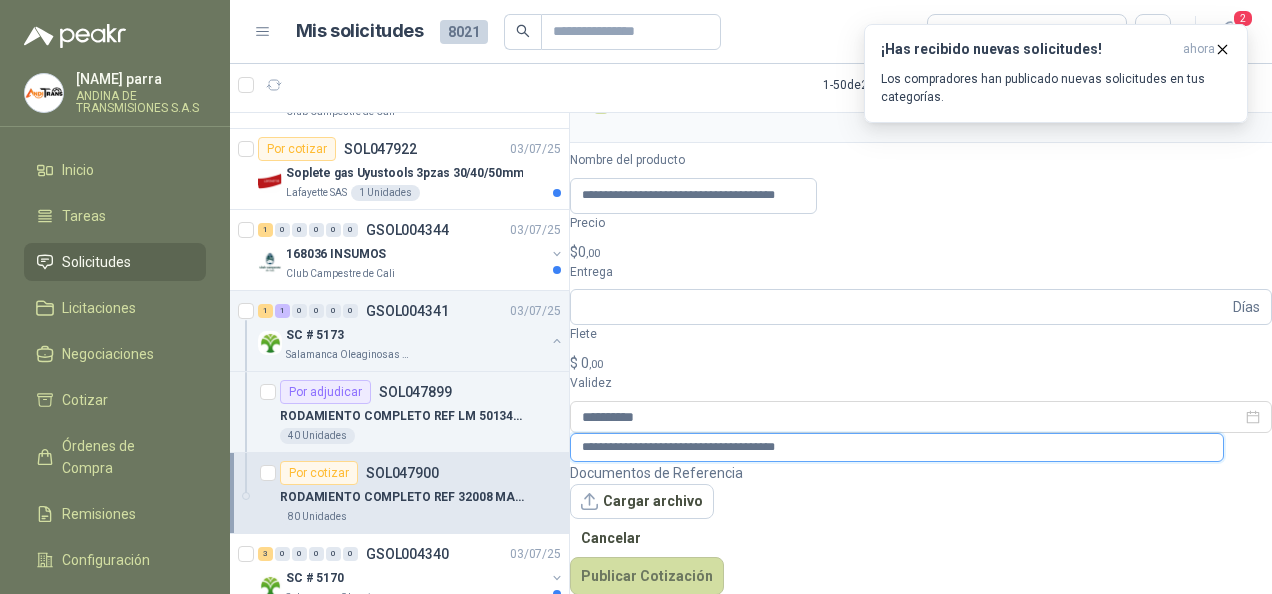 type on "**********" 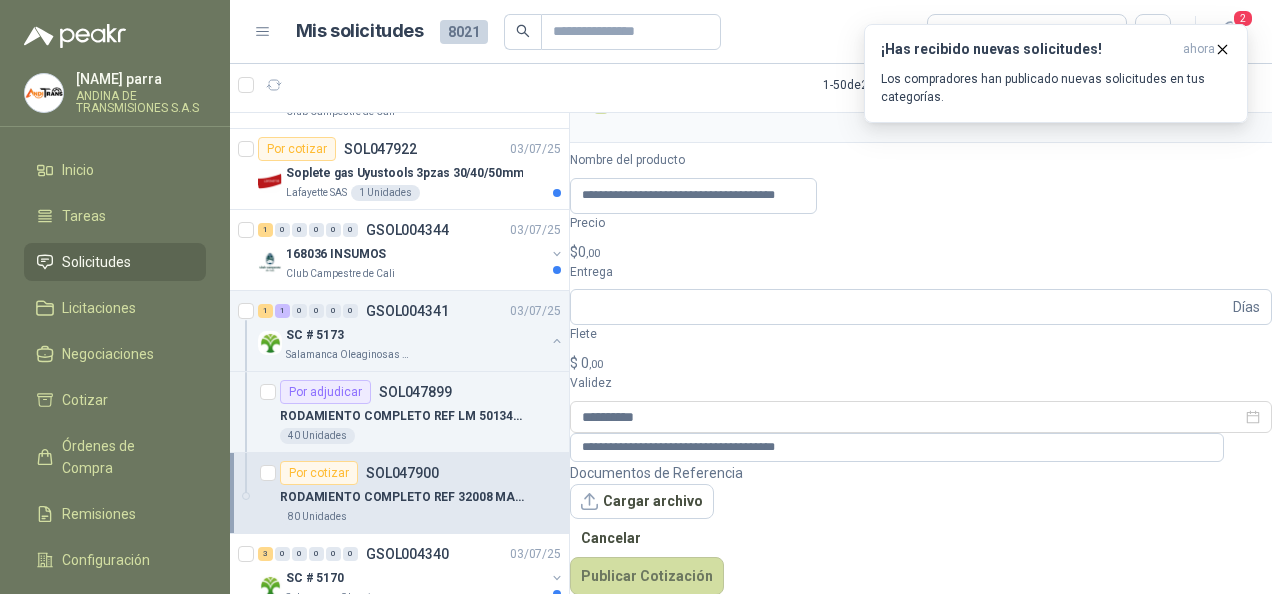 click on "[NAME]    parra  ANDINA DE TRANSMISIONES S.A.S   Inicio   Tareas   Solicitudes   Licitaciones   Negociaciones   Cotizar   Órdenes de Compra   Remisiones   Configuración   Manuales y ayuda Mis solicitudes 8021 99+ Por cotizar 2 1 - 50  de  2366 Asignado a mi No Leídos Por cotizar SOL048214 08/07/25   Caneca 60-80 L - Color Verde Calzatodo S.A. 1   Unidades Por cotizar SOL048212 08/07/25   Caneca 15-25 L - Color Negra Pedal Calzatodo S.A. 4   Unidades Por cotizar SOL048211 08/07/25   TALADRO DEWALT PERCUTOR 1/2" CONSTRUCTORA GRUPO FIP 1   n/a Por cotizar SOL048205 08/07/25   SENSOR DE MOVIMIENTO PARA LUZ Colegio Jefferson 1   Unidades 1   0   0   0   0   0   GSOL004406 08/07/25   ILUMINACION OFICINA Salamanca Oleaginosas SAS   2   0   0   0   0   0   GSOL004405 08/07/25   HORTICULTURA Zoologico De Cali    2   0   0   0   0   0   GSOL004404 08/07/25   LLANTAS CAMPERO YIMNY  Salamanca Oleaginosas SAS   1   0   0   0   0   0   GSOL004400 08/07/25   CASA ROSA- URGENTE Salamanca Oleaginosas SAS   1   0   0   0" at bounding box center [636, 297] 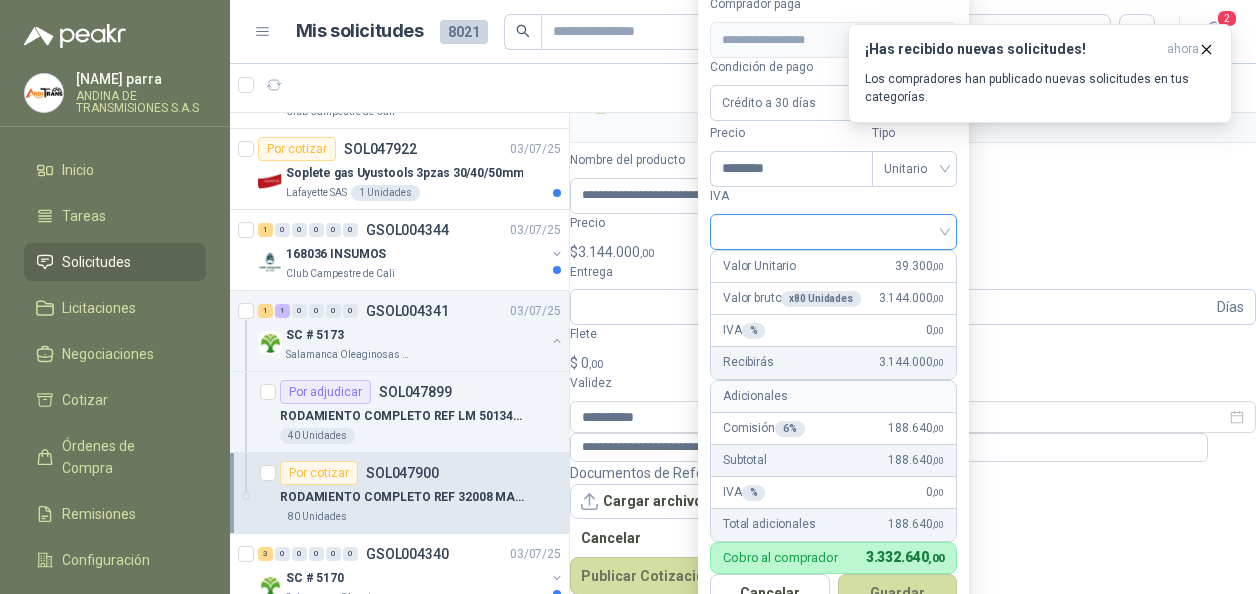 type on "********" 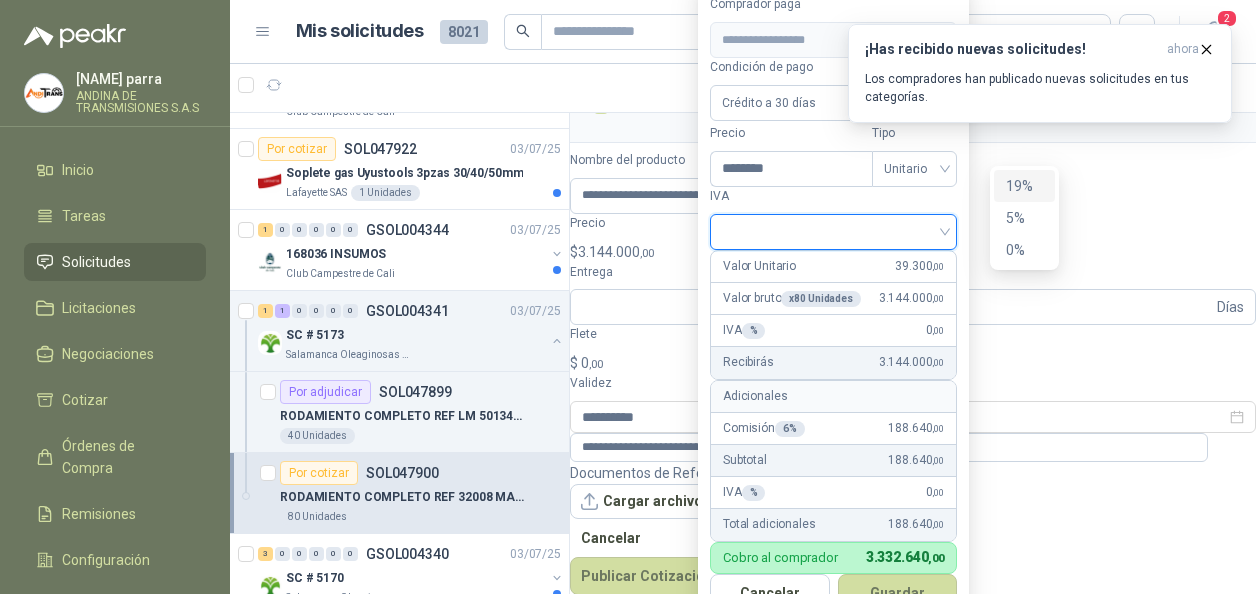 click at bounding box center (833, 230) 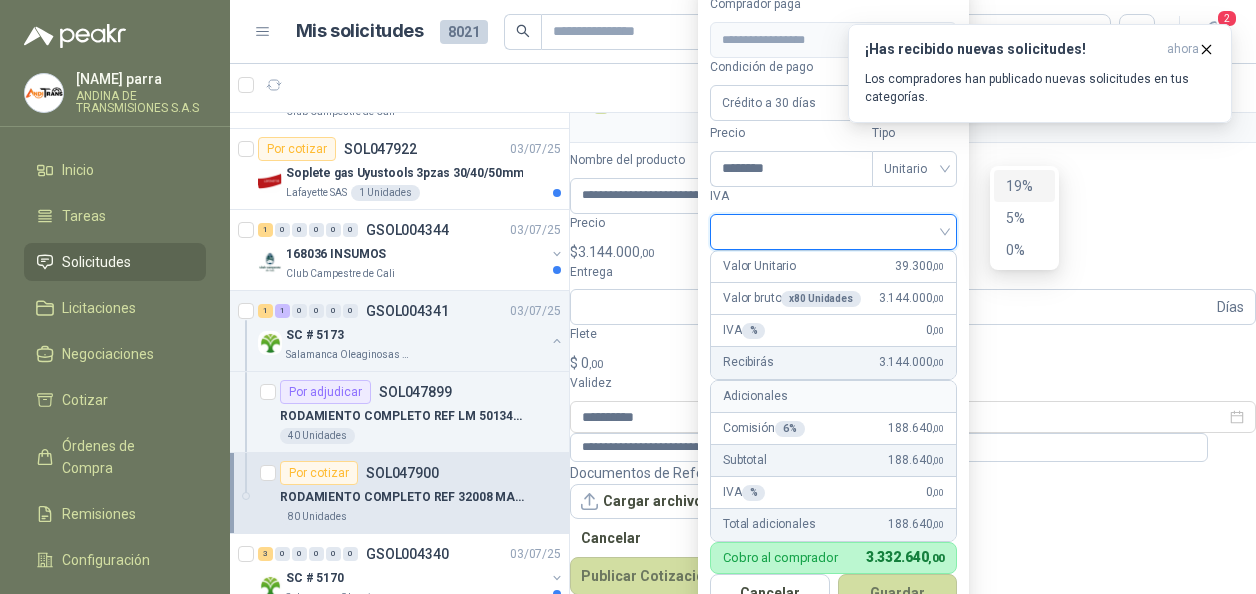 click on "19%" at bounding box center [1024, 186] 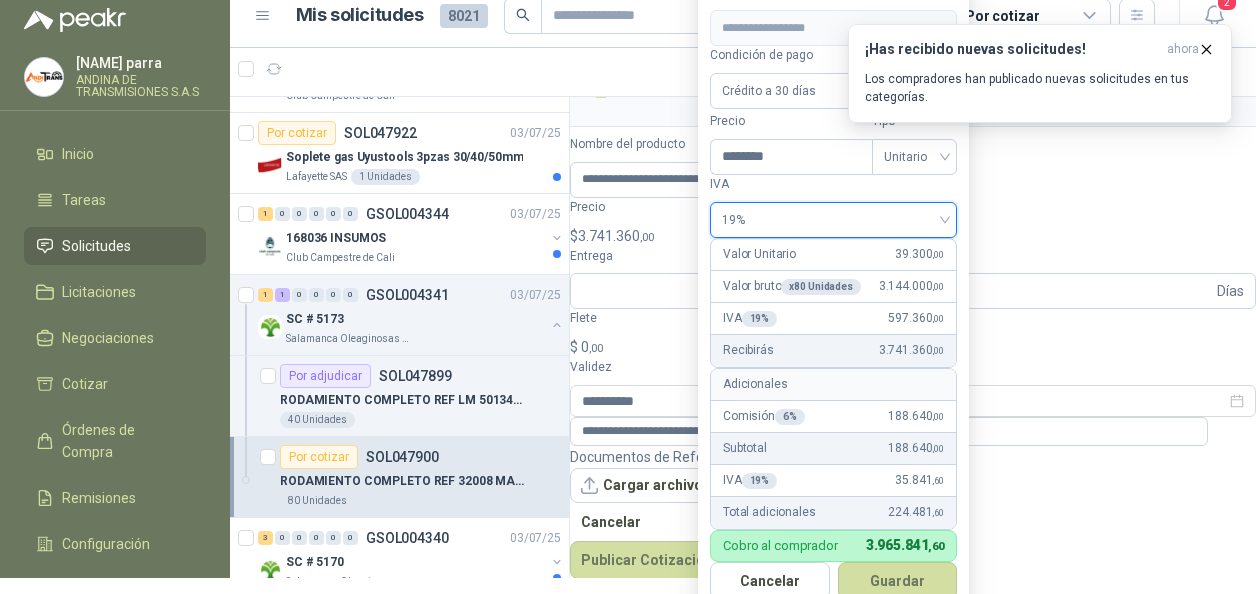 scroll, scrollTop: 30, scrollLeft: 0, axis: vertical 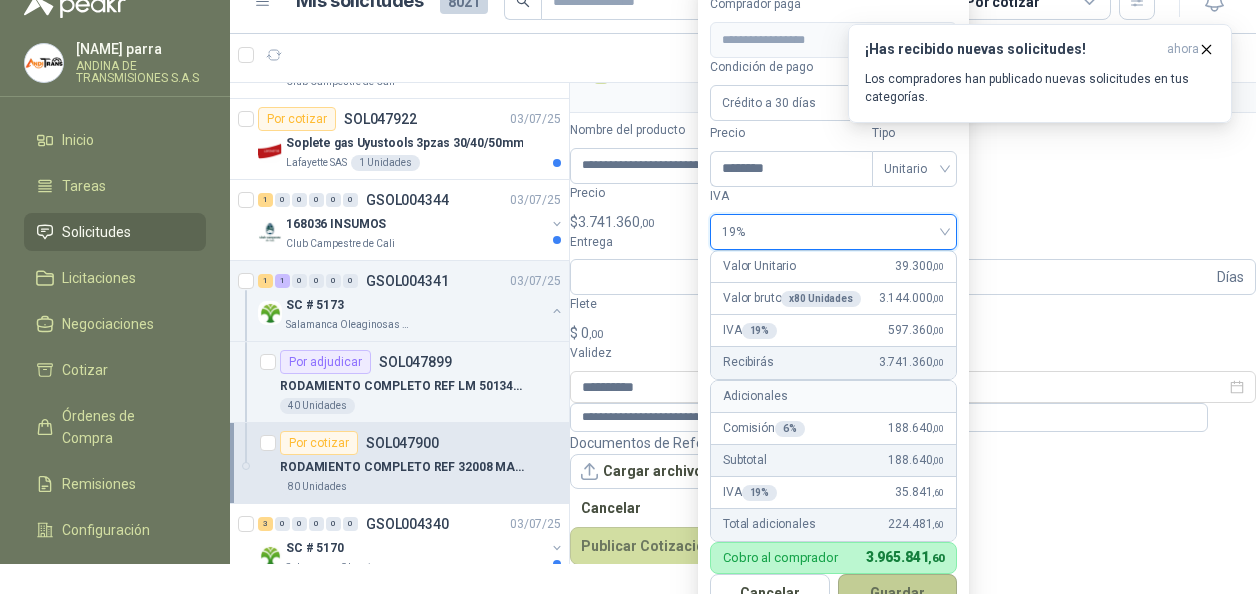 click on "Guardar" at bounding box center (898, 593) 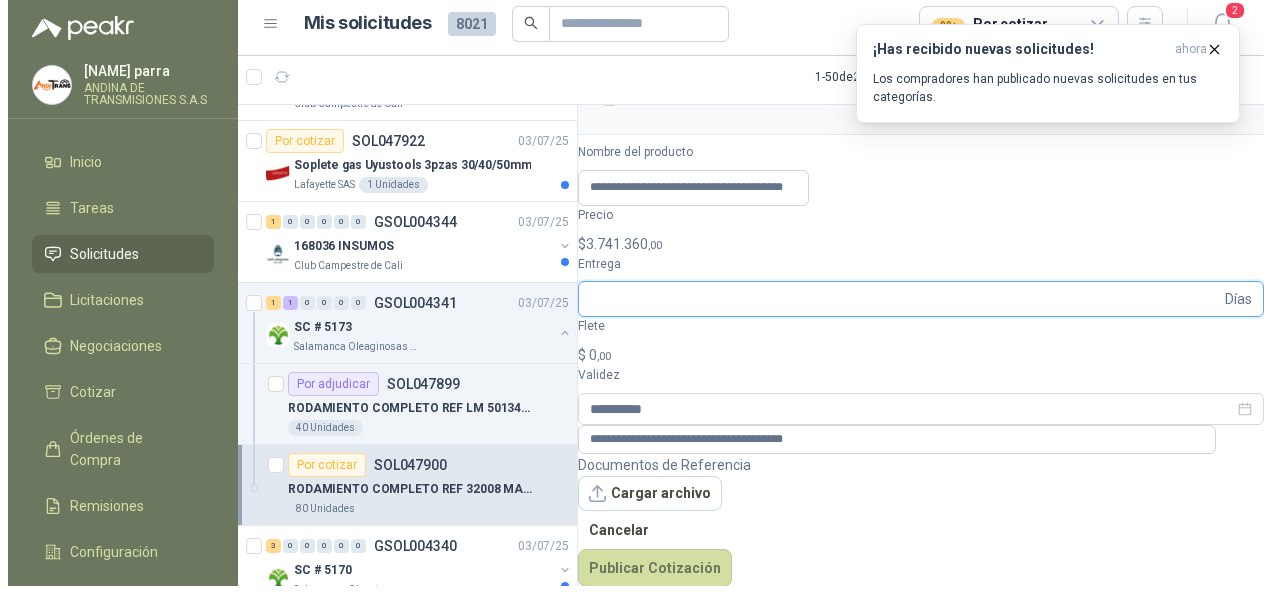 scroll, scrollTop: 0, scrollLeft: 0, axis: both 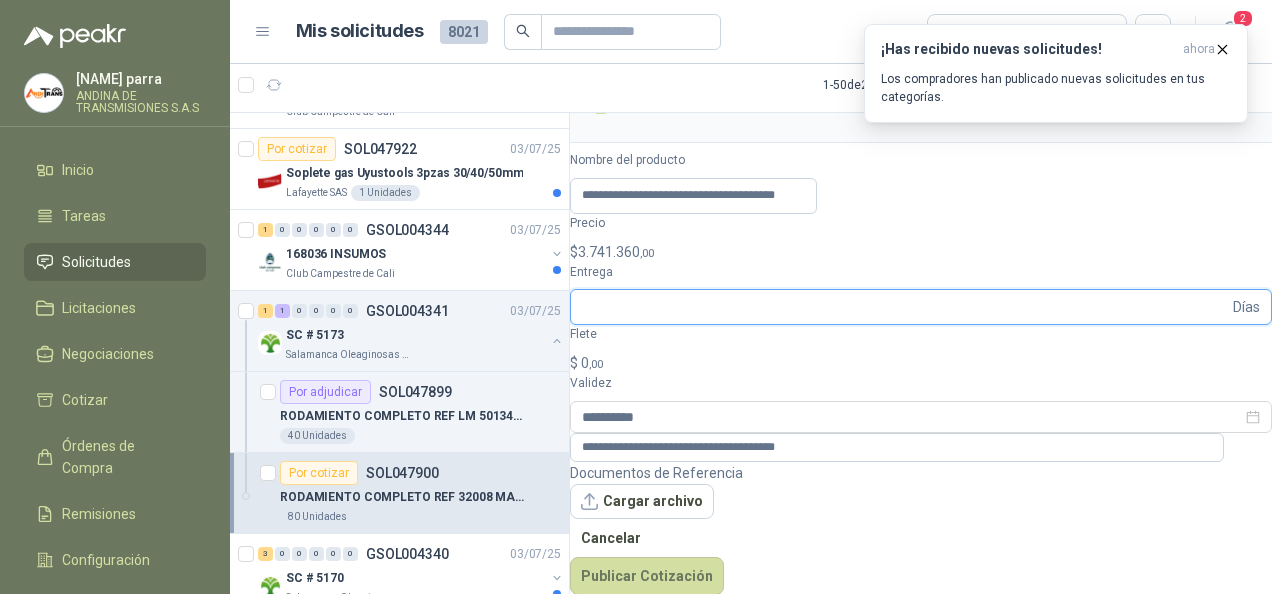 click on "Entrega" at bounding box center (905, 307) 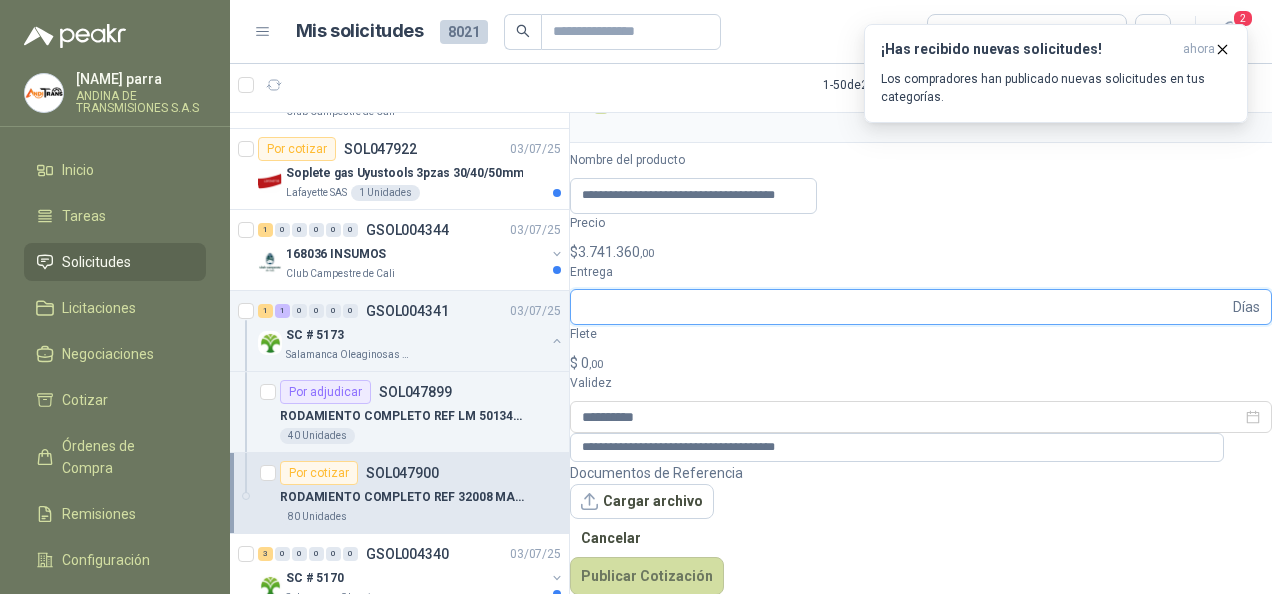 type on "*" 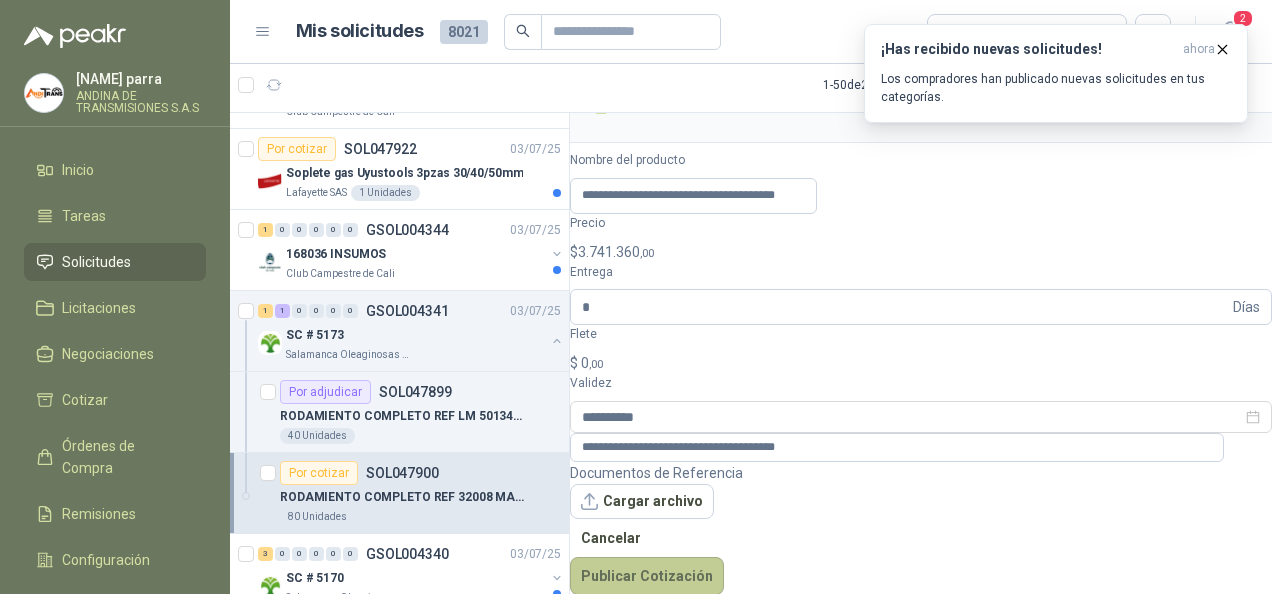 click on "Publicar Cotización" at bounding box center (647, 576) 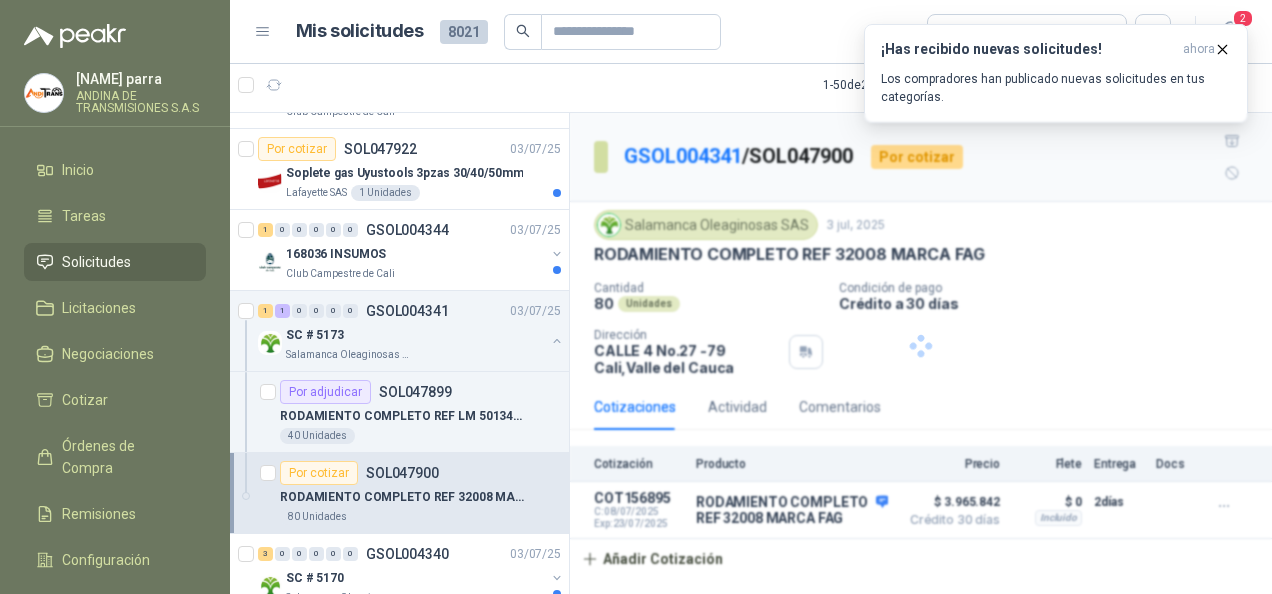 scroll, scrollTop: 0, scrollLeft: 0, axis: both 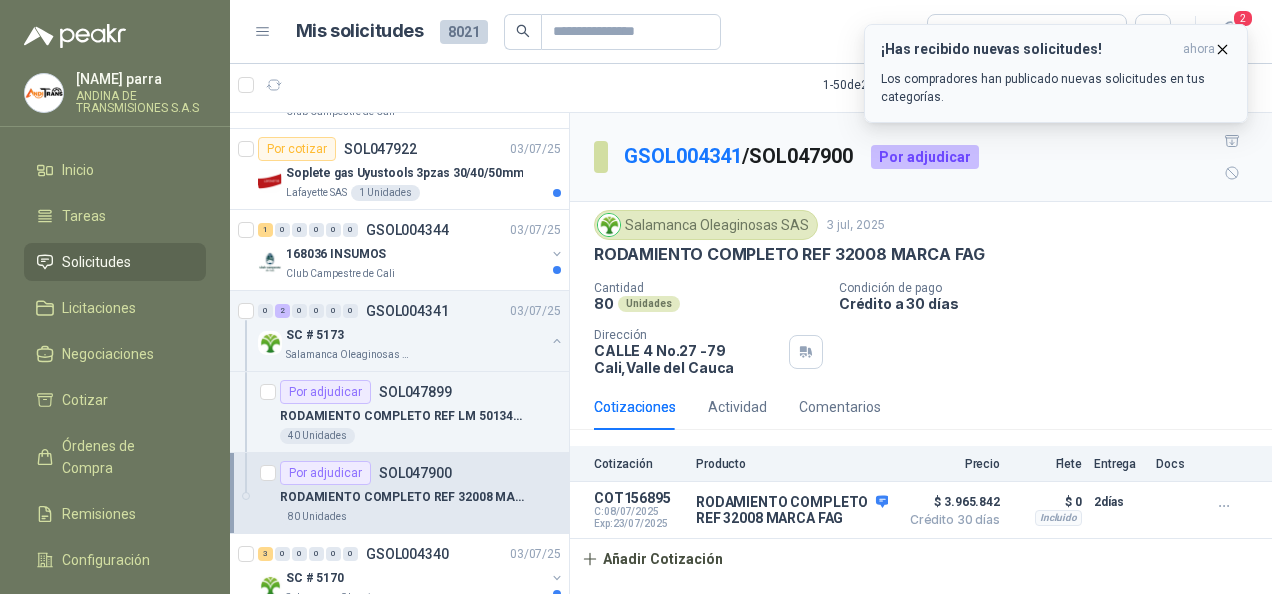 click at bounding box center [1222, 49] 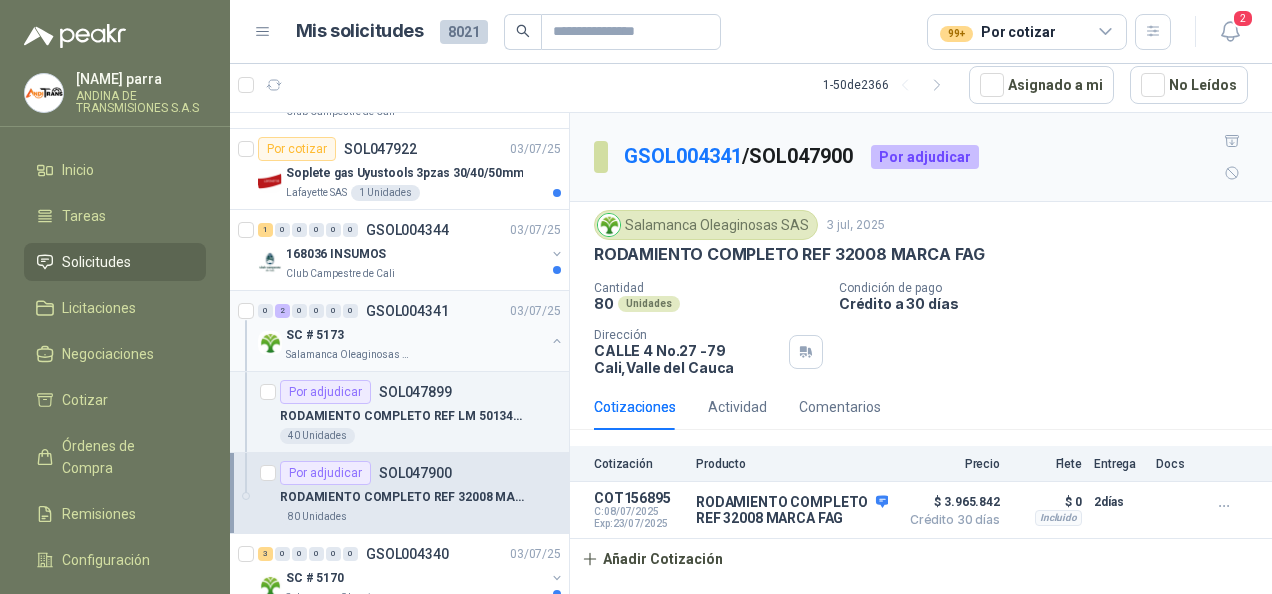 click at bounding box center (557, 341) 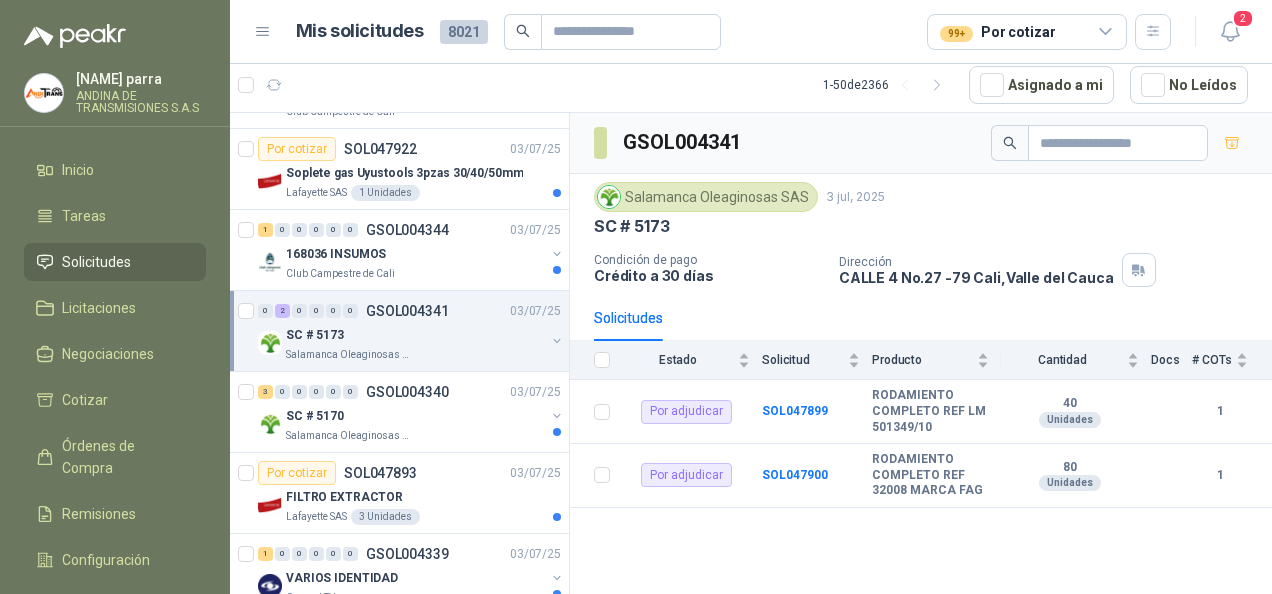 click on "99+ Por cotizar" at bounding box center [1027, 32] 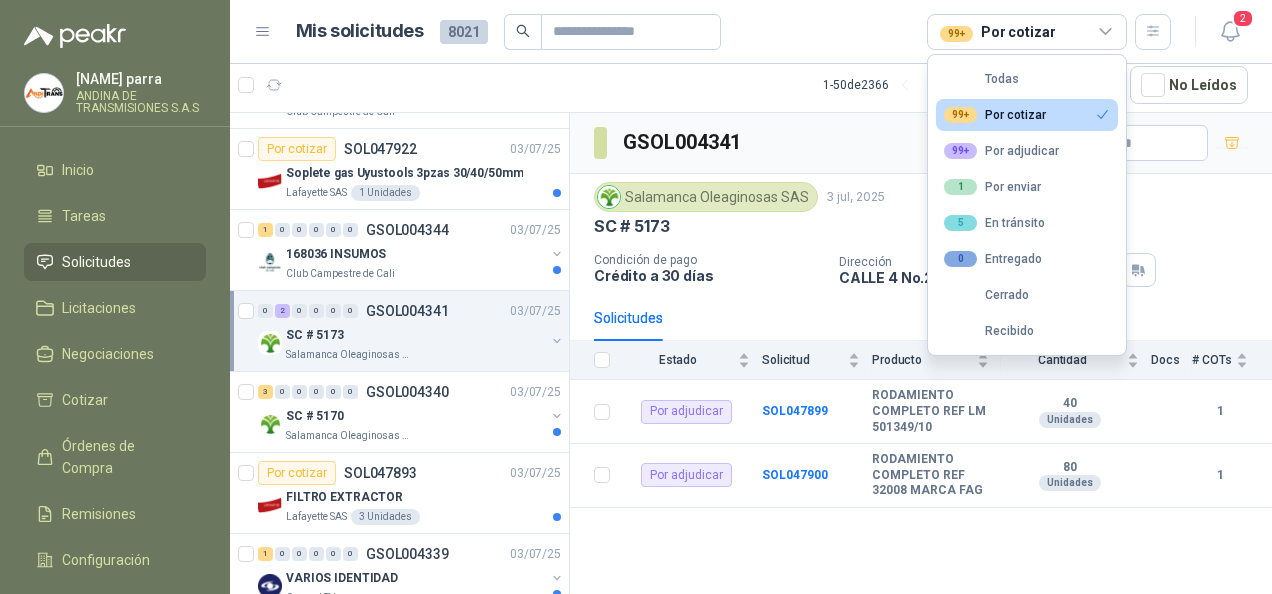 click on "99+ Por cotizar" at bounding box center (995, 115) 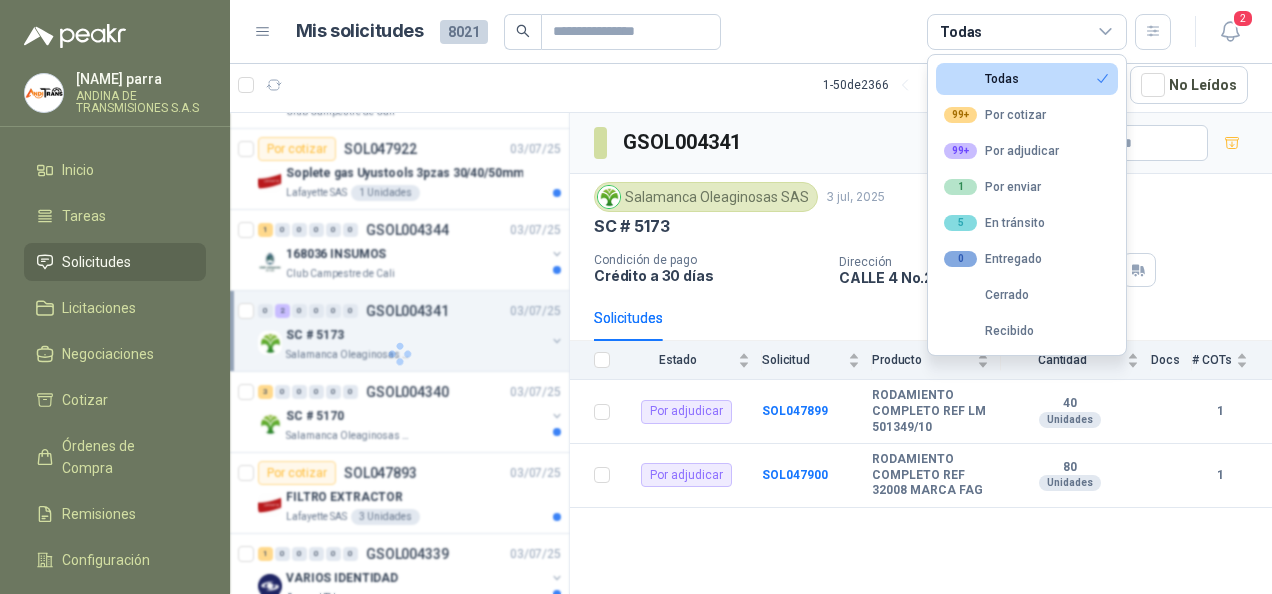click on "Todas" at bounding box center (1027, 32) 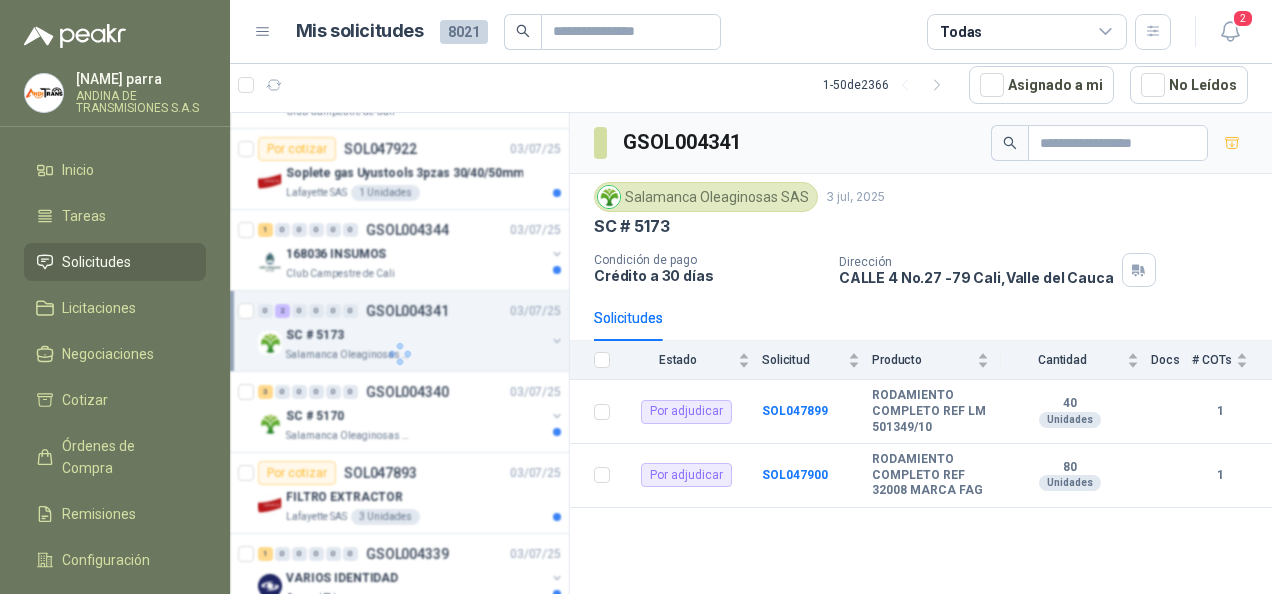 click on "Todas" at bounding box center (1027, 32) 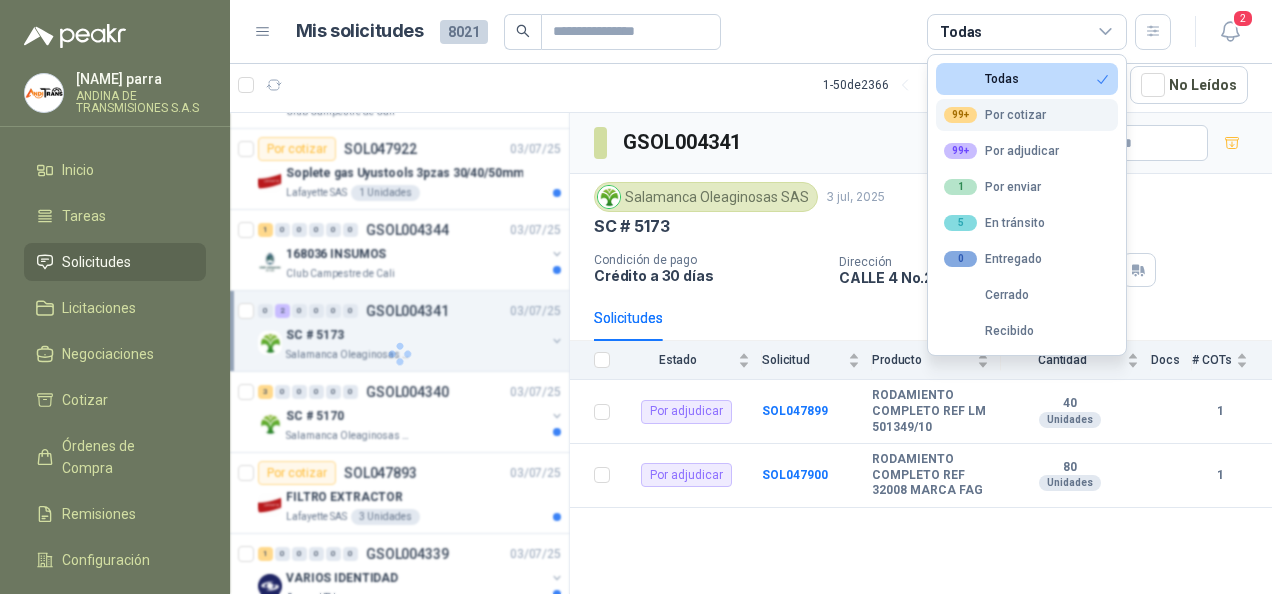 scroll, scrollTop: 3545, scrollLeft: 0, axis: vertical 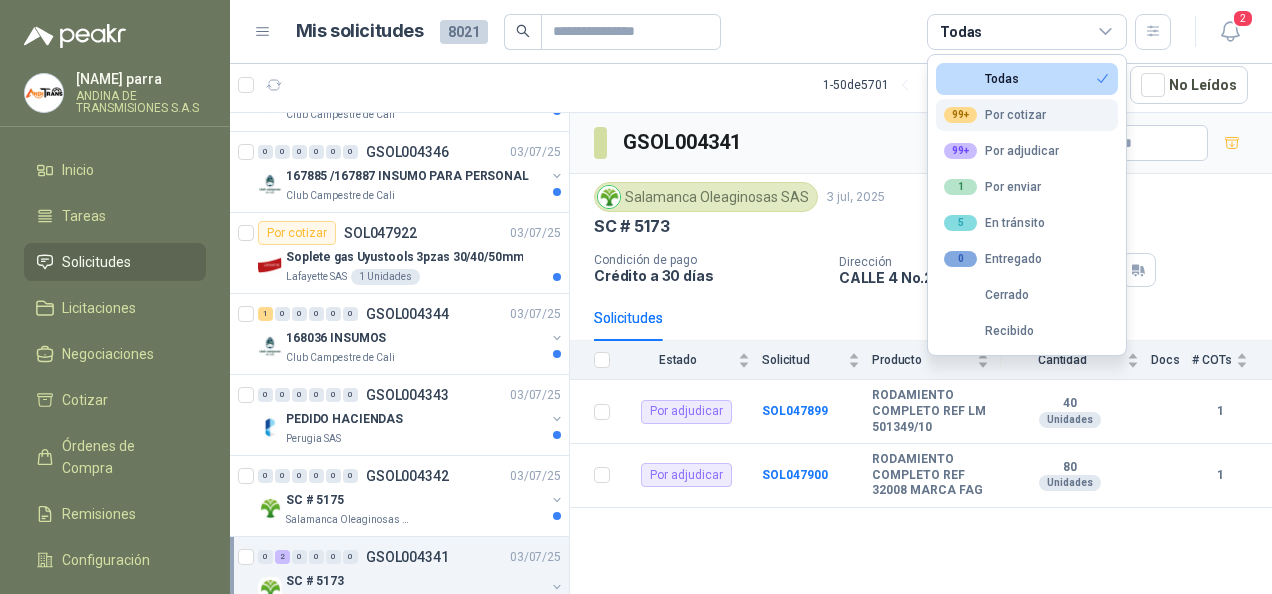 click on "99+ Por cotizar" at bounding box center [981, 79] 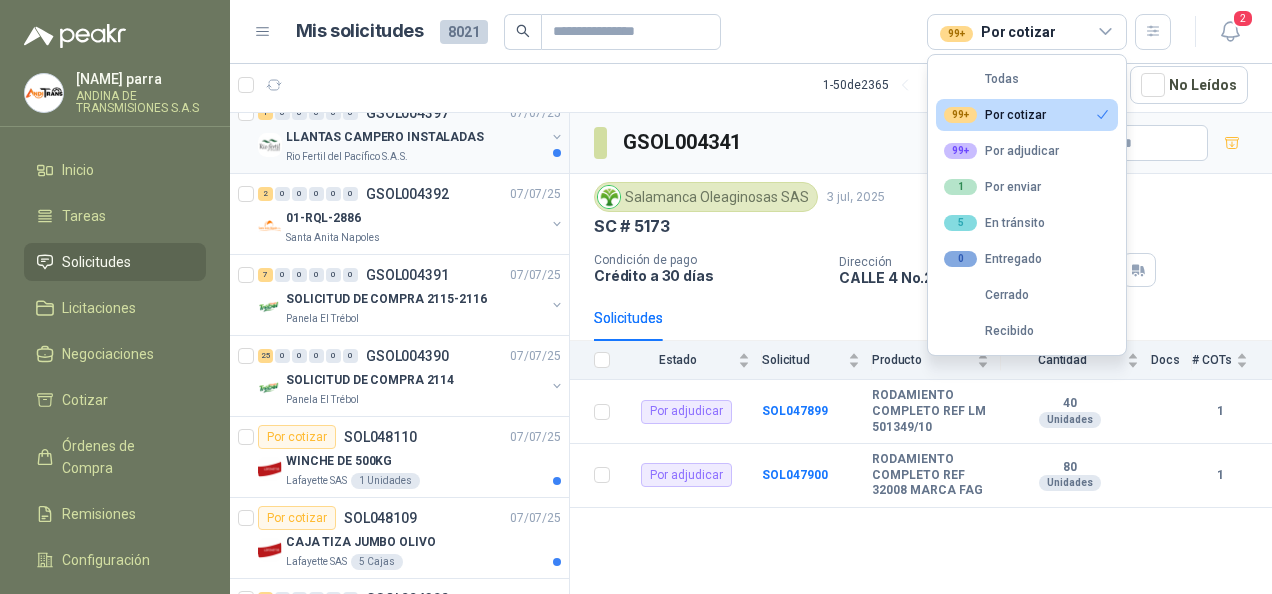 scroll, scrollTop: 700, scrollLeft: 0, axis: vertical 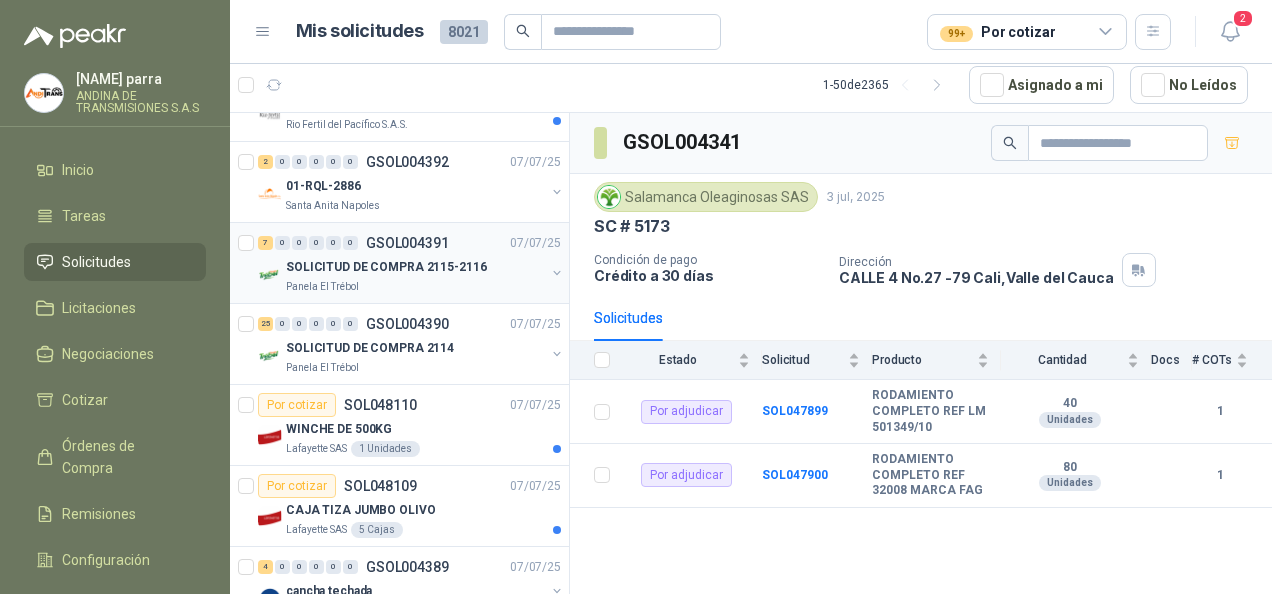 click on "SOLICITUD DE COMPRA 2115-2116" at bounding box center [415, 267] 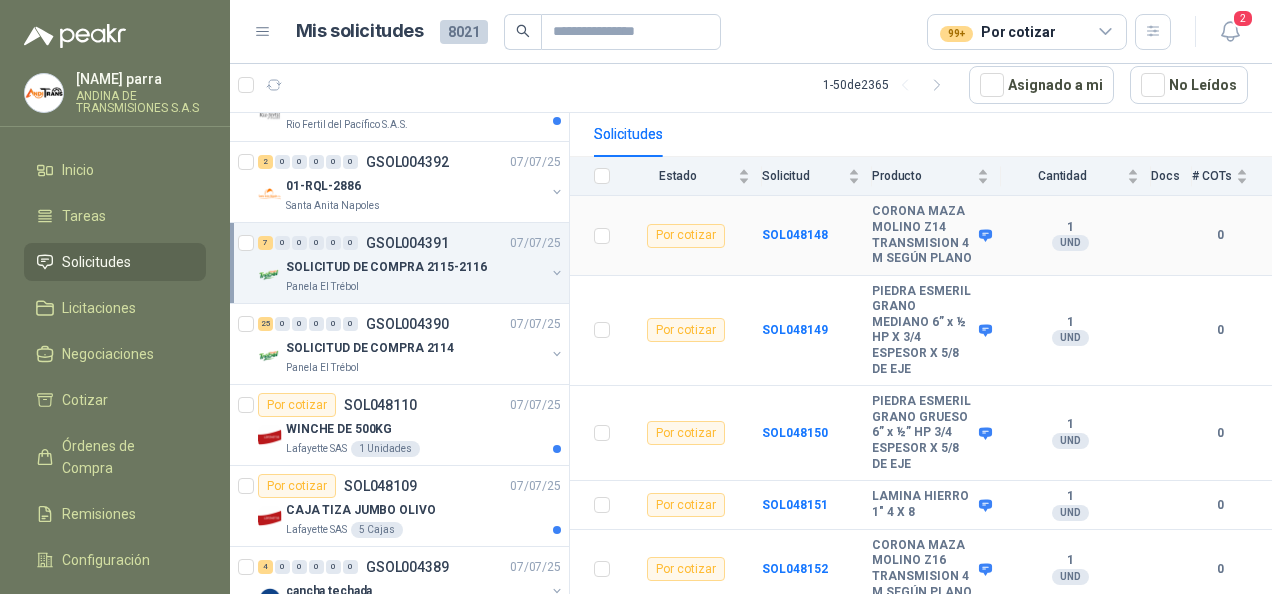 scroll, scrollTop: 200, scrollLeft: 0, axis: vertical 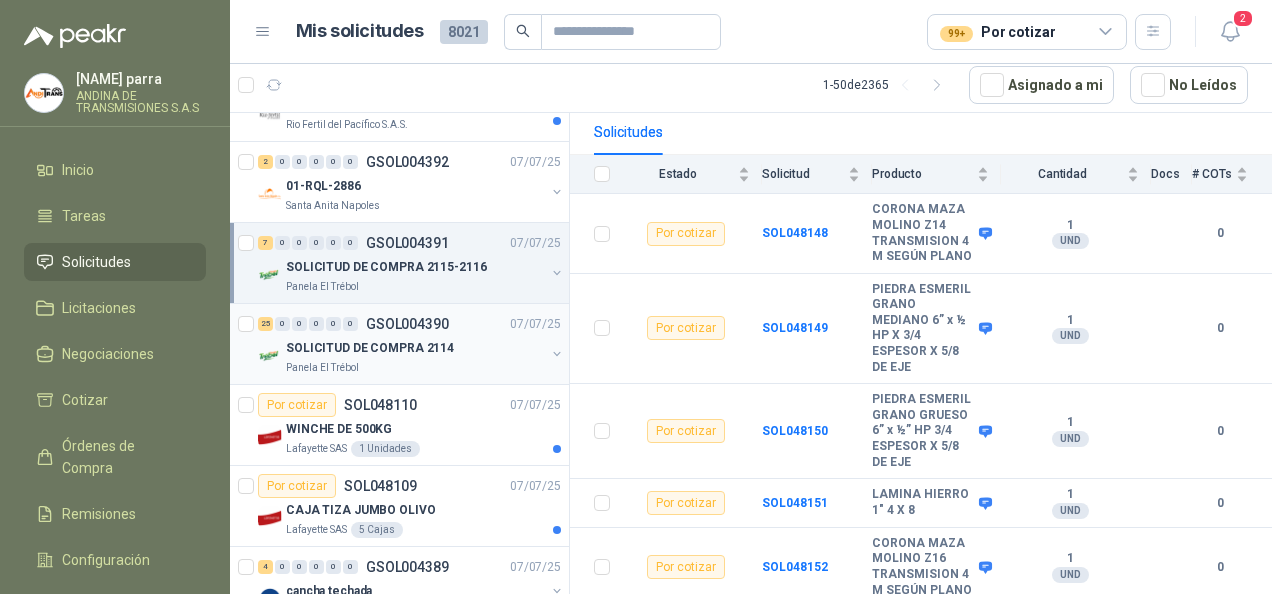 click on "SOLICITUD DE COMPRA 2114" at bounding box center [415, 348] 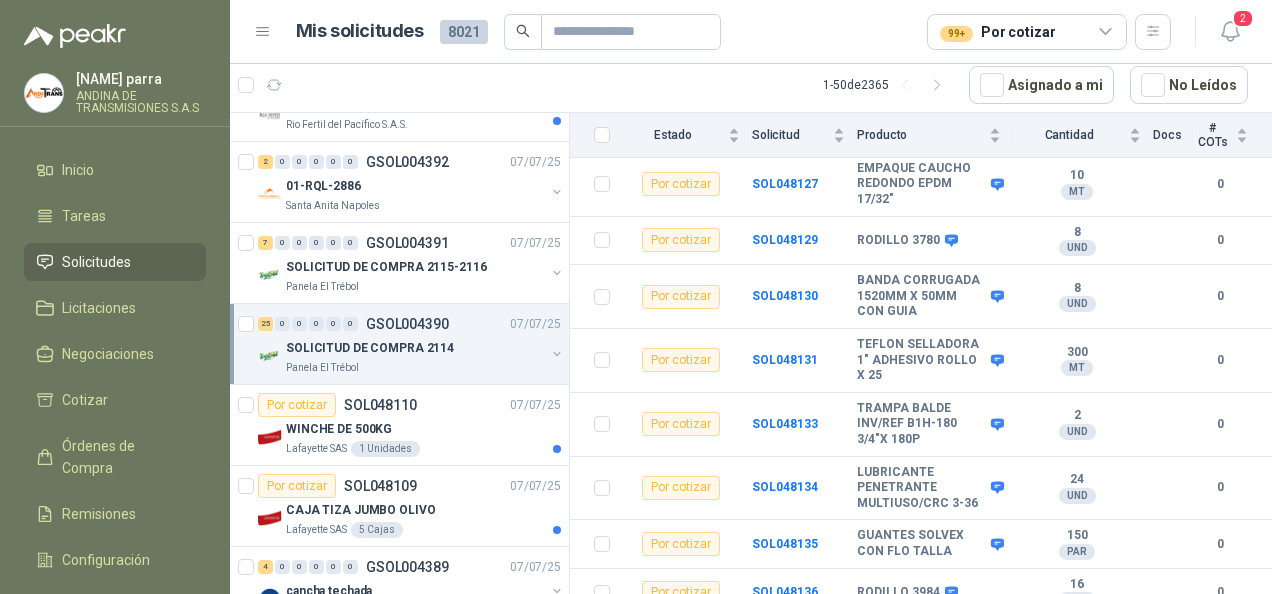 scroll, scrollTop: 900, scrollLeft: 0, axis: vertical 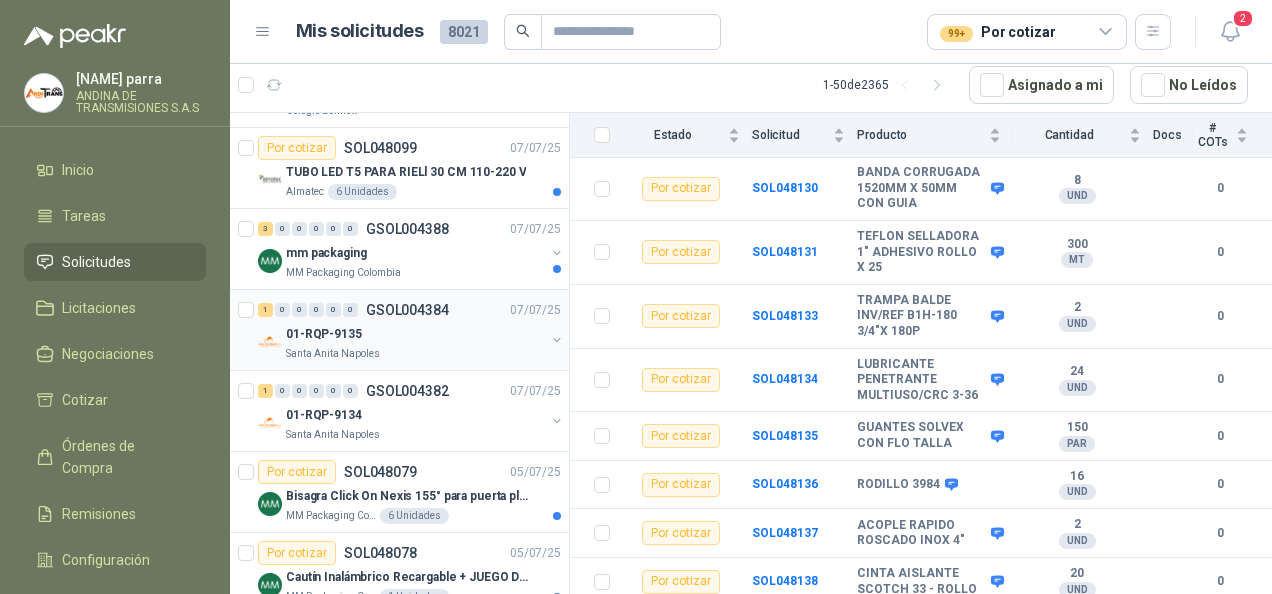 click on "01-RQP-9135" at bounding box center [415, 334] 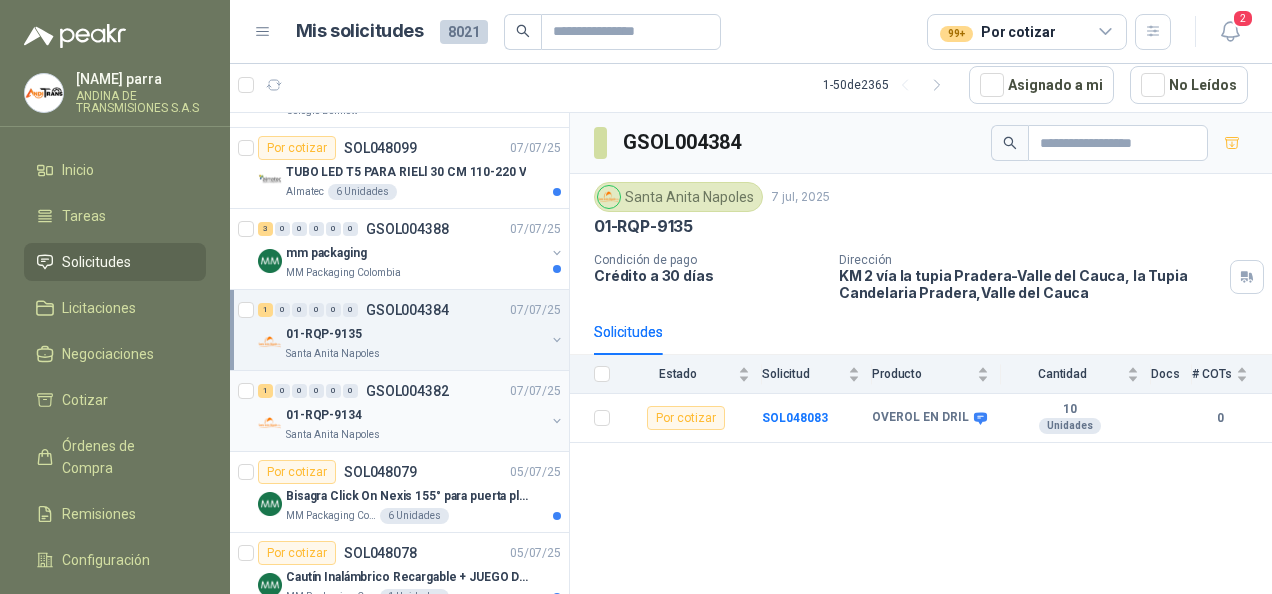 click on "01-RQP-9134" at bounding box center (415, 415) 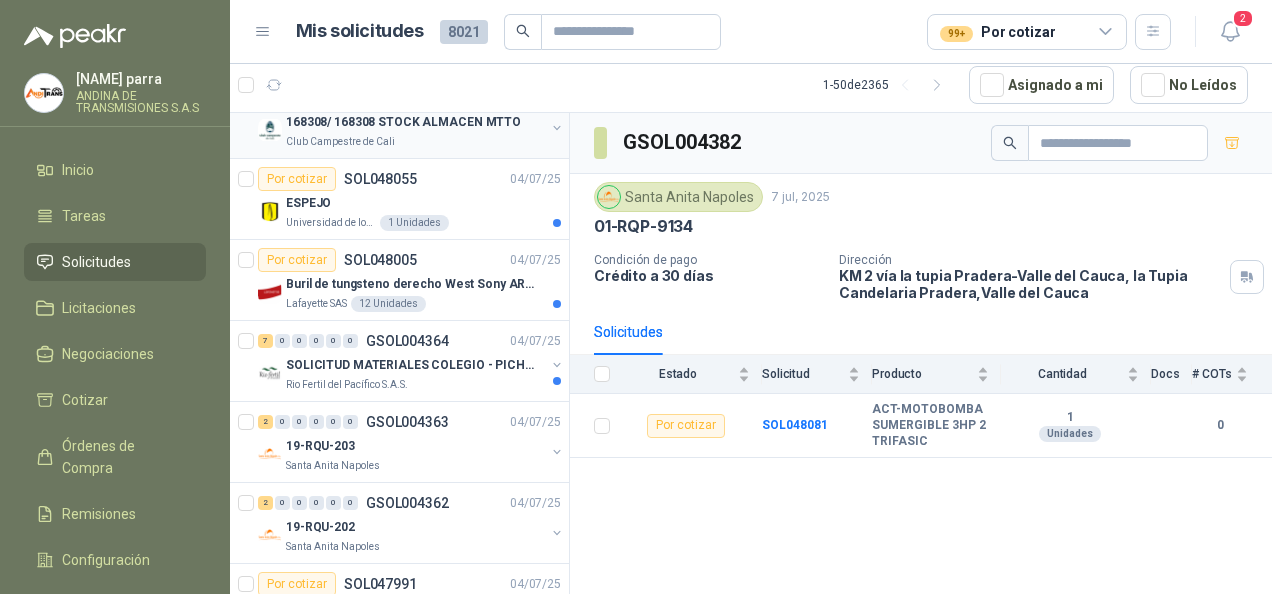 scroll, scrollTop: 2100, scrollLeft: 0, axis: vertical 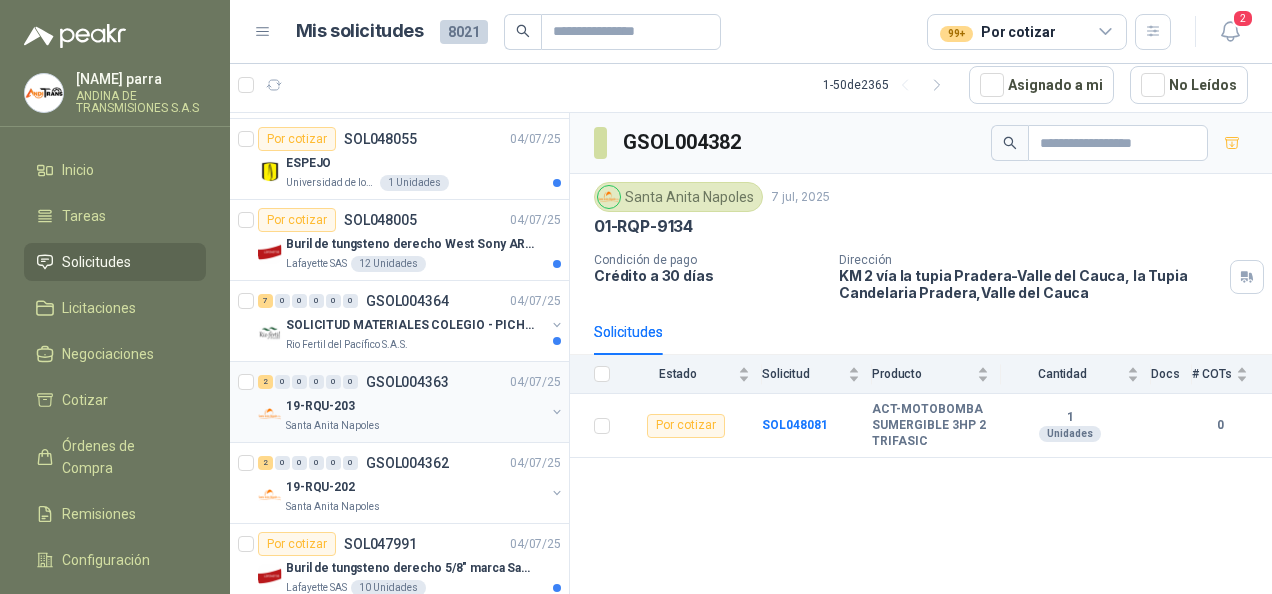 click on "19-RQU-203" at bounding box center [415, 406] 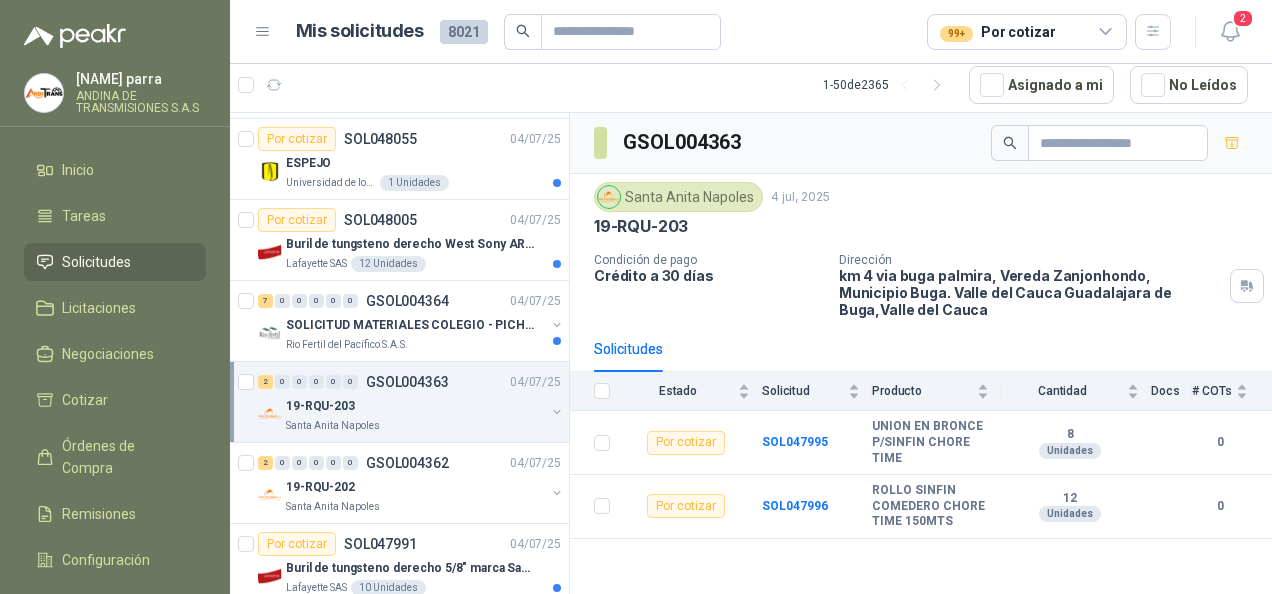 scroll, scrollTop: 2200, scrollLeft: 0, axis: vertical 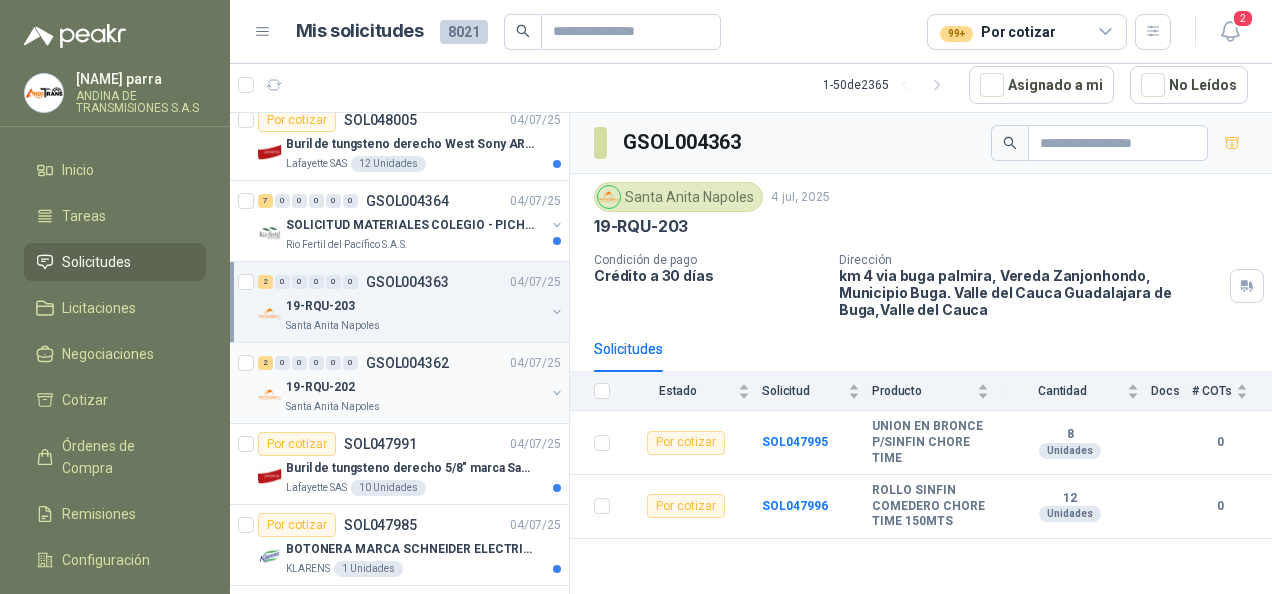 click on "19-RQU-202" at bounding box center [415, 387] 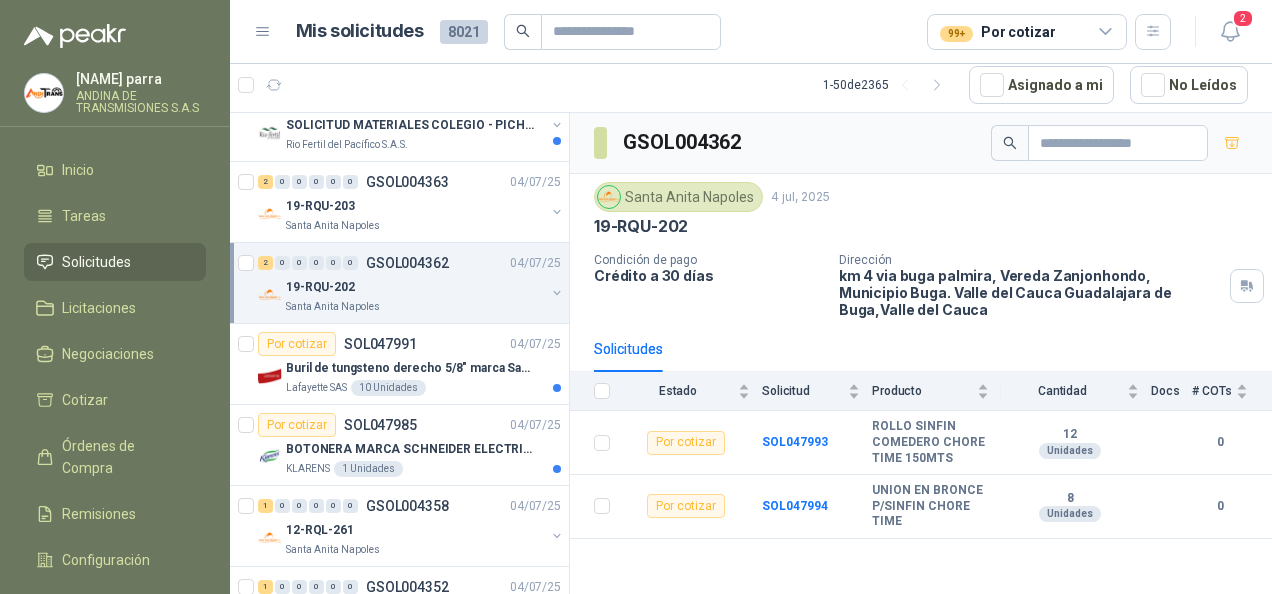 scroll, scrollTop: 2400, scrollLeft: 0, axis: vertical 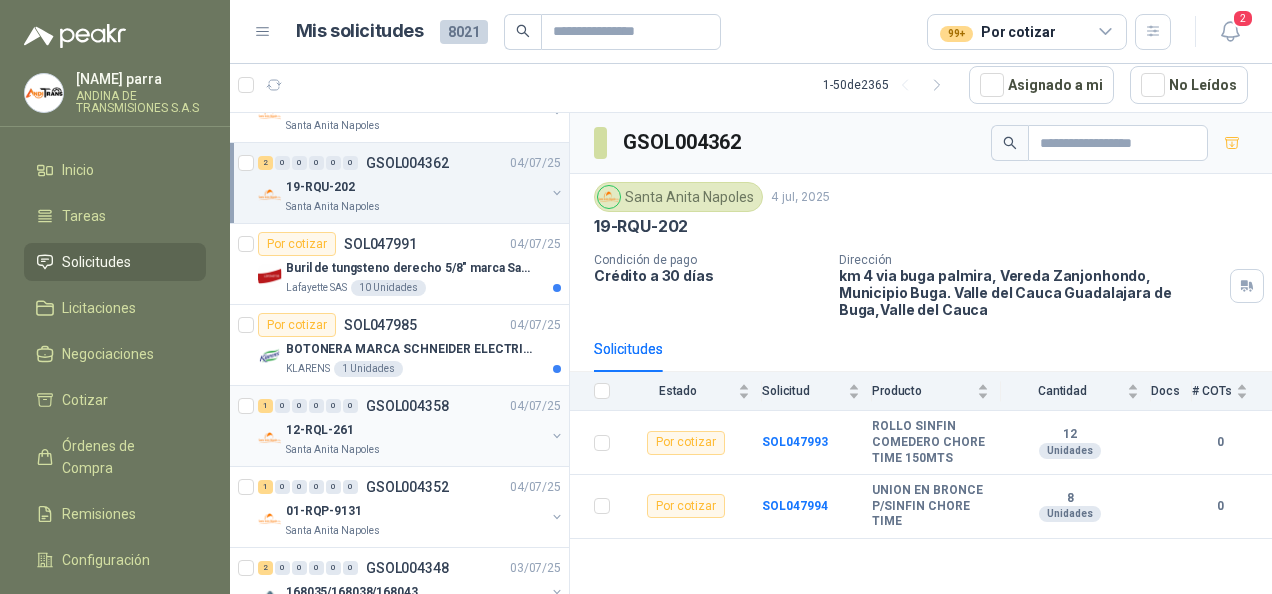 click on "12-RQL-261" at bounding box center (415, 430) 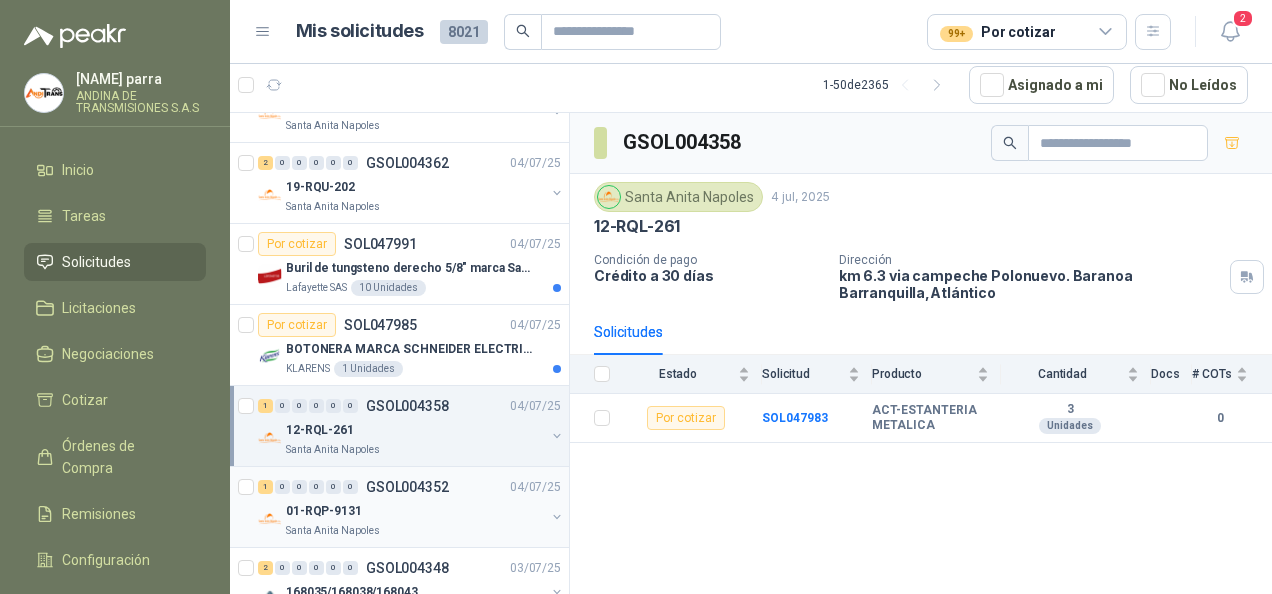 click on "01-RQP-9131" at bounding box center [415, 511] 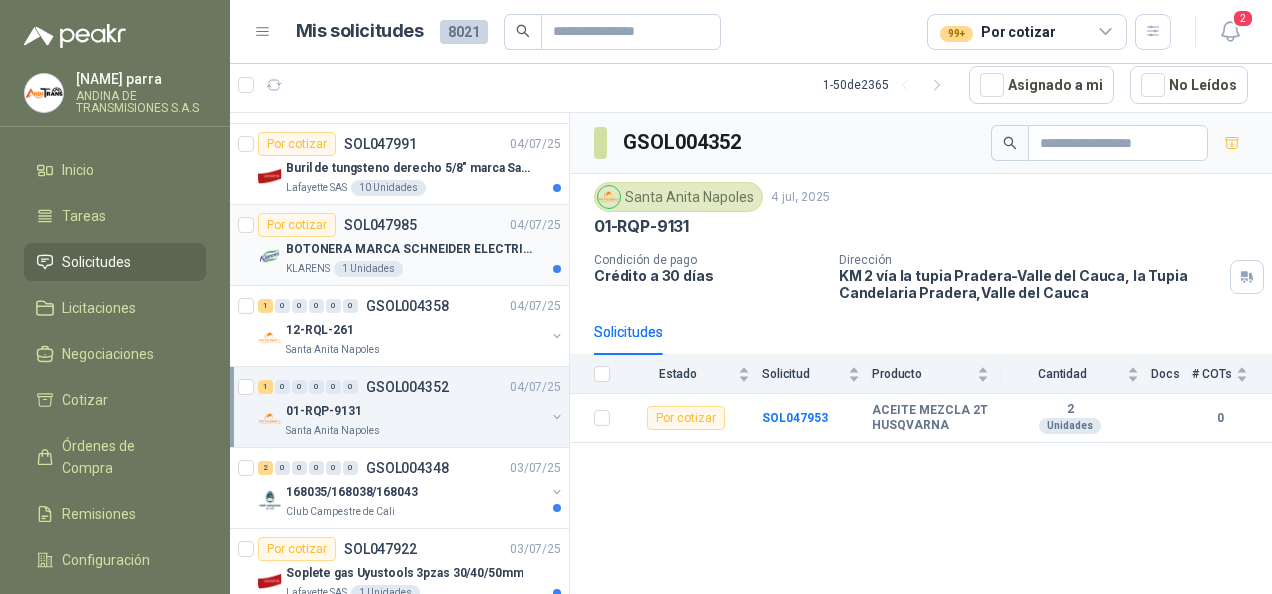 scroll, scrollTop: 2600, scrollLeft: 0, axis: vertical 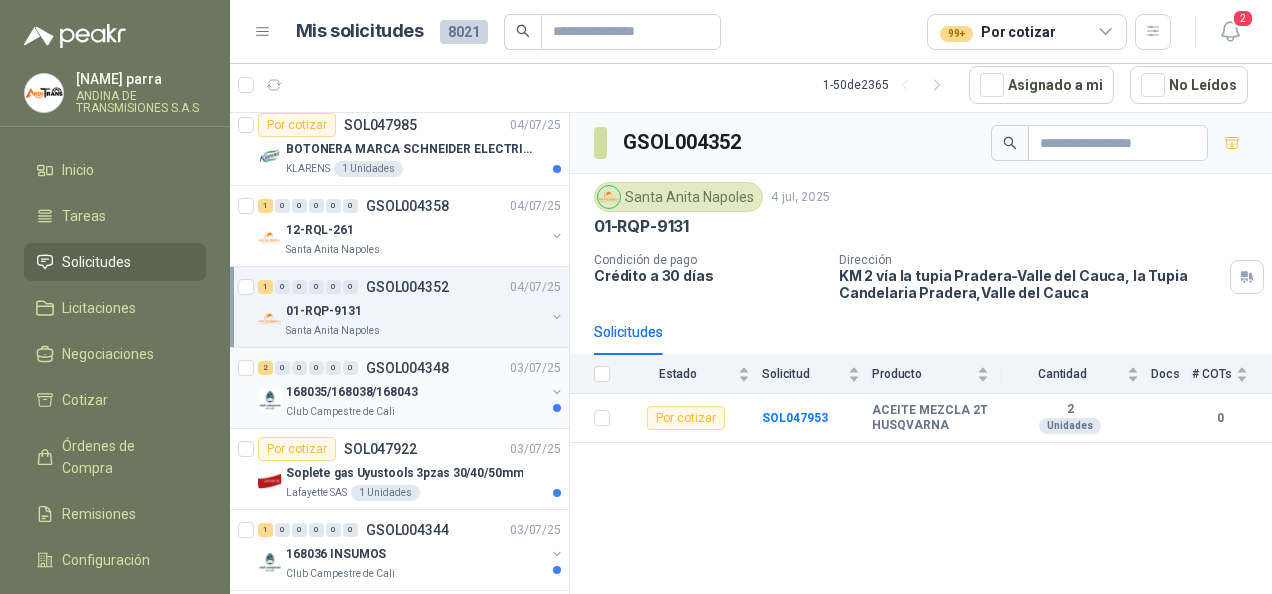 click on "Club Campestre de Cali" at bounding box center (415, 412) 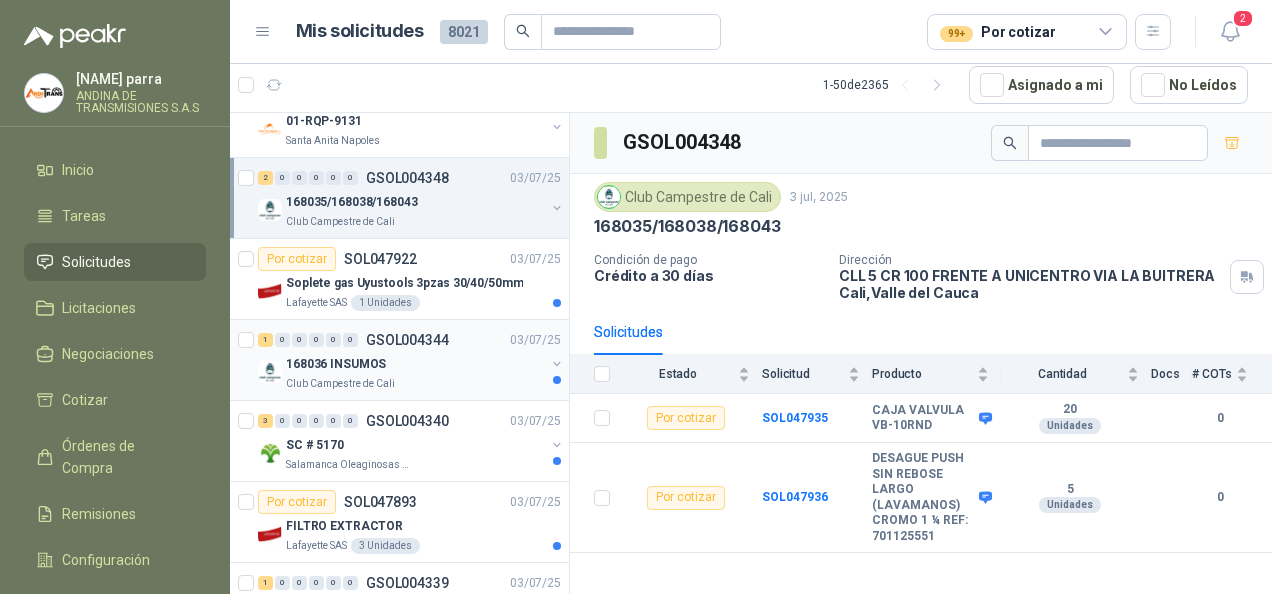 scroll, scrollTop: 2800, scrollLeft: 0, axis: vertical 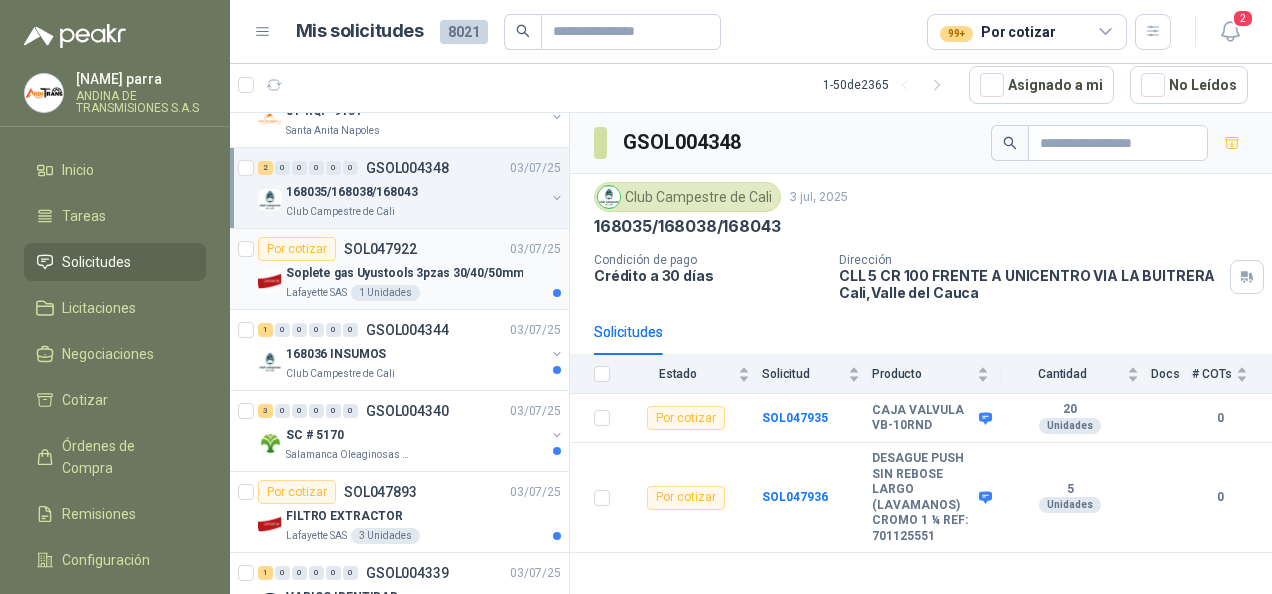 click on "Por cotizar SOL047922 03/07/25   Soplete gas Uyustools 3pzas 30/40/50mm Lafayette SAS 1   Unidades" at bounding box center [399, 269] 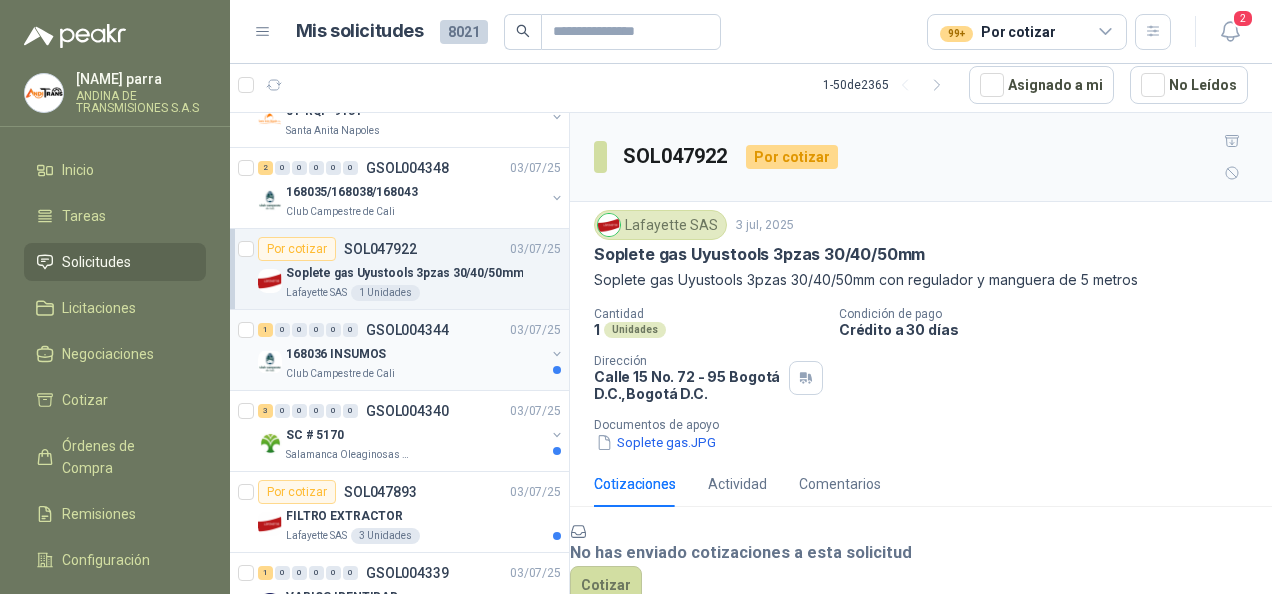 click on "168036  INSUMOS" at bounding box center [415, 354] 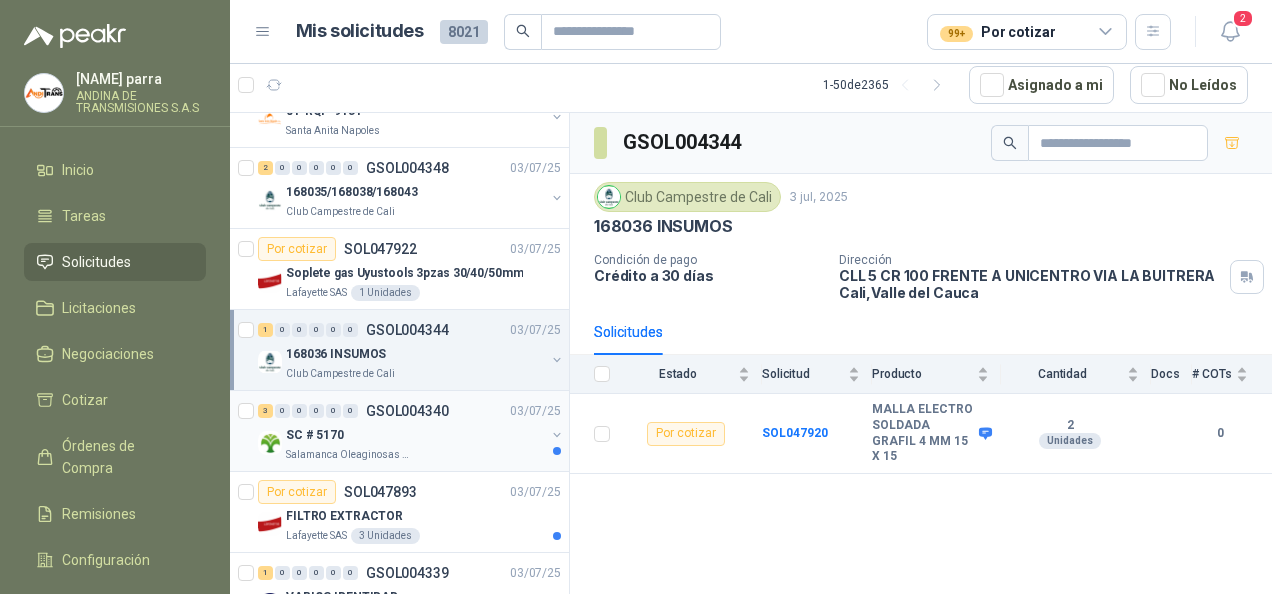 click on "SC # 5170" at bounding box center [415, 435] 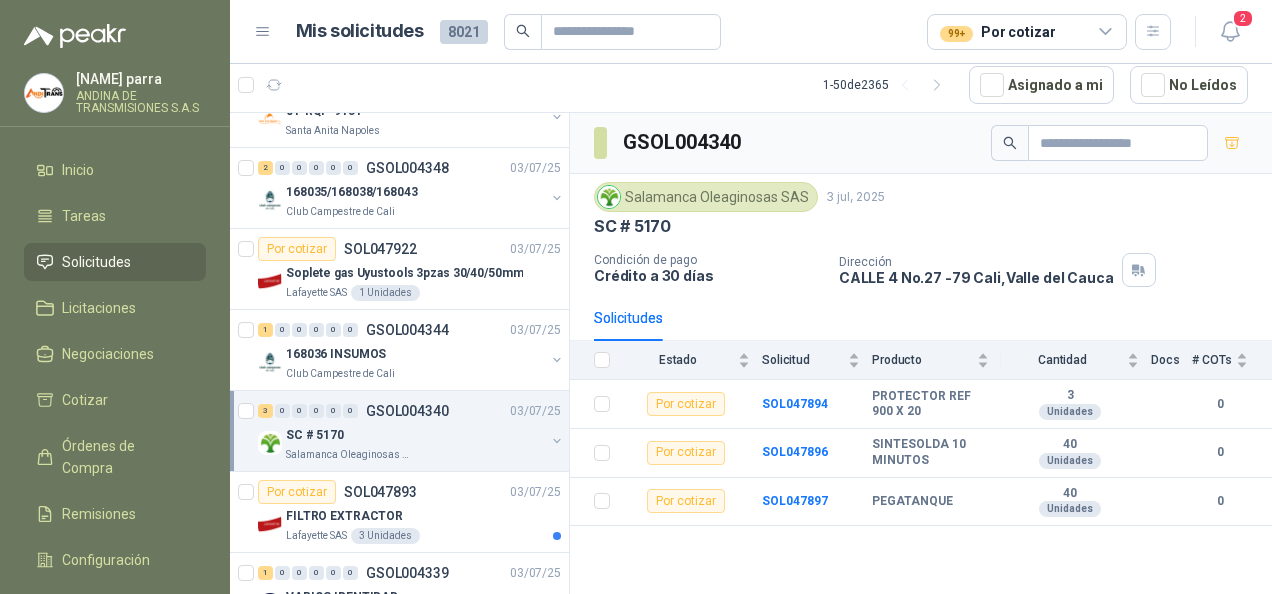scroll, scrollTop: 2900, scrollLeft: 0, axis: vertical 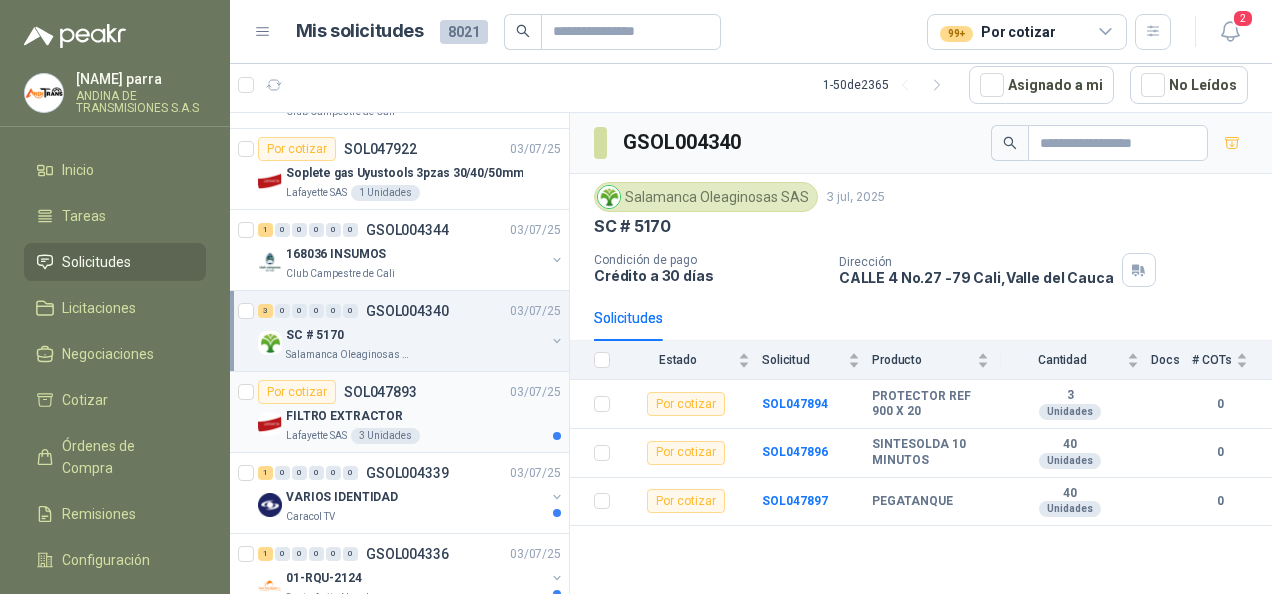 click on "FILTRO EXTRACTOR" at bounding box center (423, 416) 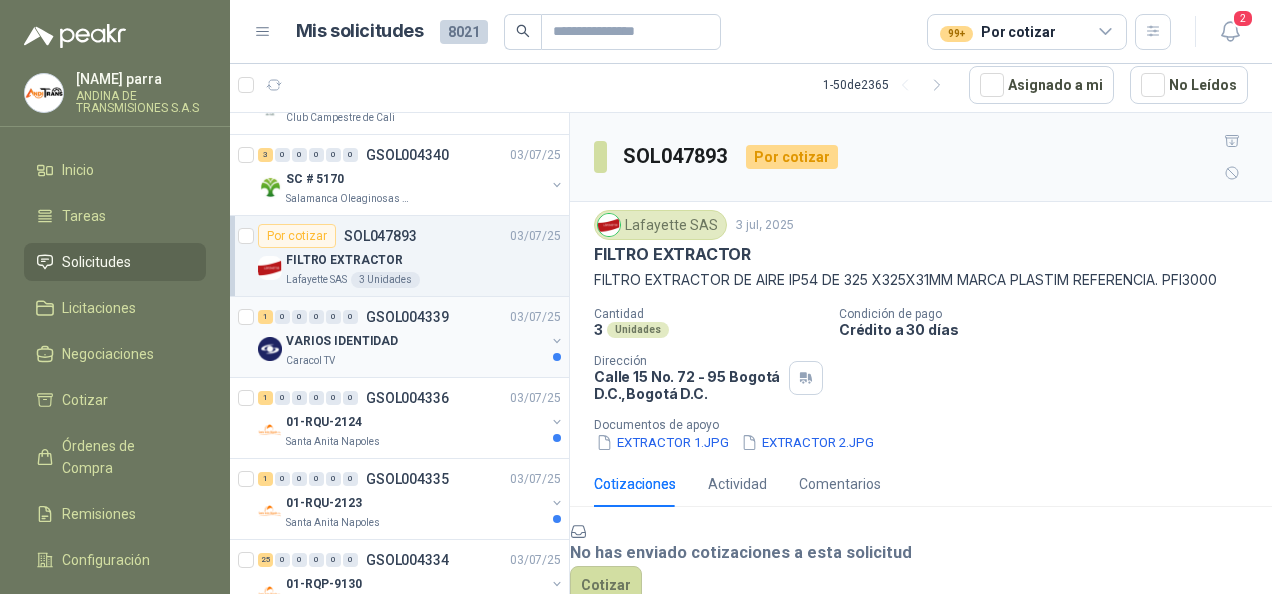 scroll, scrollTop: 3100, scrollLeft: 0, axis: vertical 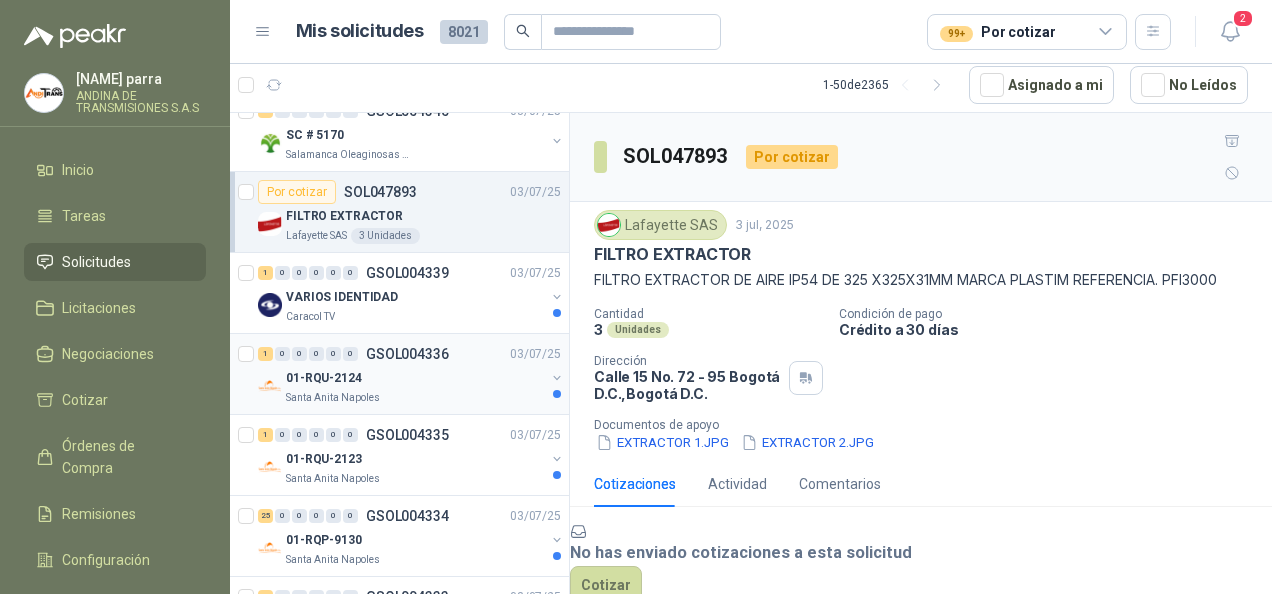 click on "01-RQU-2124" at bounding box center [415, 378] 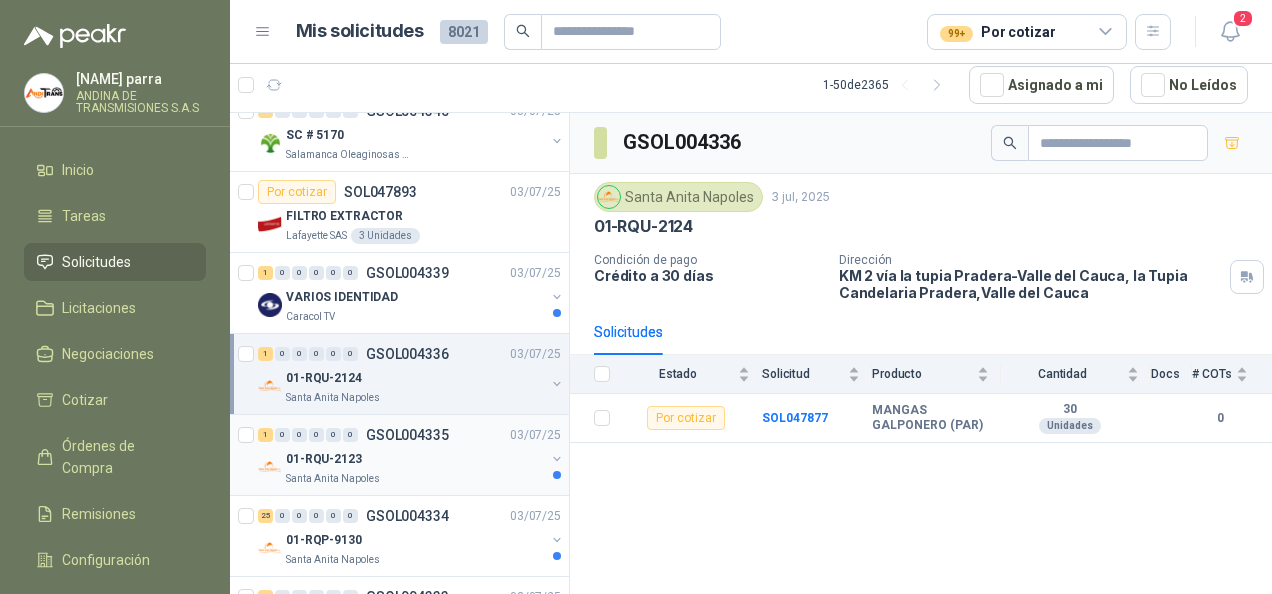 click on "01-RQU-2123" at bounding box center (415, 459) 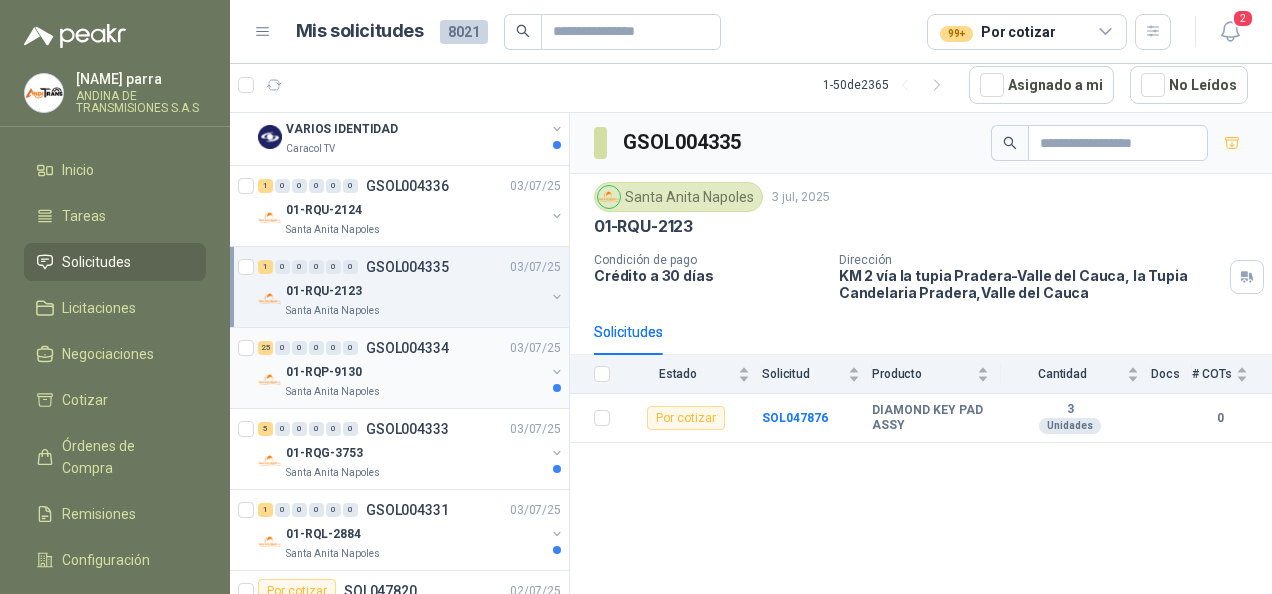 scroll, scrollTop: 3300, scrollLeft: 0, axis: vertical 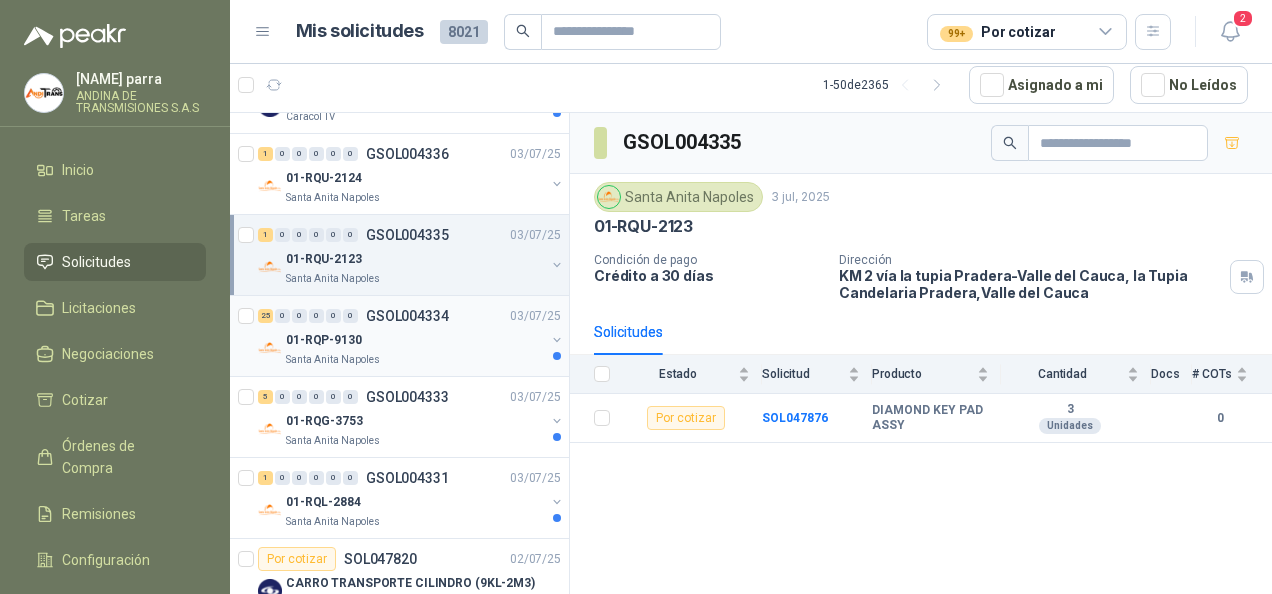 click on "01-RQP-9130" at bounding box center (415, 340) 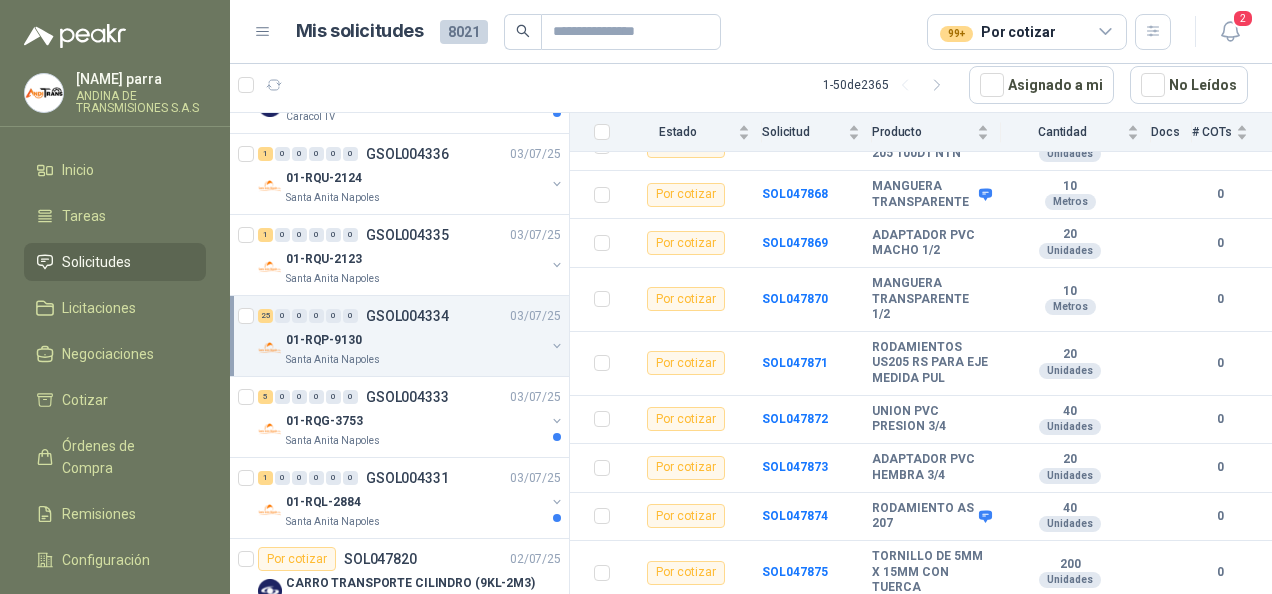 scroll, scrollTop: 1146, scrollLeft: 0, axis: vertical 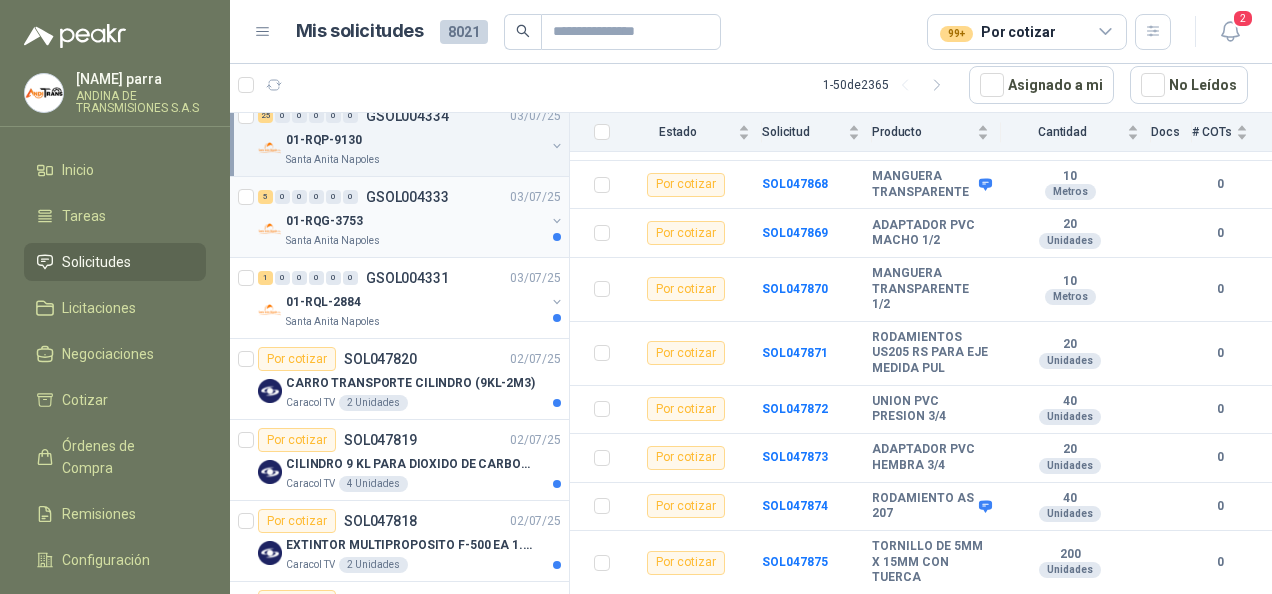 click on "Santa Anita Napoles" at bounding box center (415, 241) 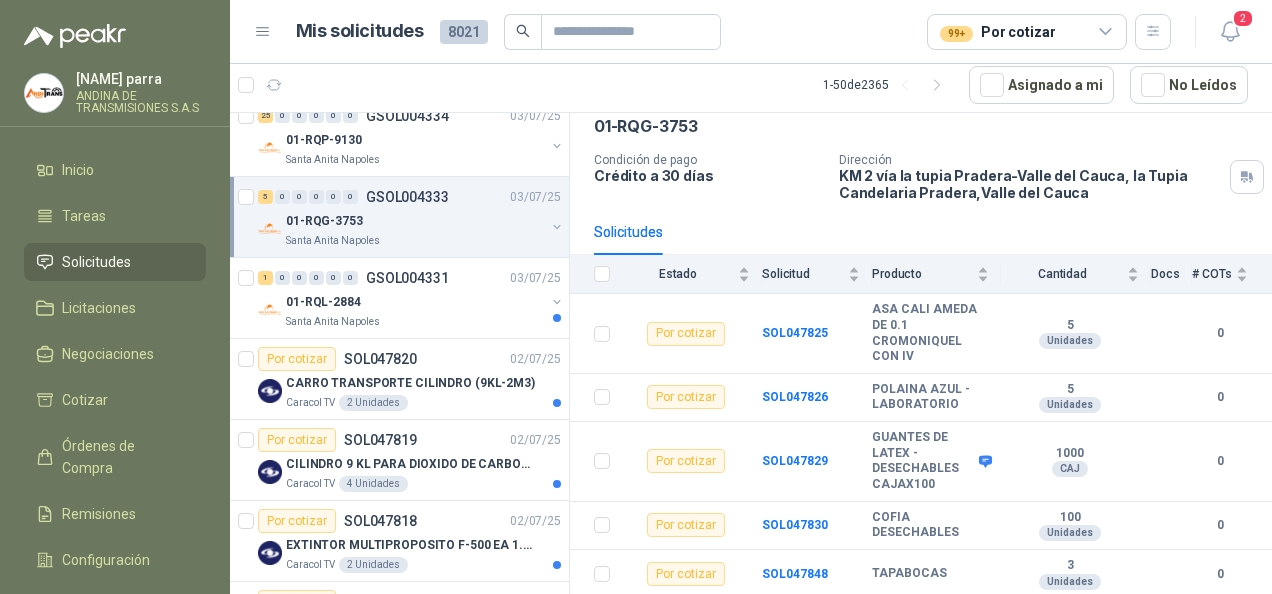 scroll, scrollTop: 101, scrollLeft: 0, axis: vertical 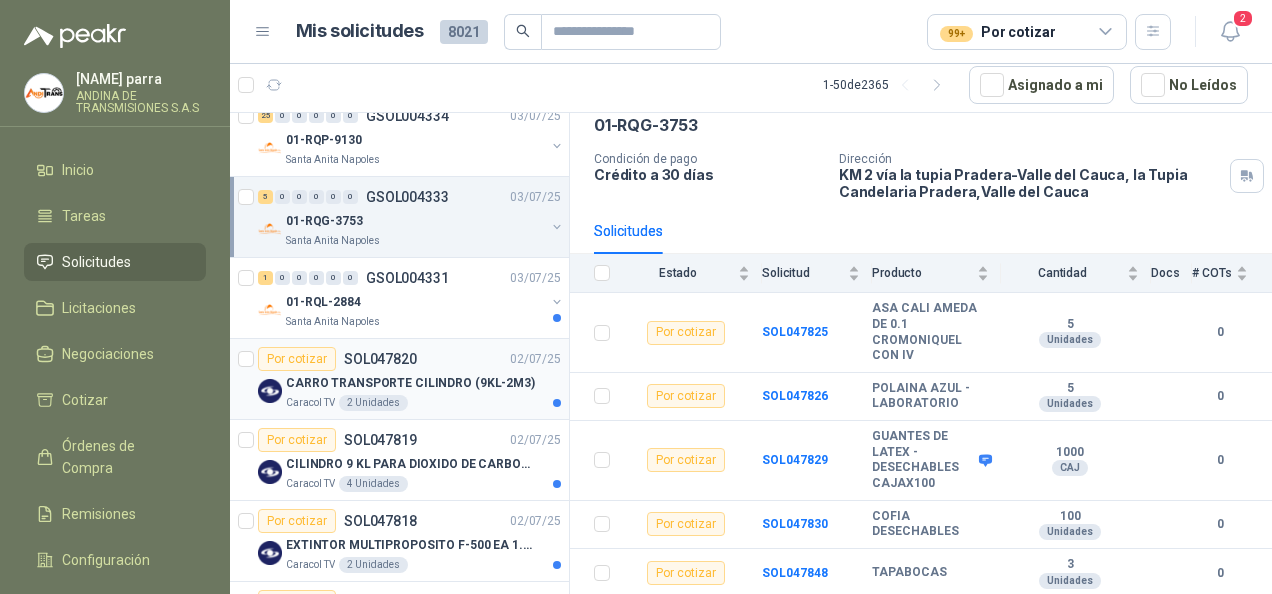 click on "CARRO TRANSPORTE CILINDRO (9KL-2M3)" at bounding box center [410, 383] 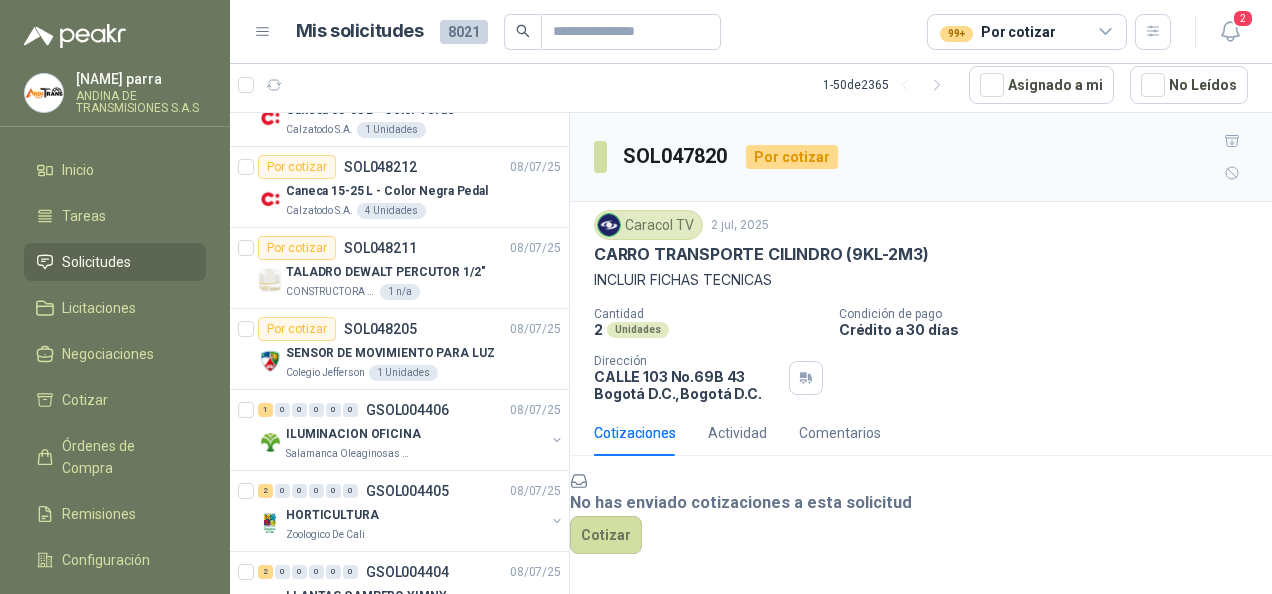 scroll, scrollTop: 0, scrollLeft: 0, axis: both 